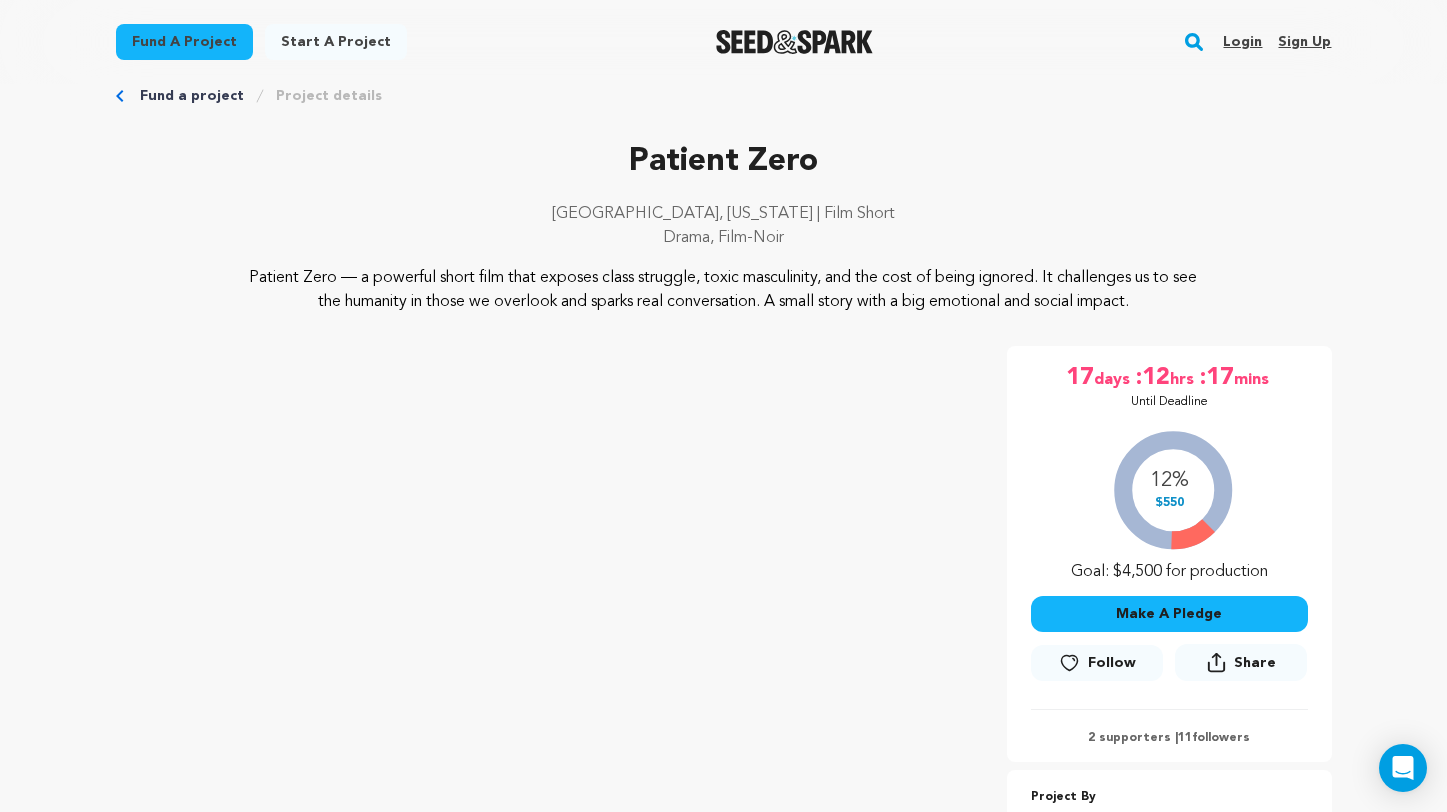 scroll, scrollTop: 40, scrollLeft: 0, axis: vertical 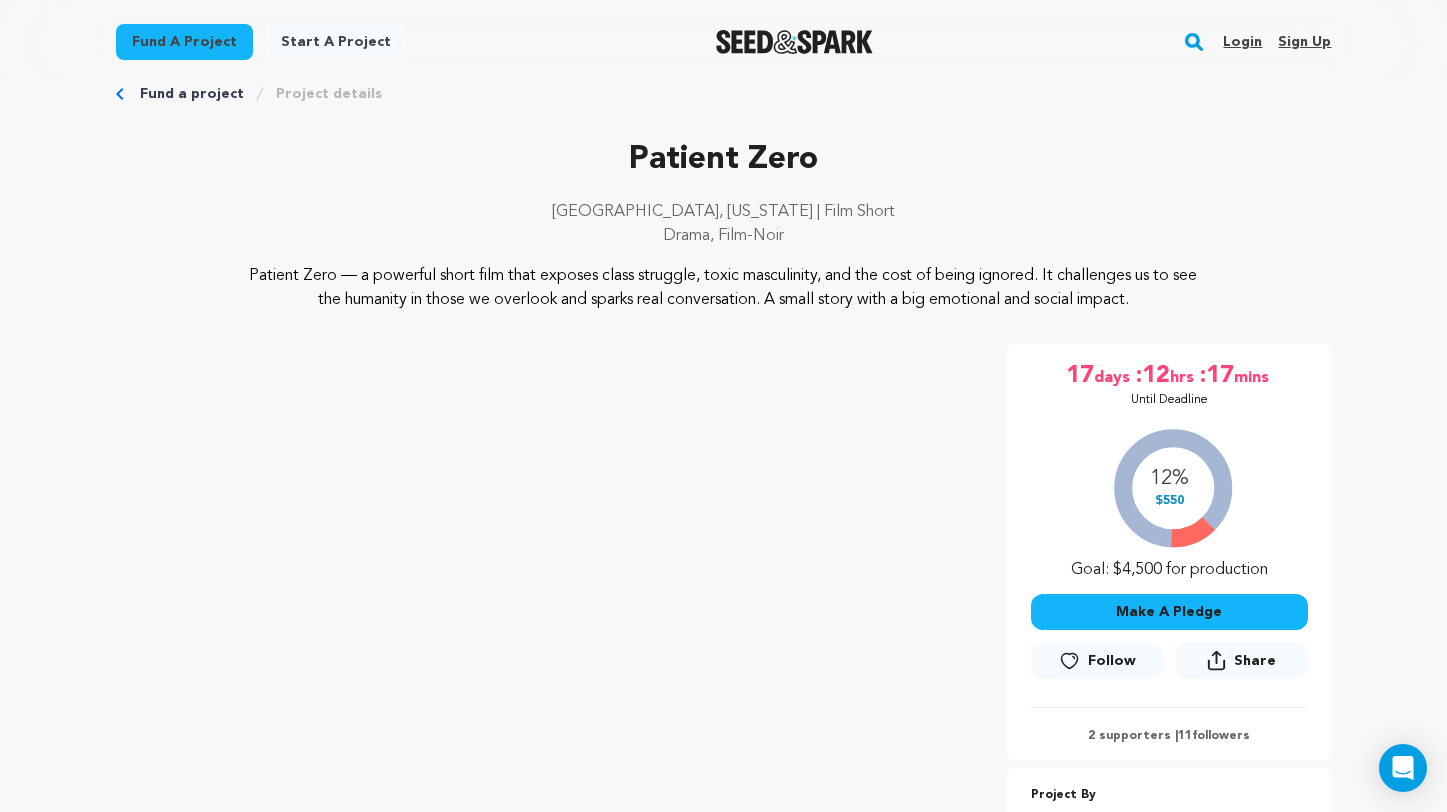 click at bounding box center [794, 42] 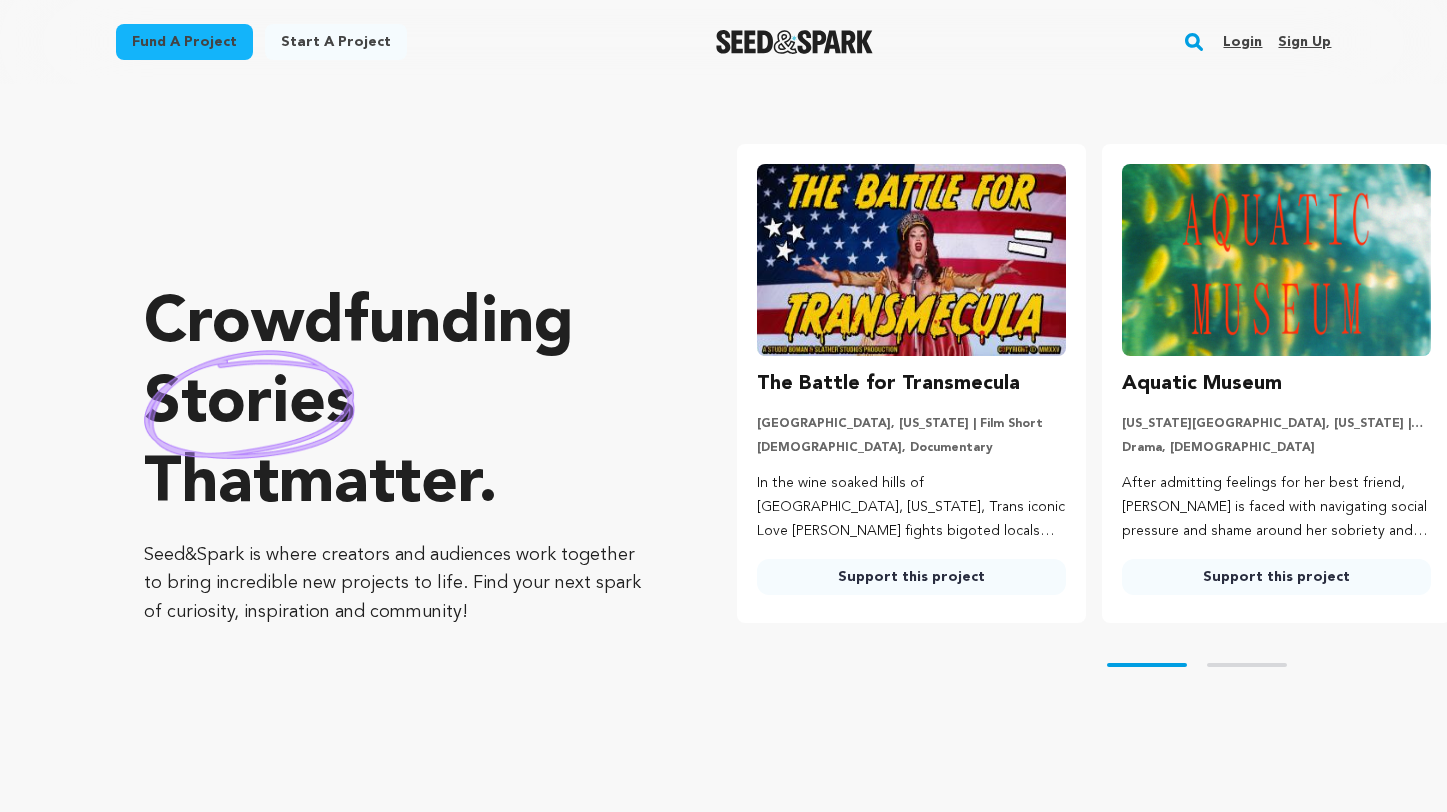 scroll, scrollTop: 0, scrollLeft: 0, axis: both 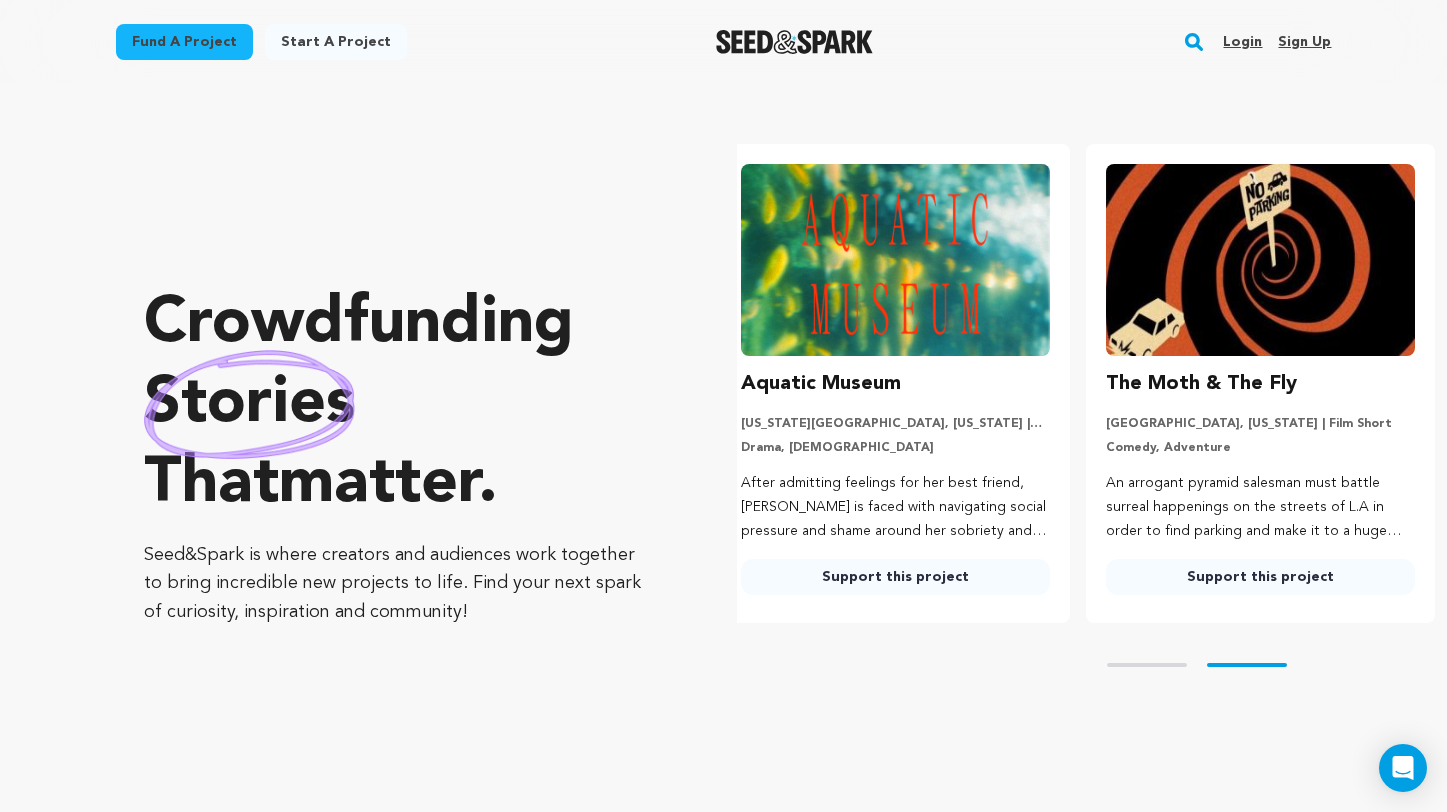 click on "Login" at bounding box center (1242, 42) 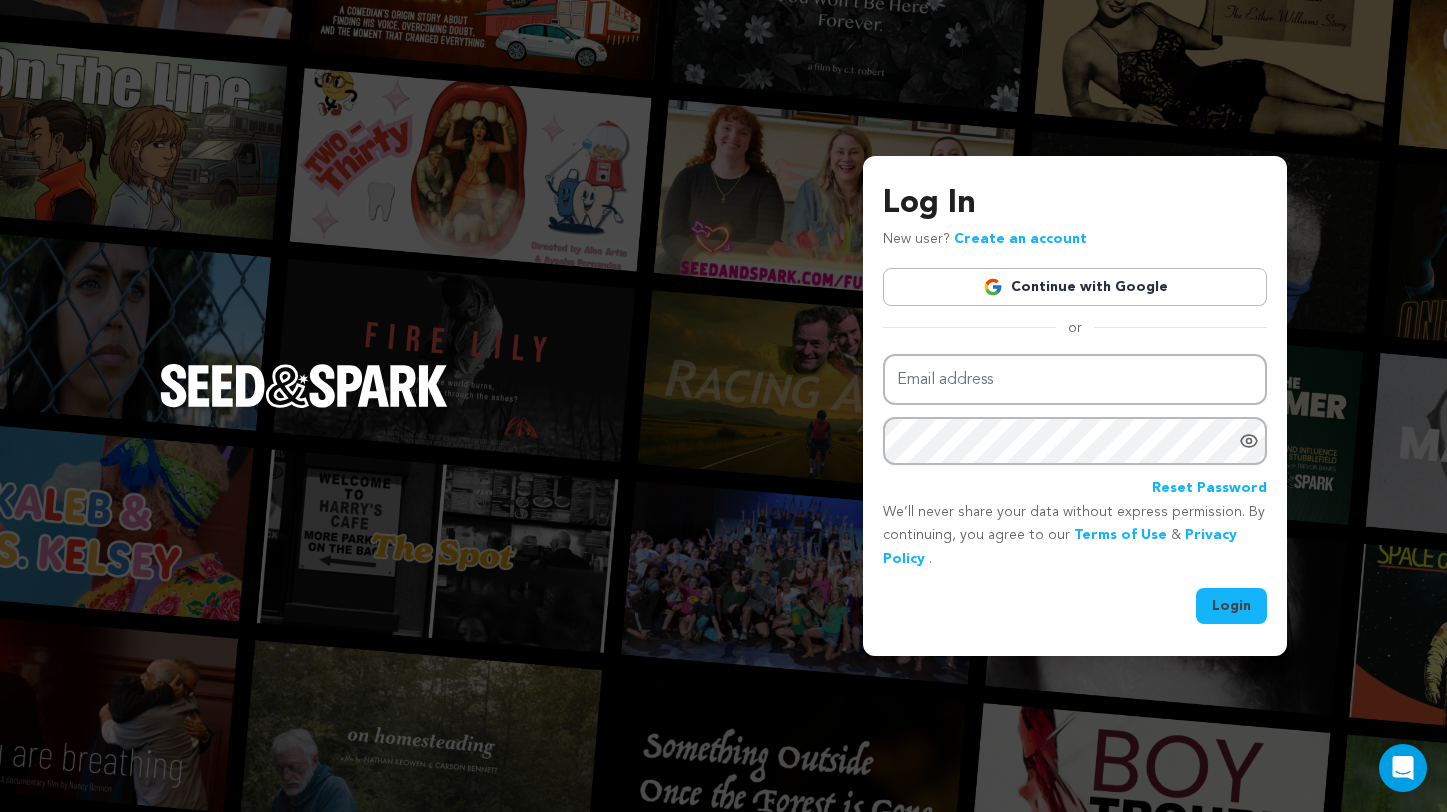 scroll, scrollTop: 0, scrollLeft: 0, axis: both 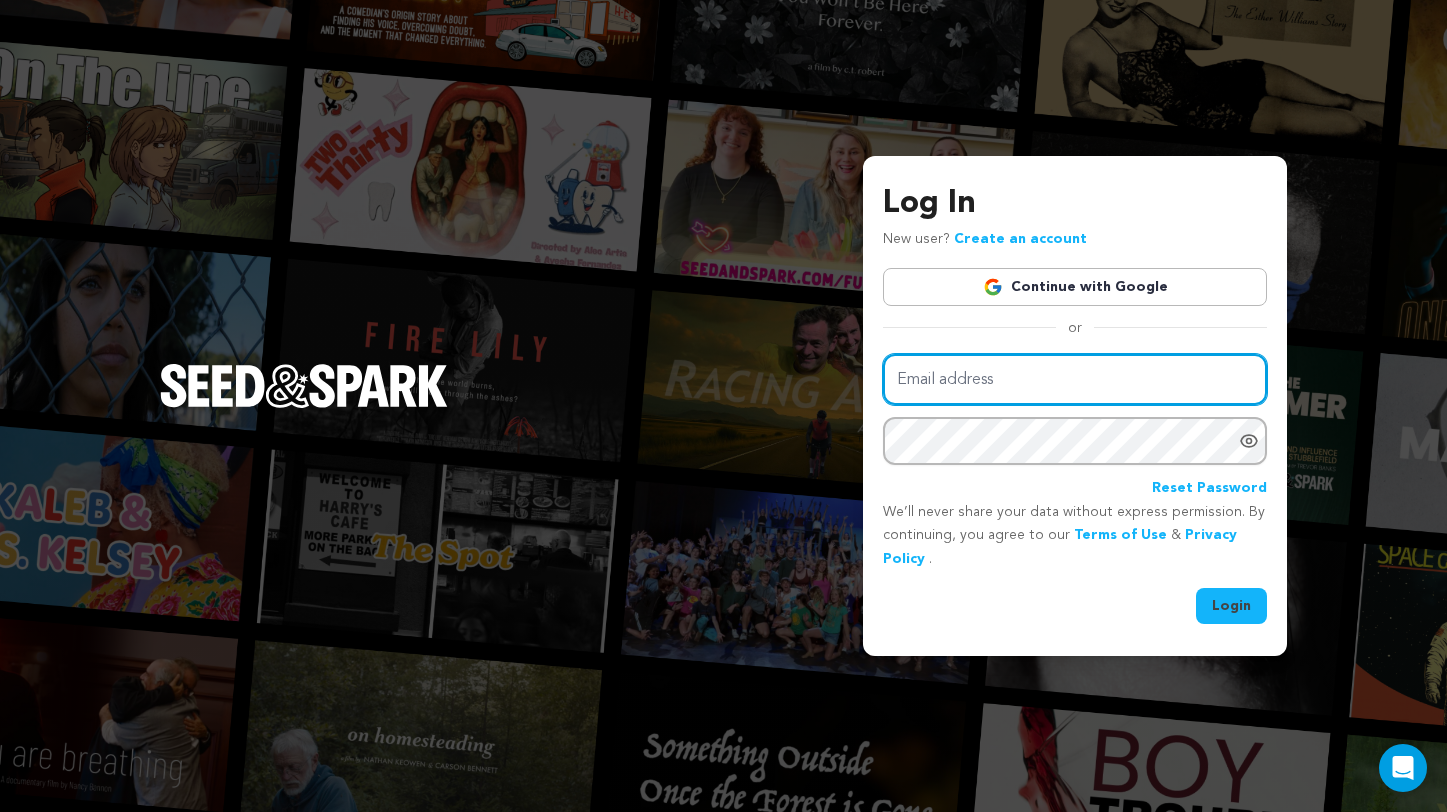 type on "luisabott@icloud.com" 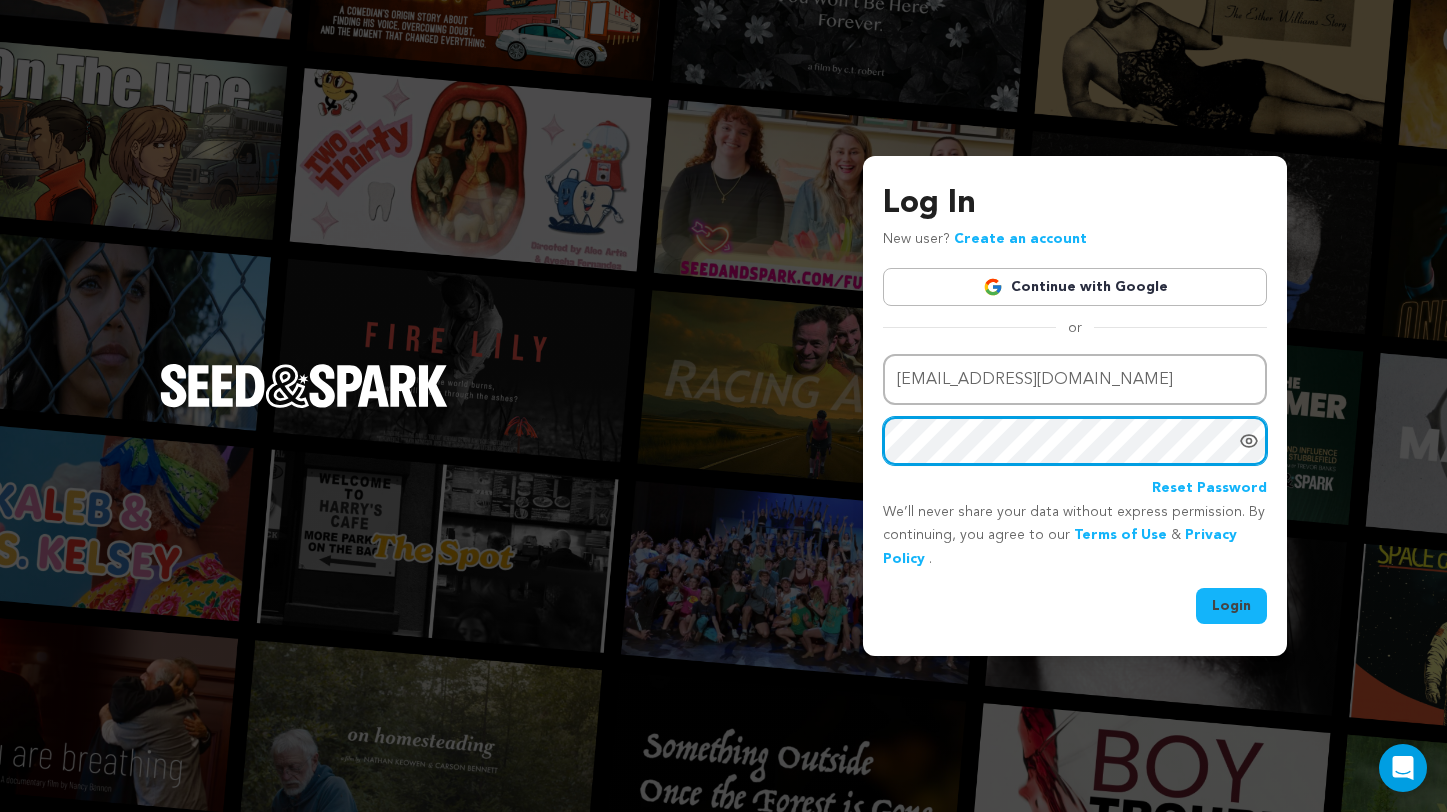 click on "Login" at bounding box center [1231, 606] 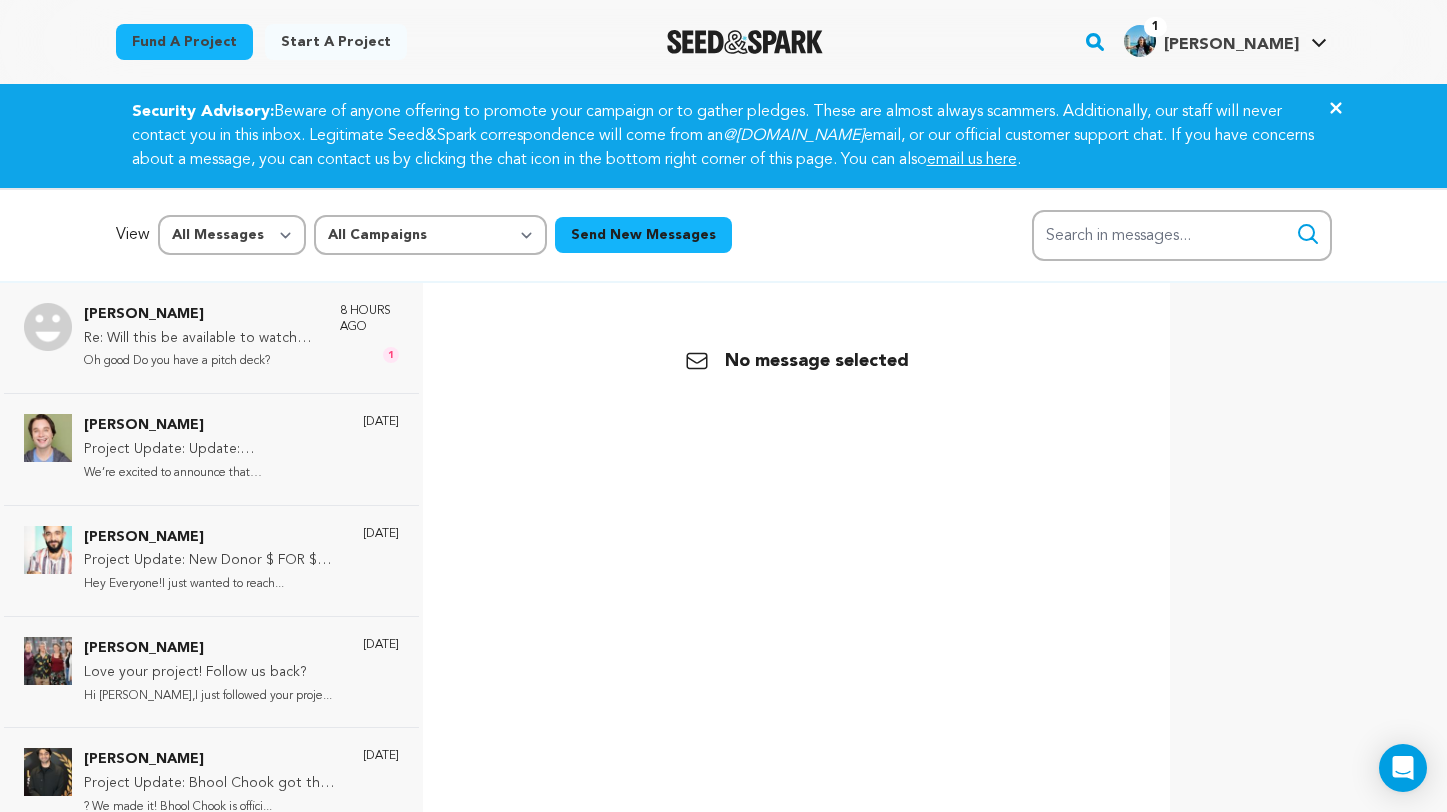 scroll, scrollTop: 0, scrollLeft: 0, axis: both 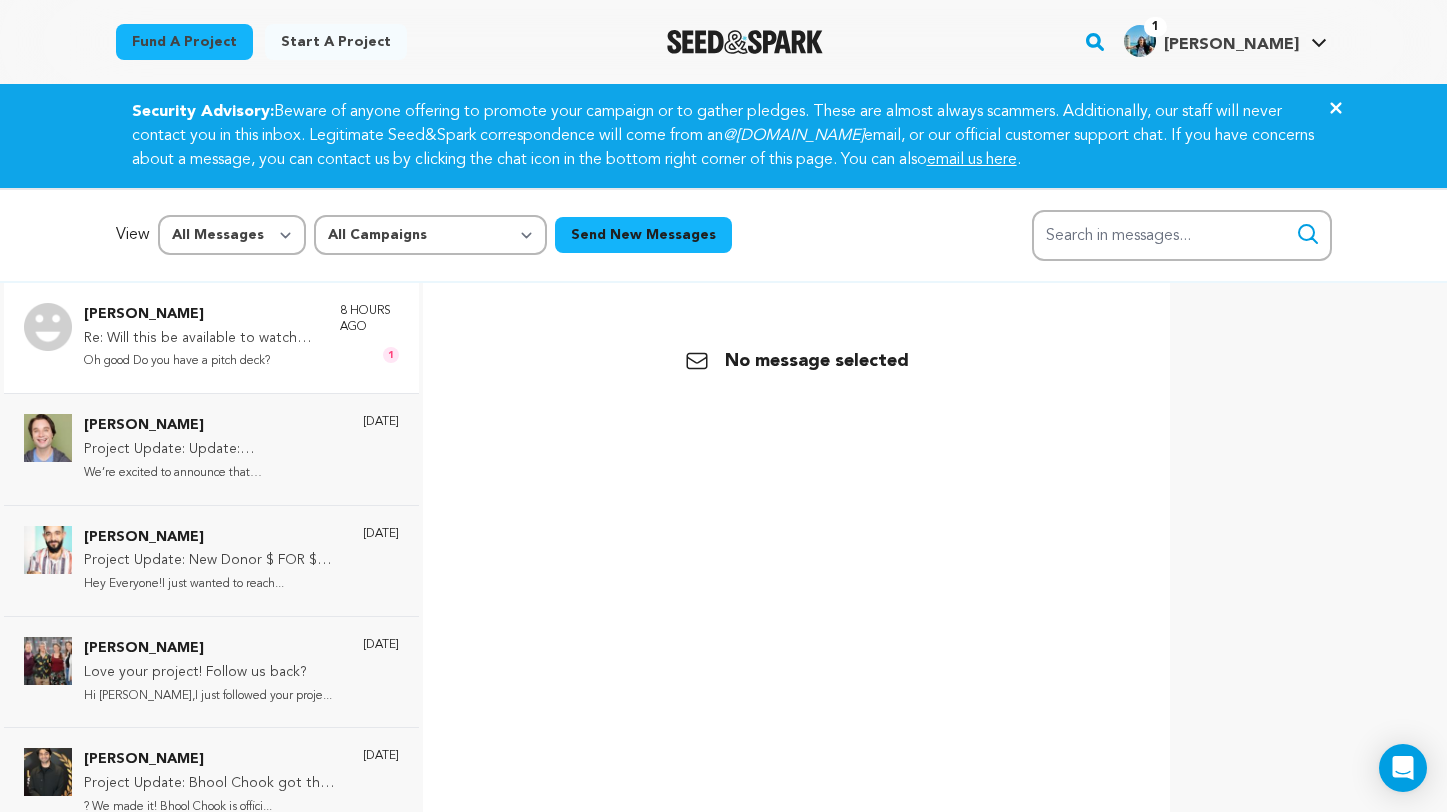 click on "Re: Will this be available to watch outside the U.S.?" at bounding box center [202, 339] 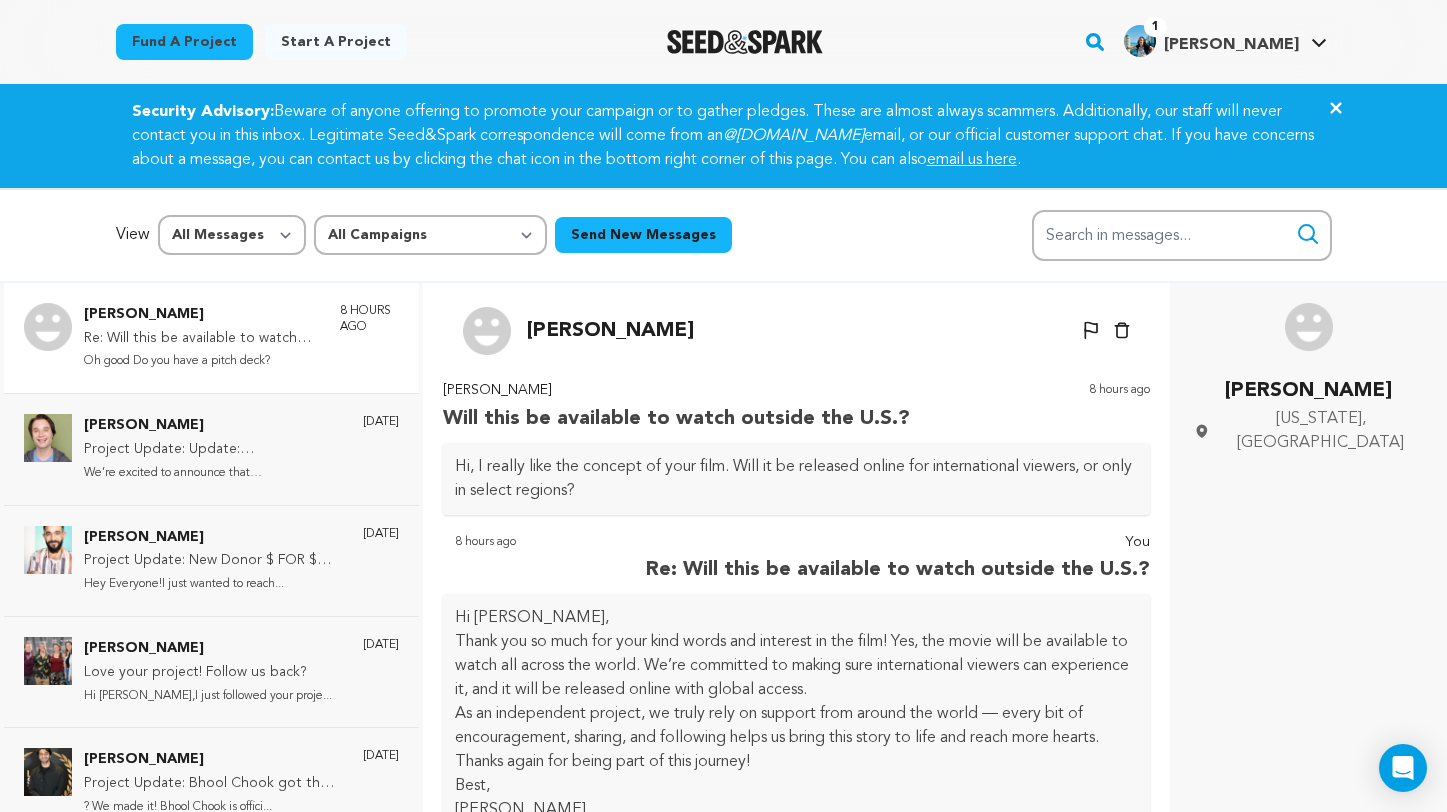 scroll, scrollTop: 260, scrollLeft: 0, axis: vertical 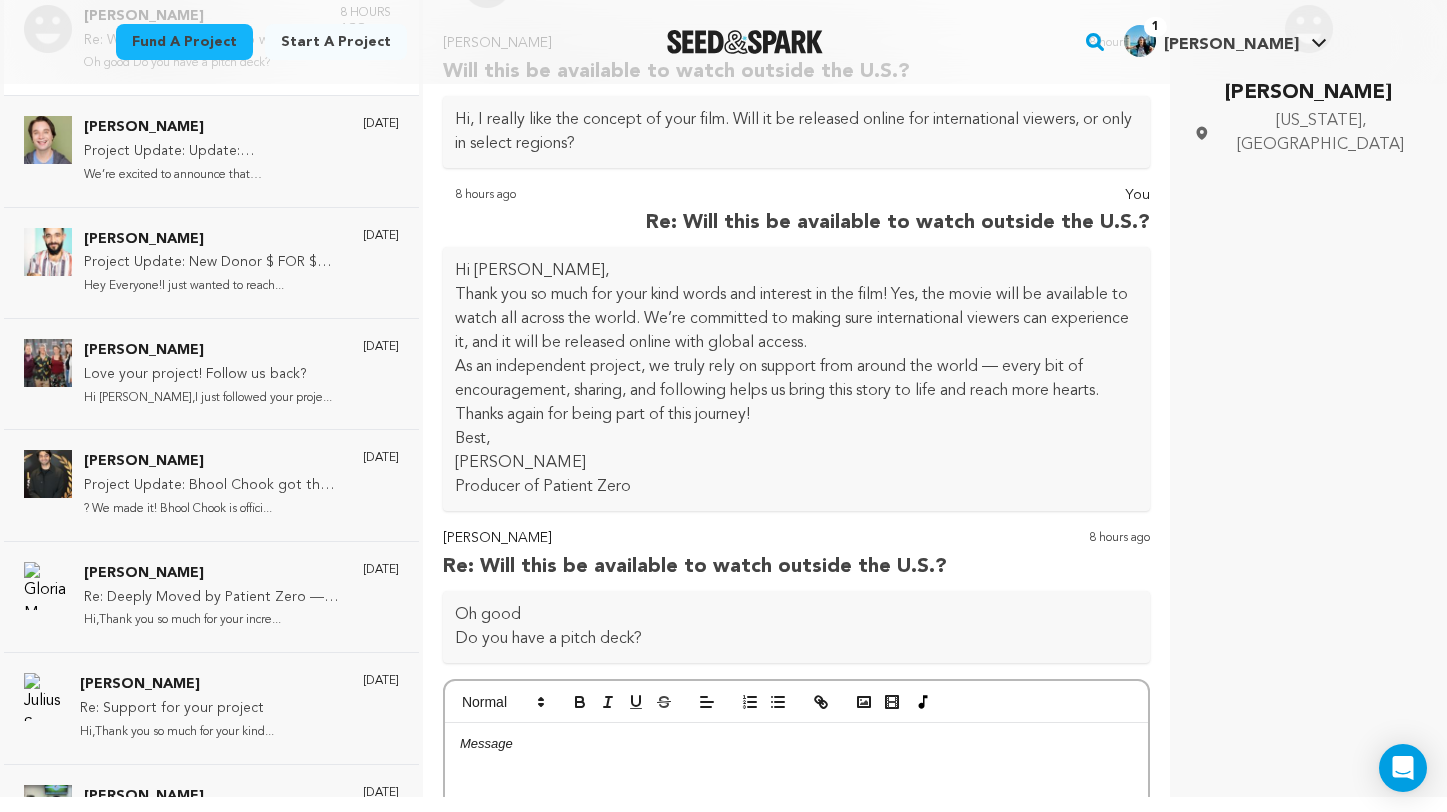 click at bounding box center [797, 873] 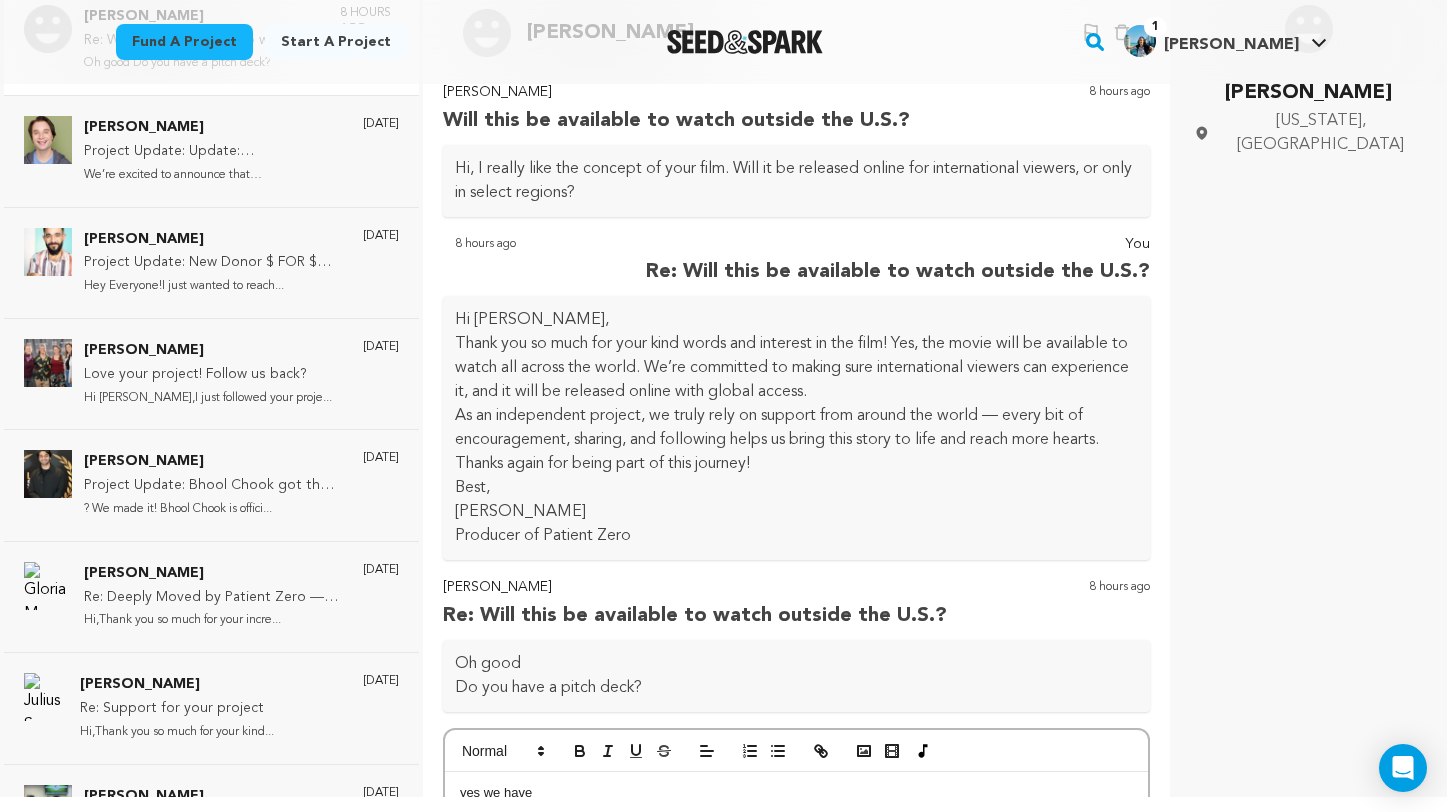 scroll, scrollTop: 0, scrollLeft: 0, axis: both 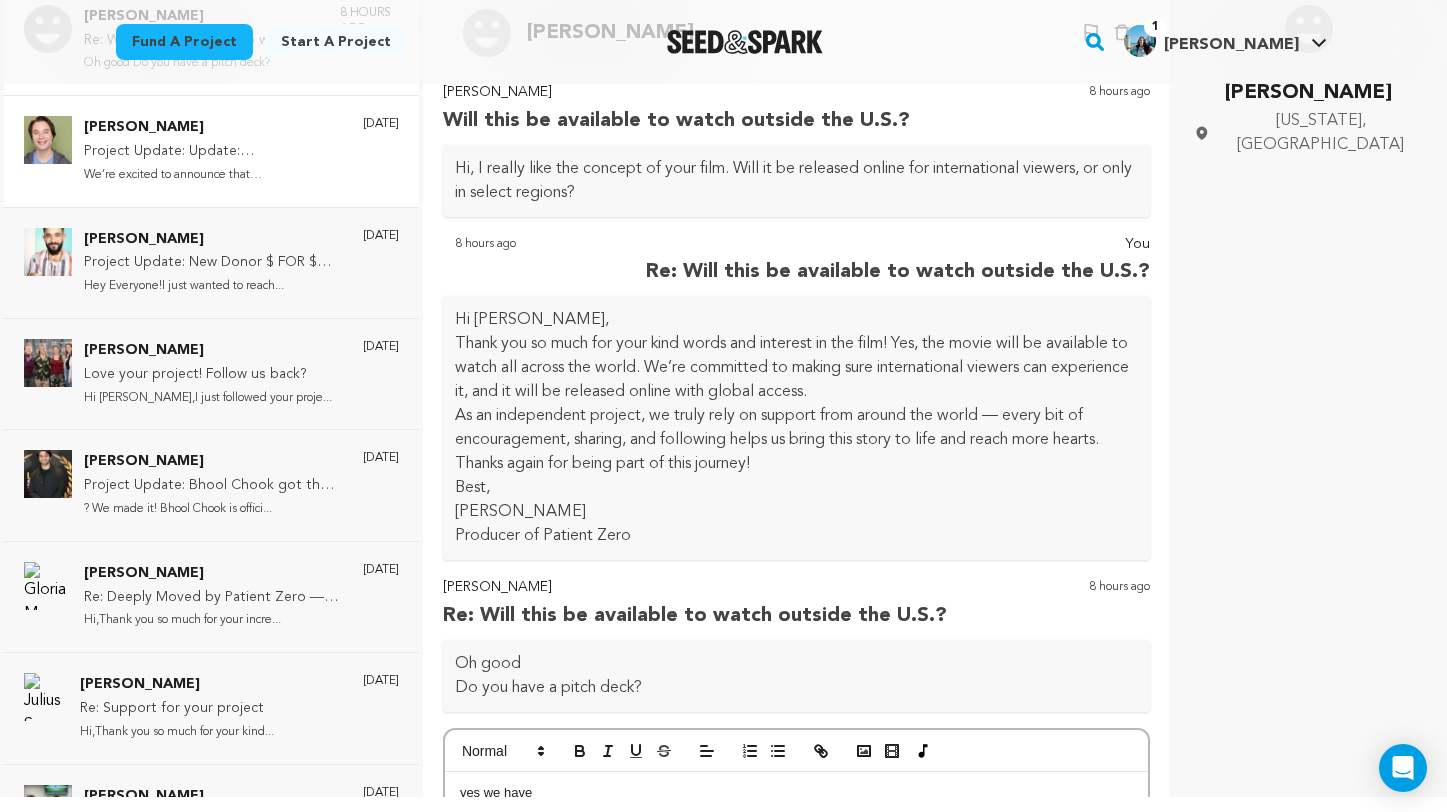 click on "We’re excited to announce that [PERSON_NAME]..." at bounding box center (213, 175) 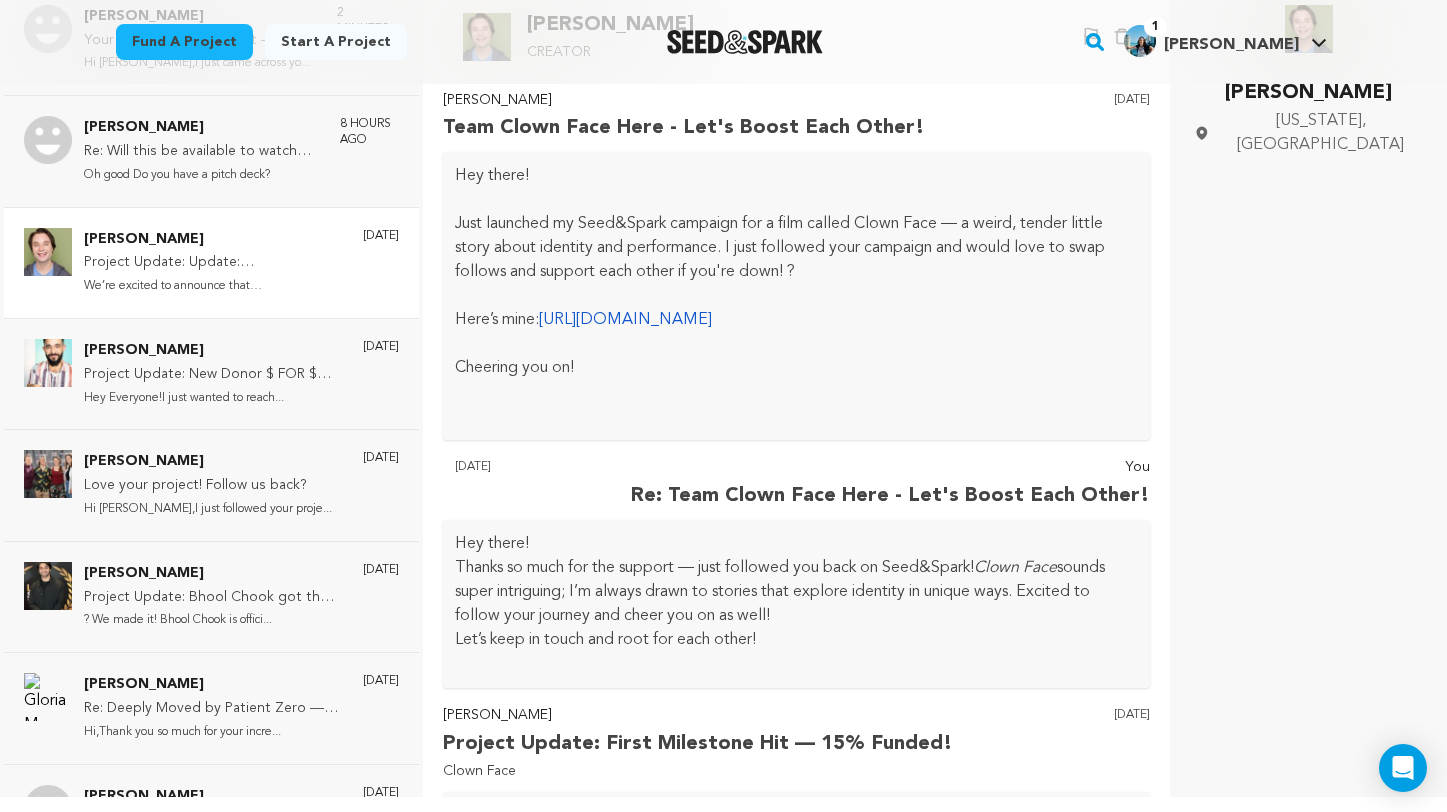scroll, scrollTop: 0, scrollLeft: 0, axis: both 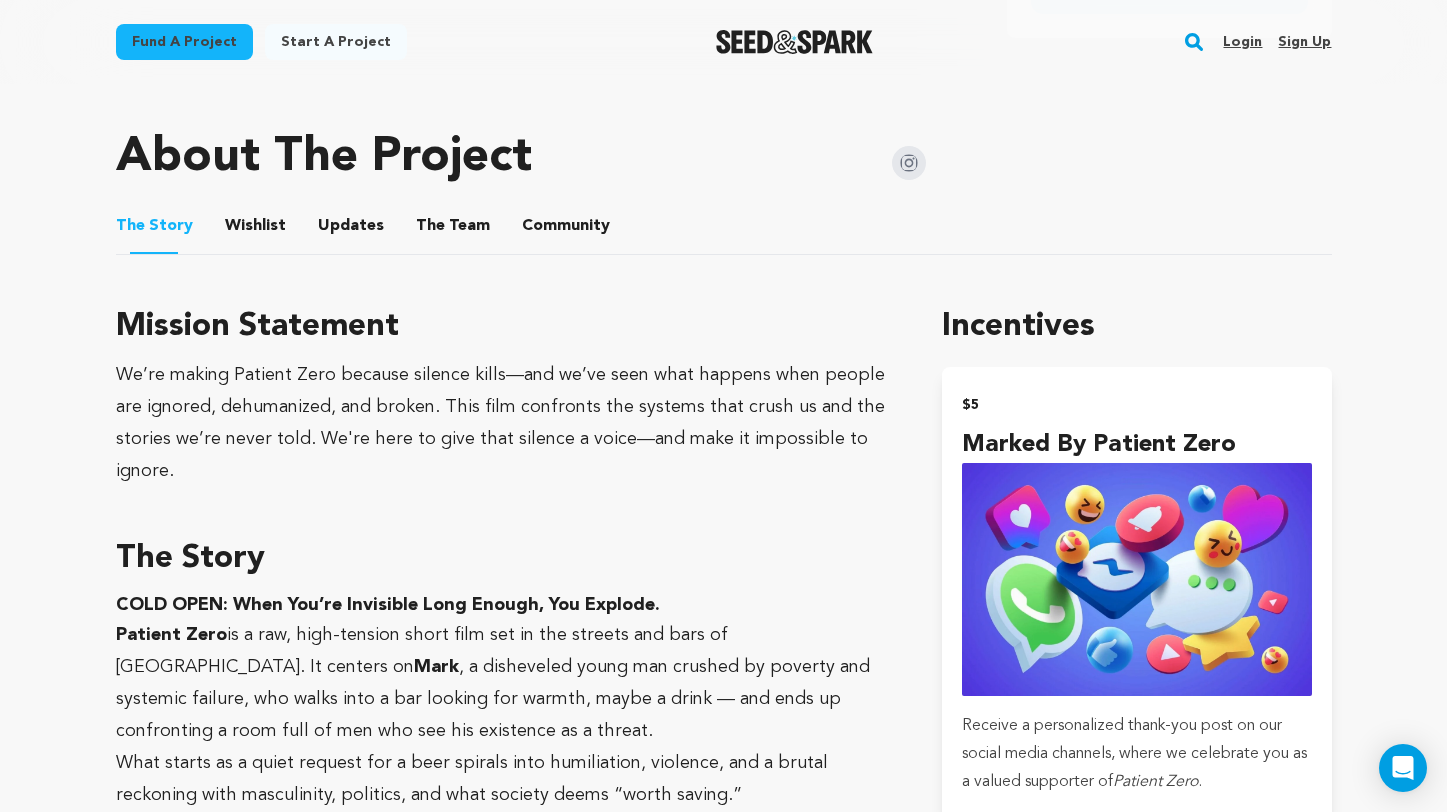 click at bounding box center (794, 42) 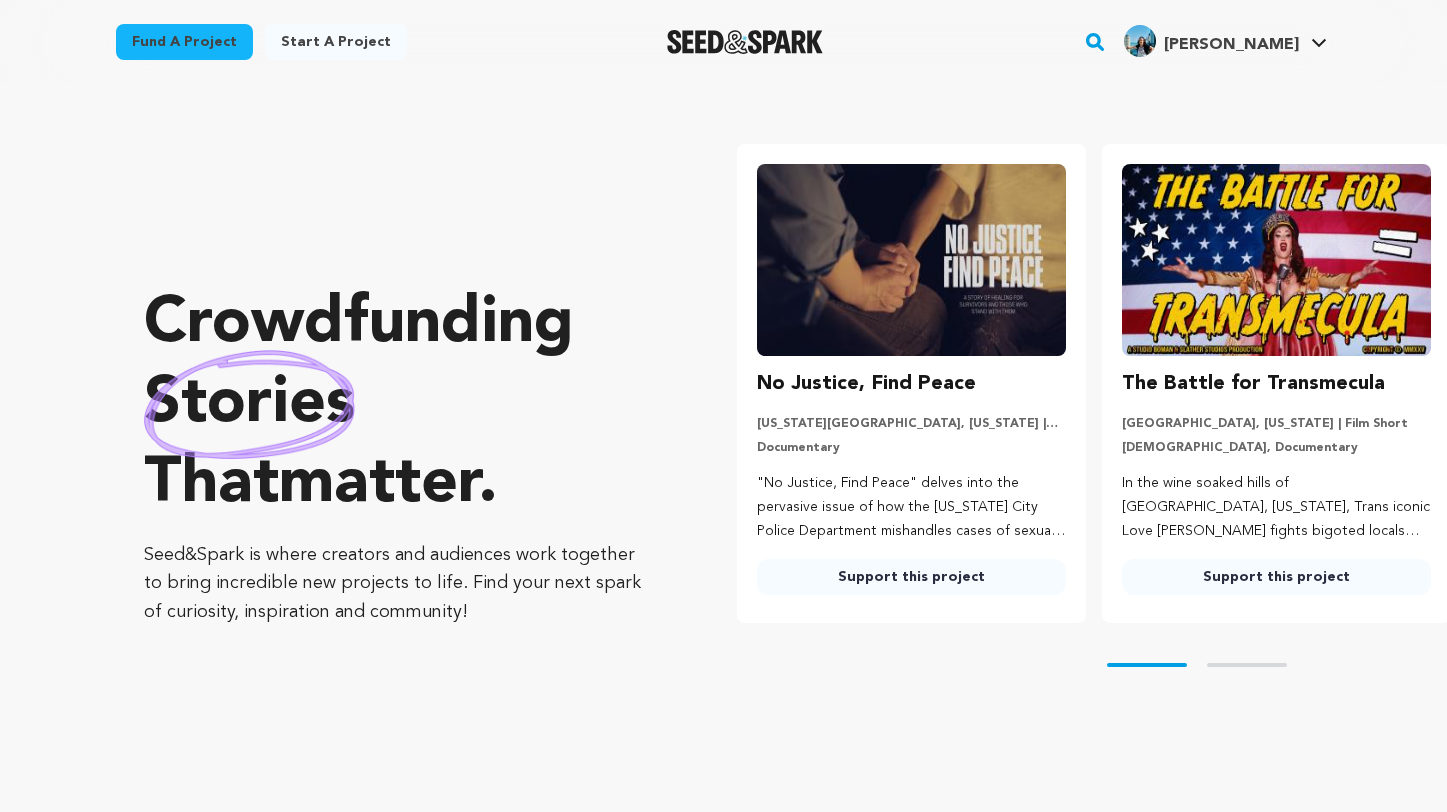 scroll, scrollTop: 0, scrollLeft: 0, axis: both 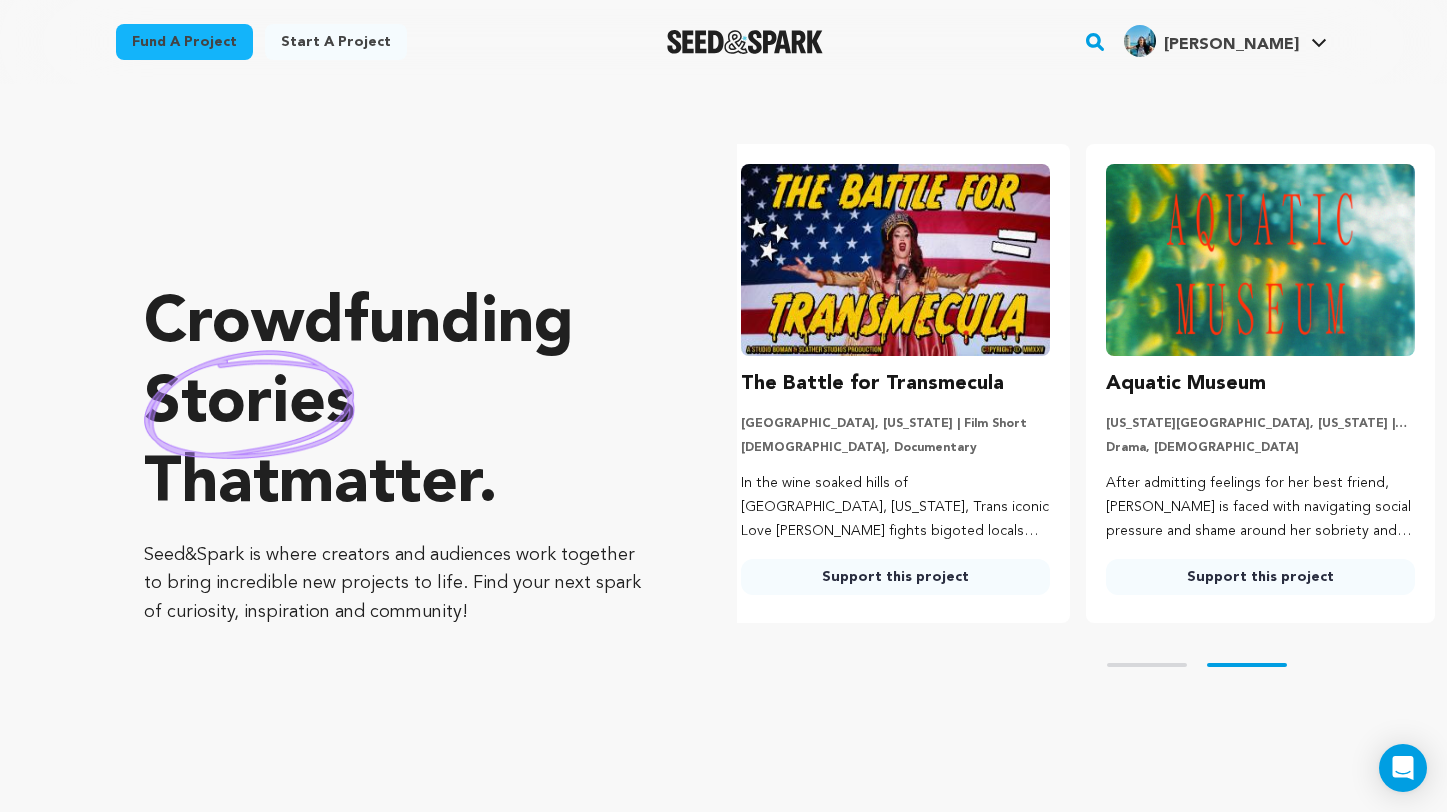 click 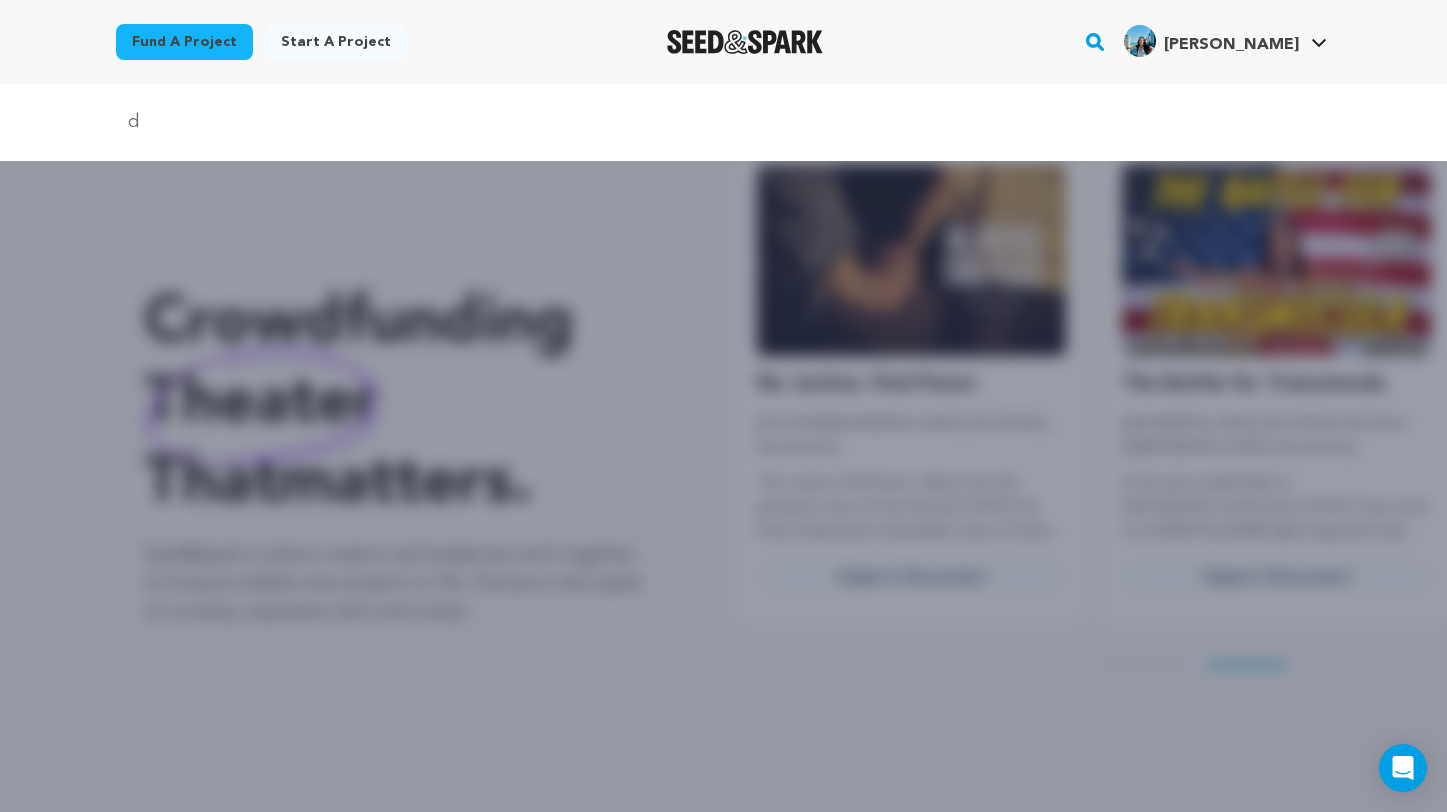 scroll, scrollTop: 0, scrollLeft: 381, axis: horizontal 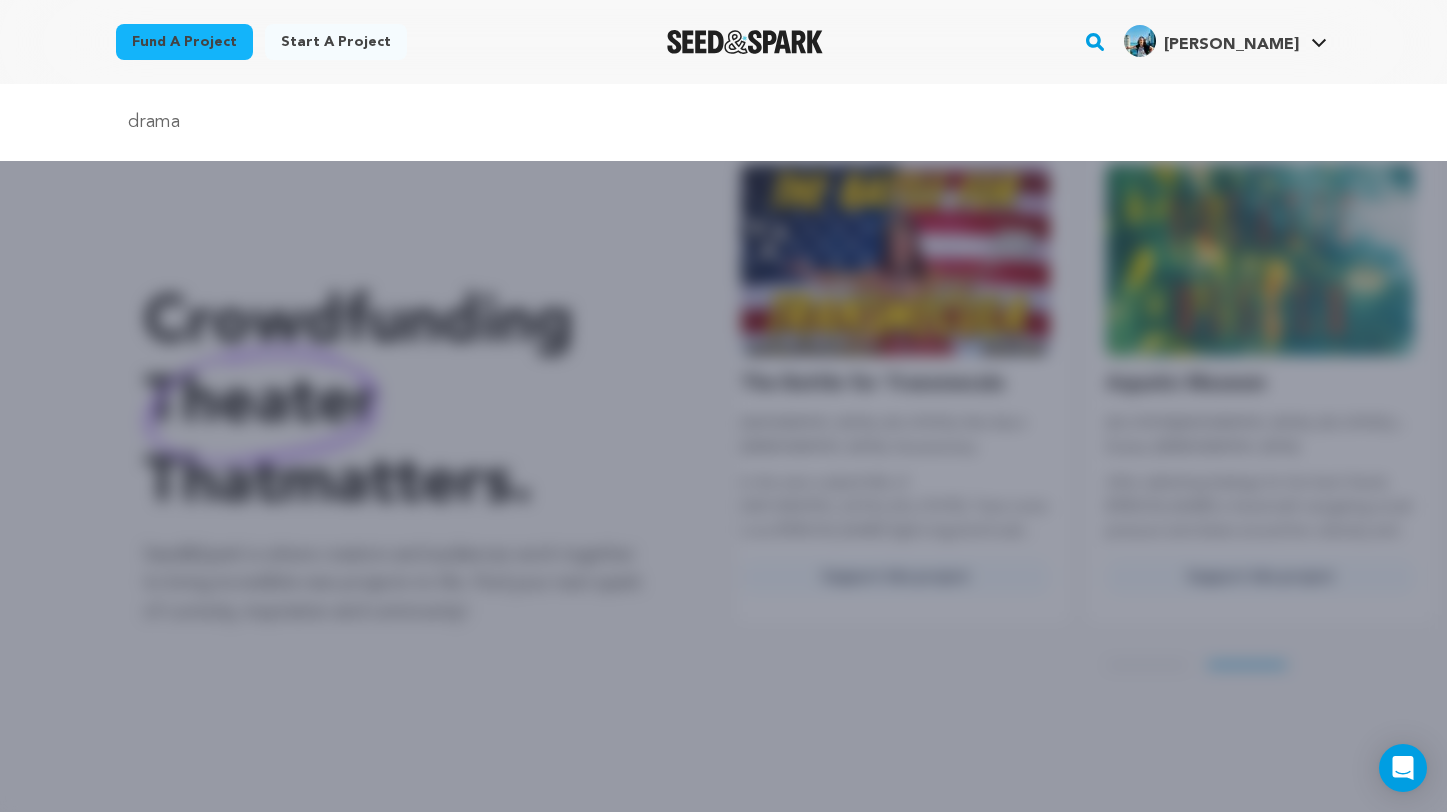 type on "drama" 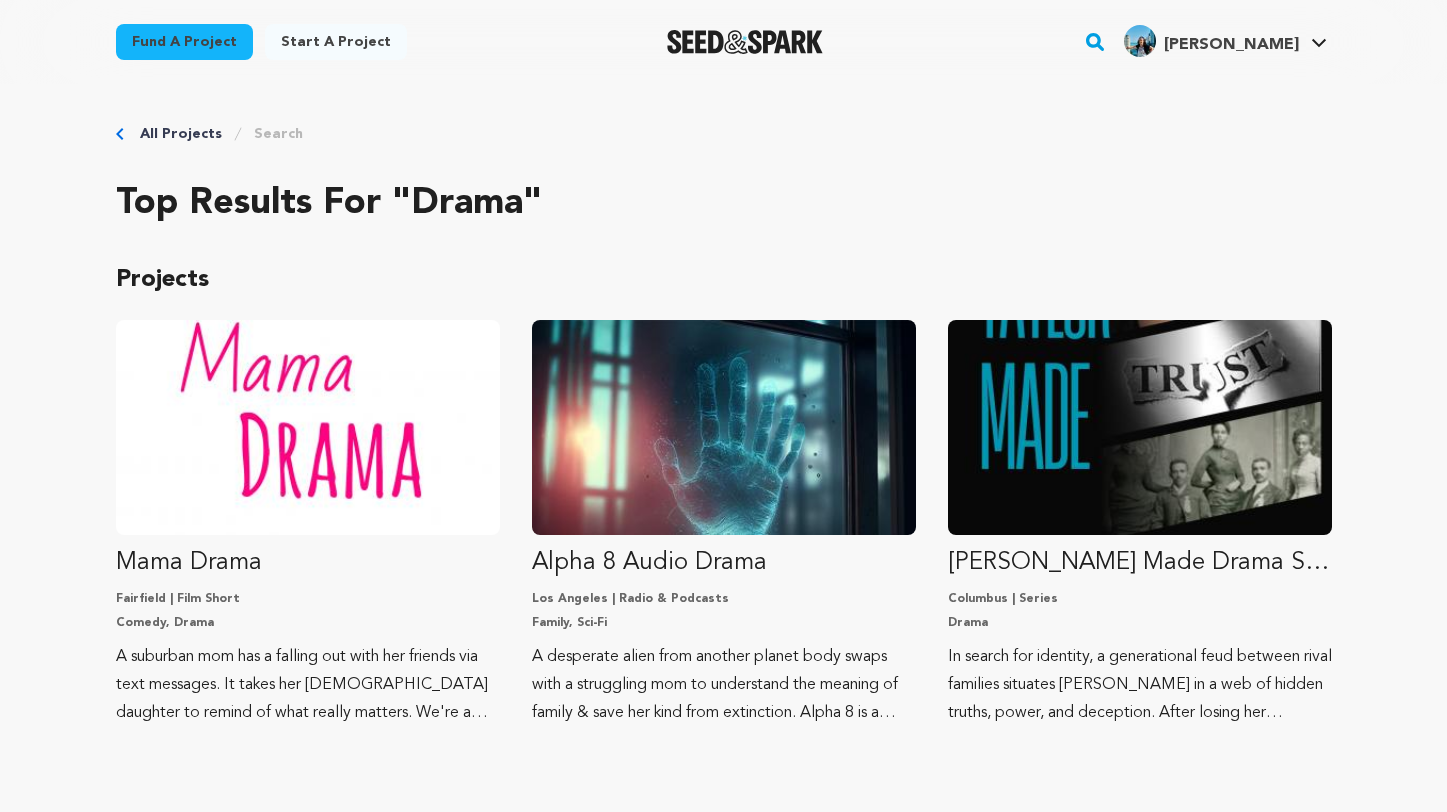 scroll, scrollTop: 0, scrollLeft: 0, axis: both 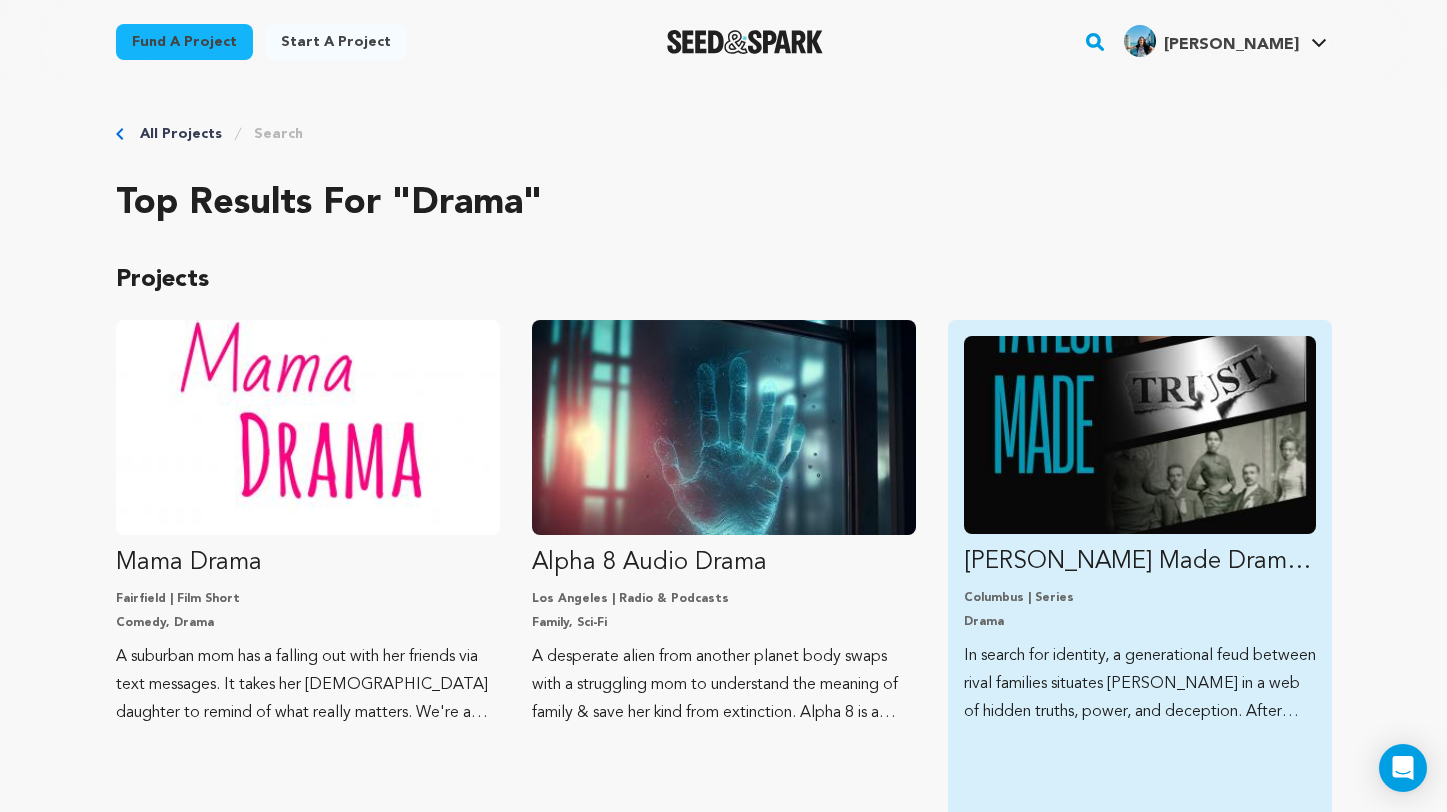 click at bounding box center (1140, 435) 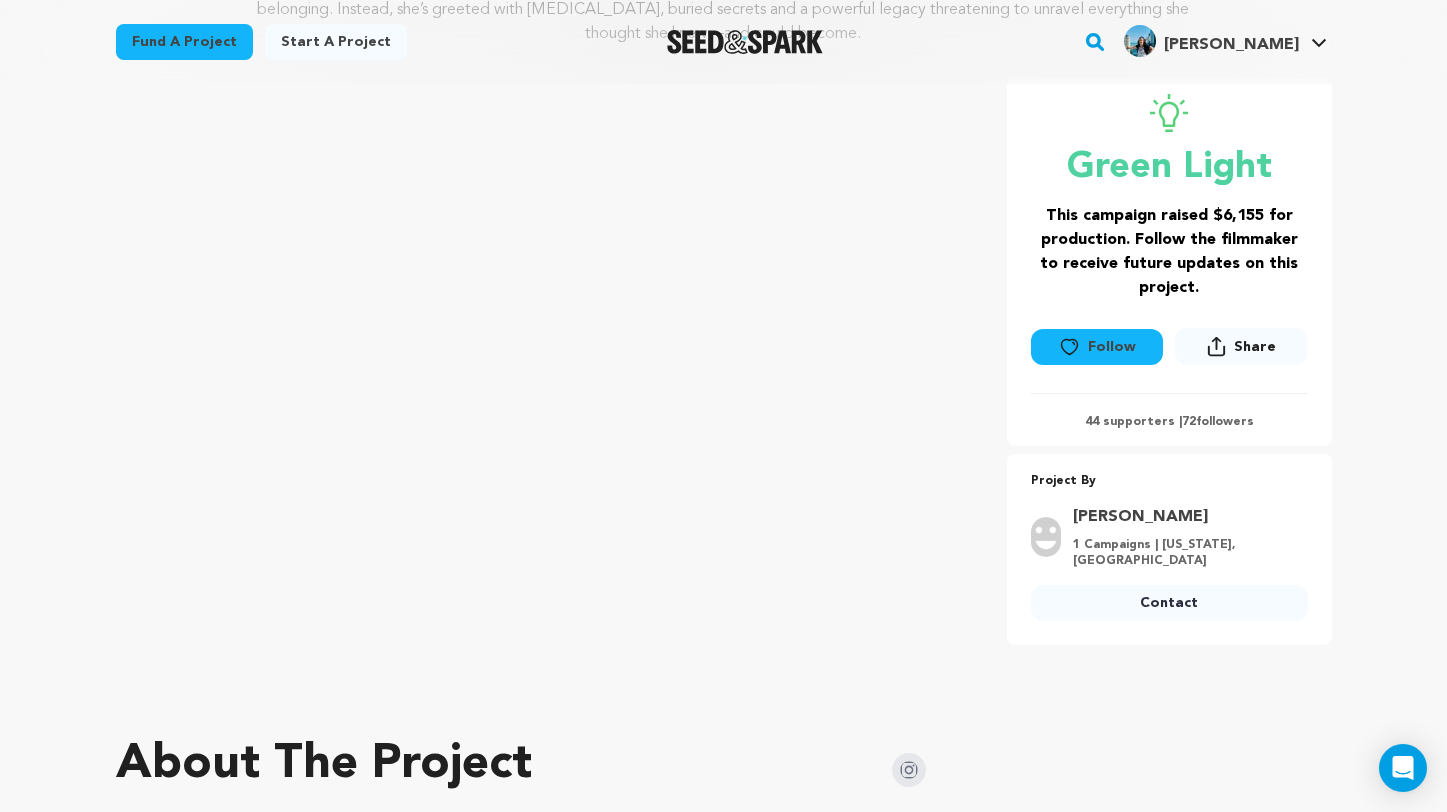 scroll, scrollTop: 319, scrollLeft: 0, axis: vertical 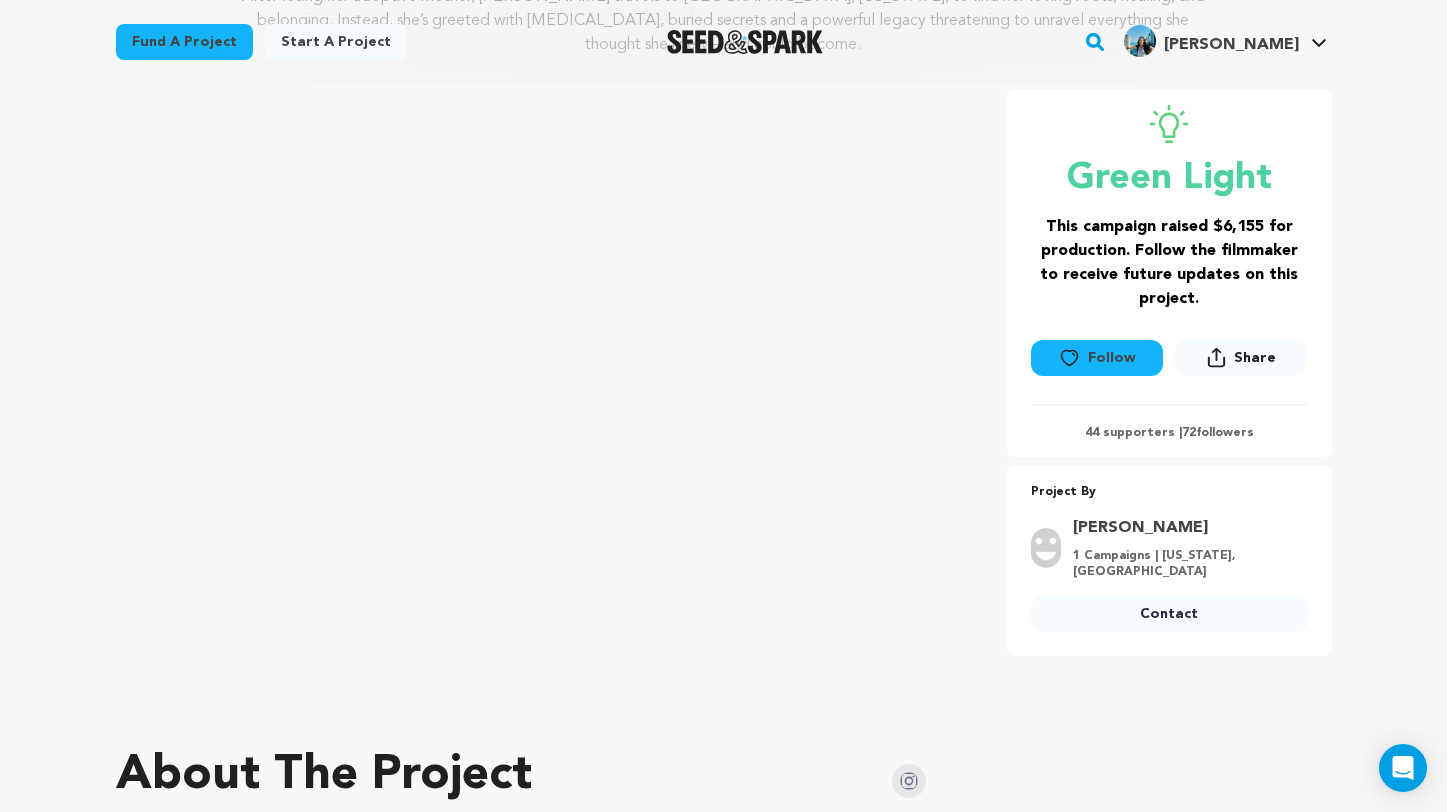 click on "Follow" at bounding box center (1097, 358) 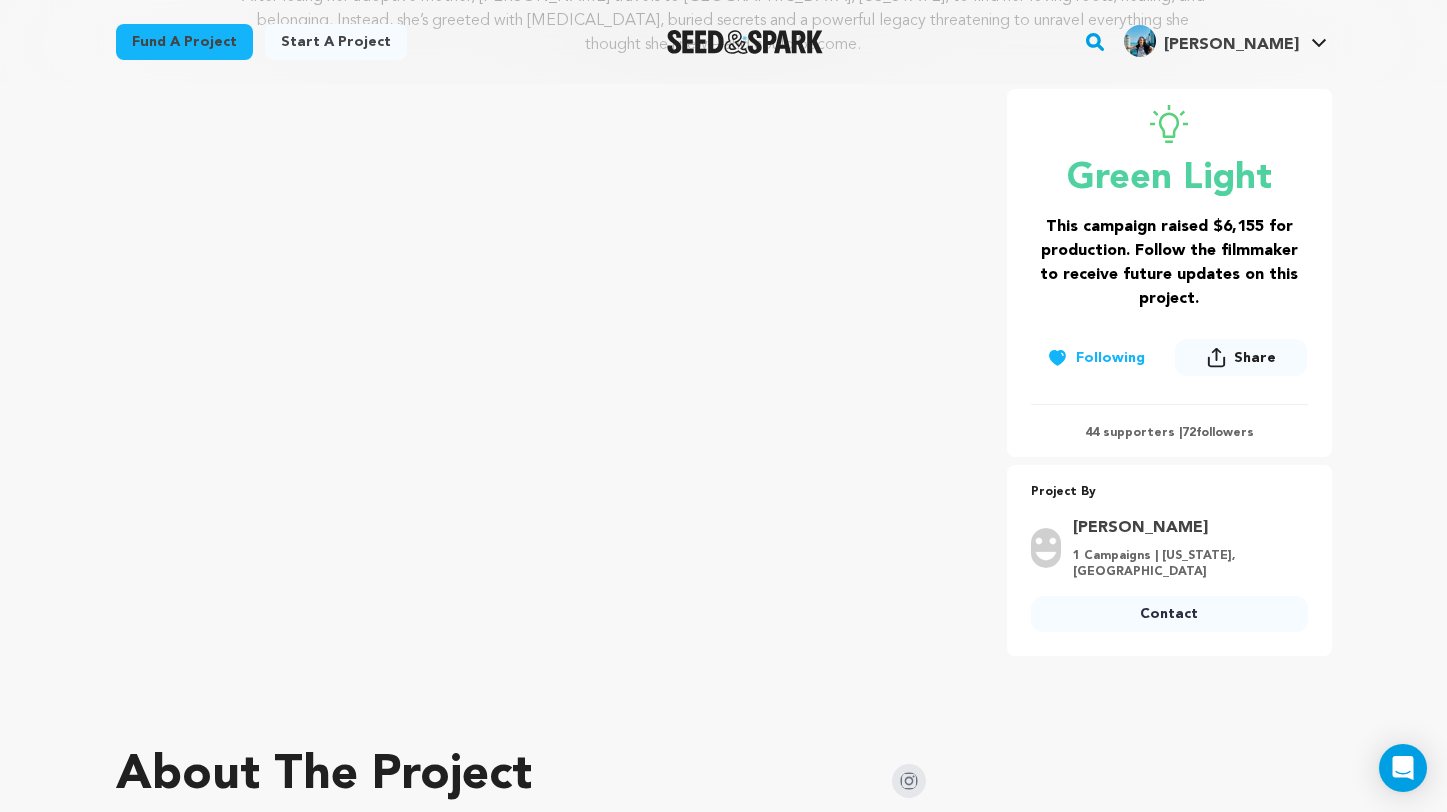 click on "Contact" at bounding box center (1169, 614) 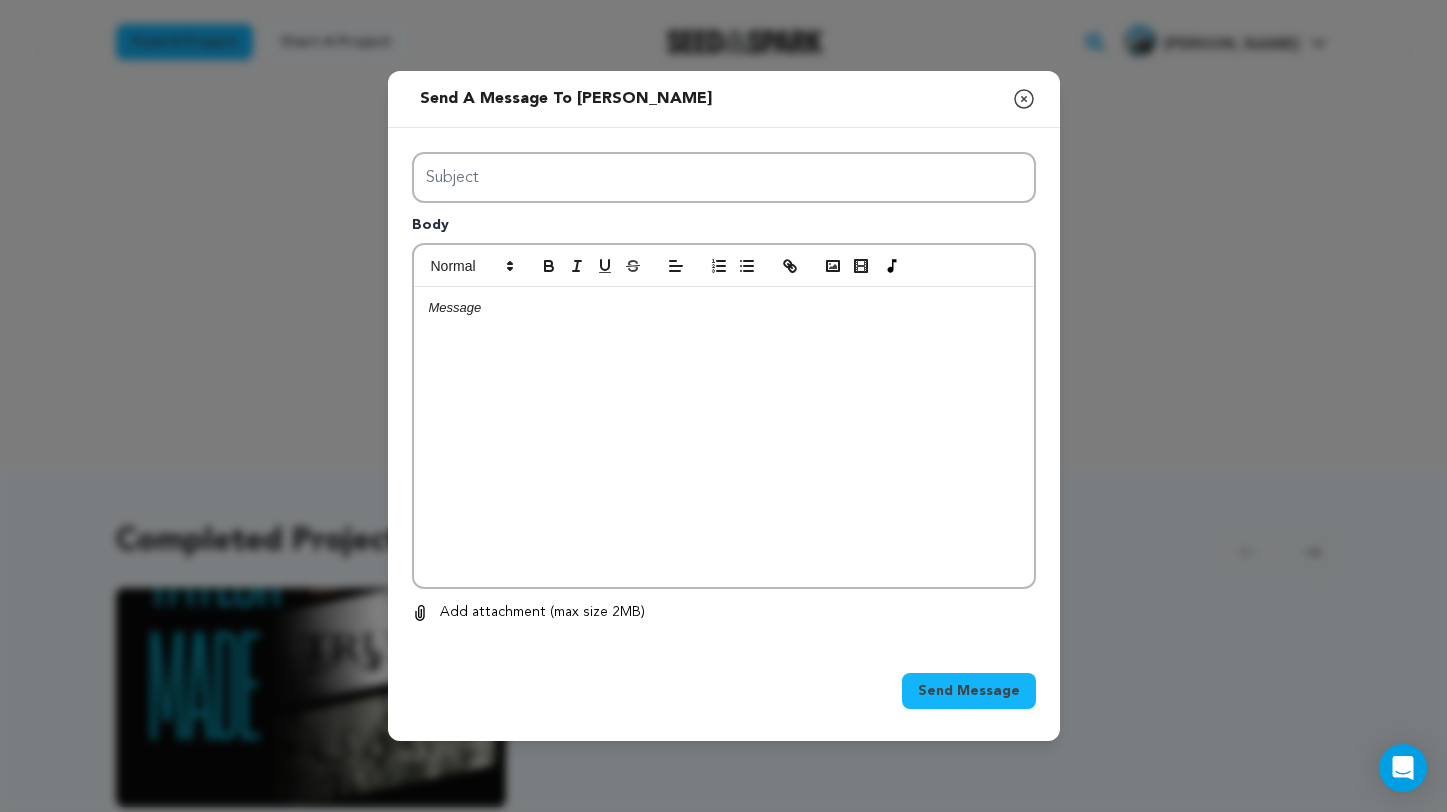 scroll, scrollTop: 0, scrollLeft: 0, axis: both 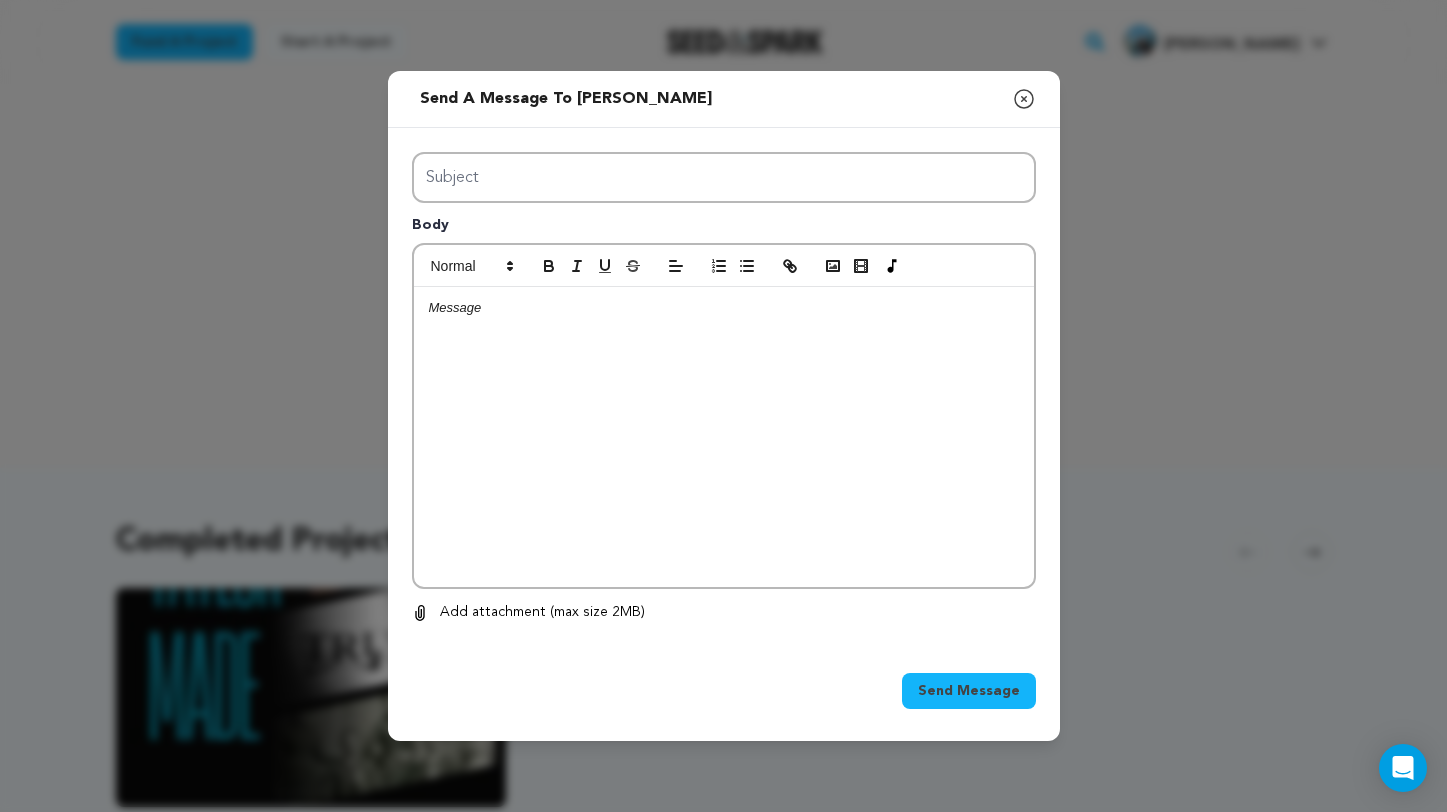 click at bounding box center (724, 437) 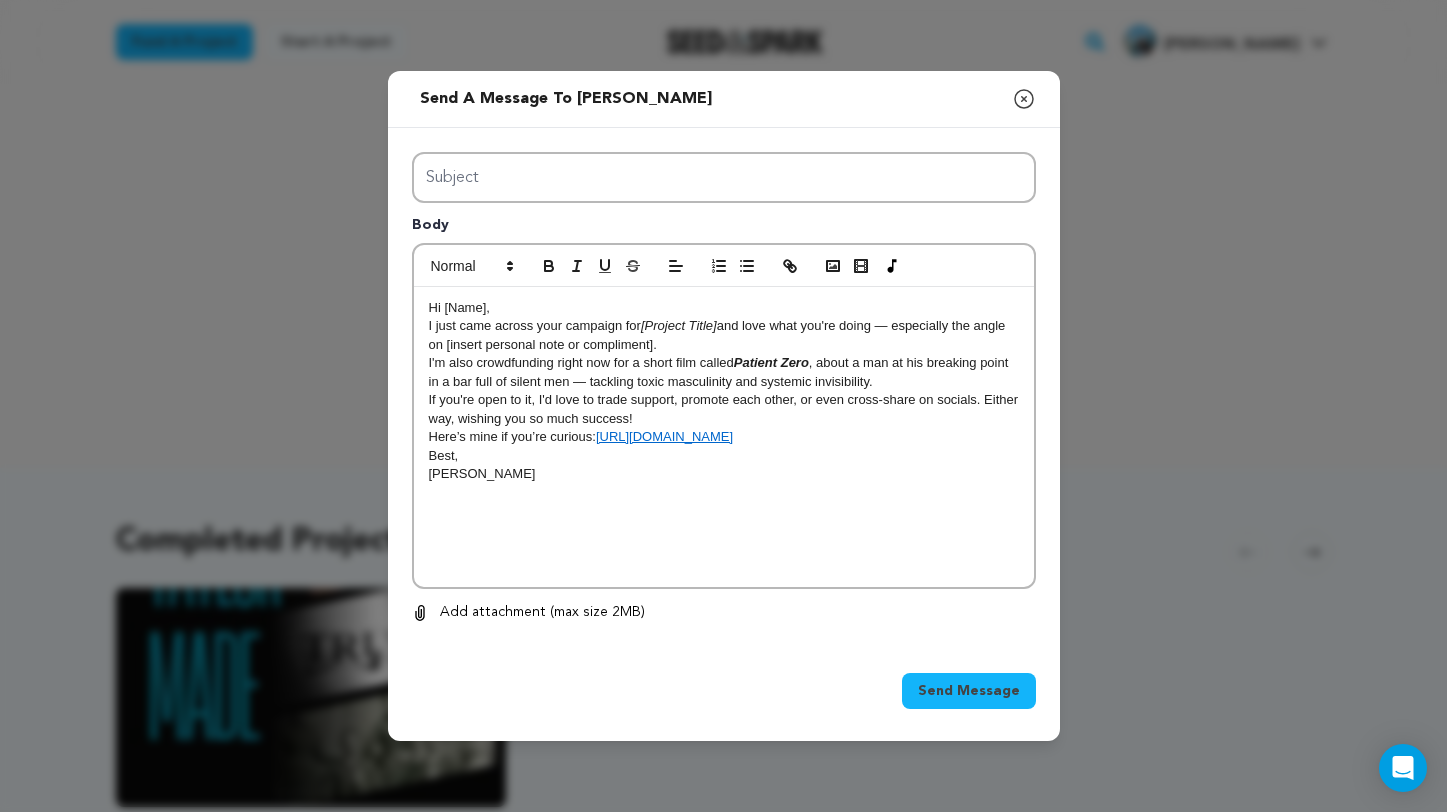 scroll, scrollTop: 18, scrollLeft: 0, axis: vertical 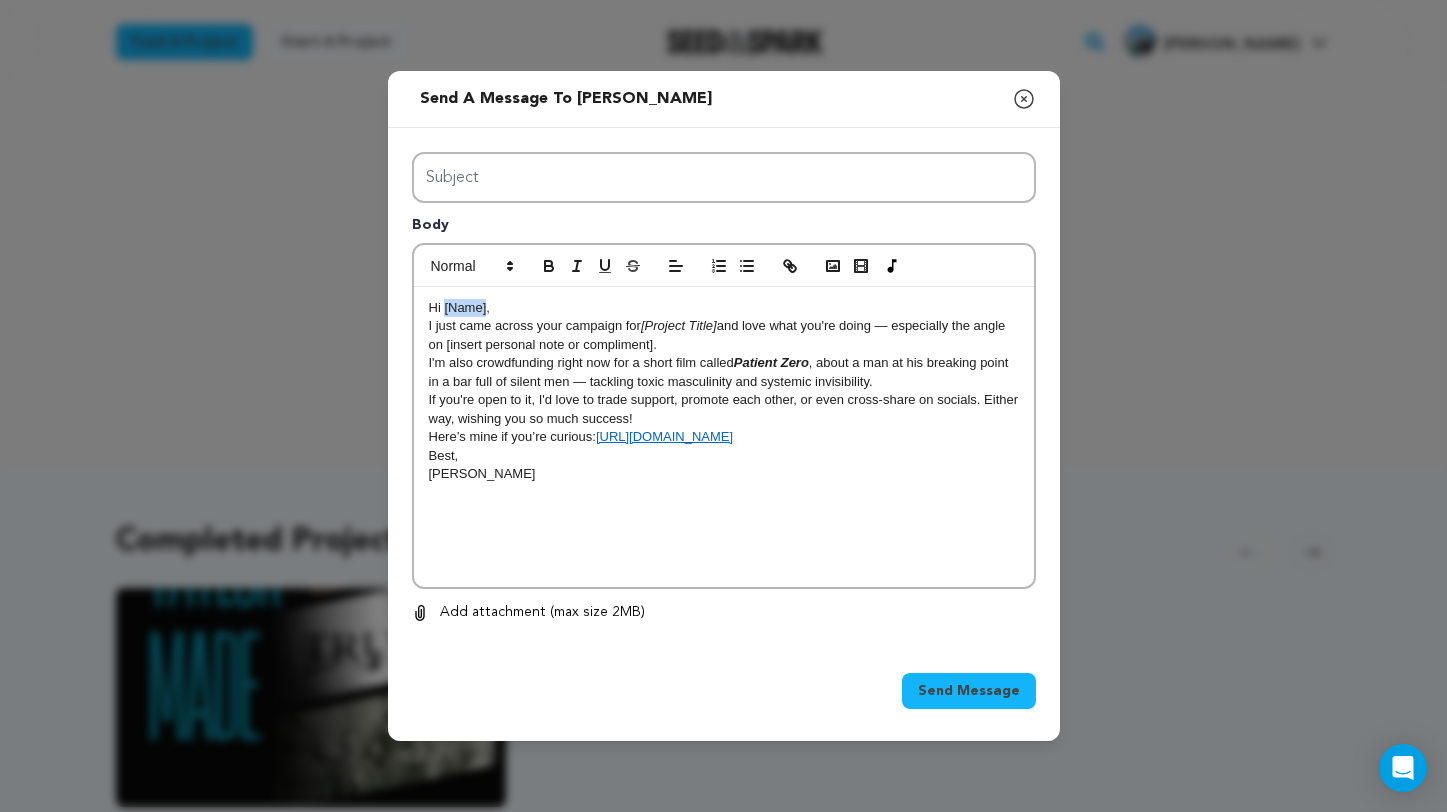 drag, startPoint x: 443, startPoint y: 307, endPoint x: 486, endPoint y: 309, distance: 43.046486 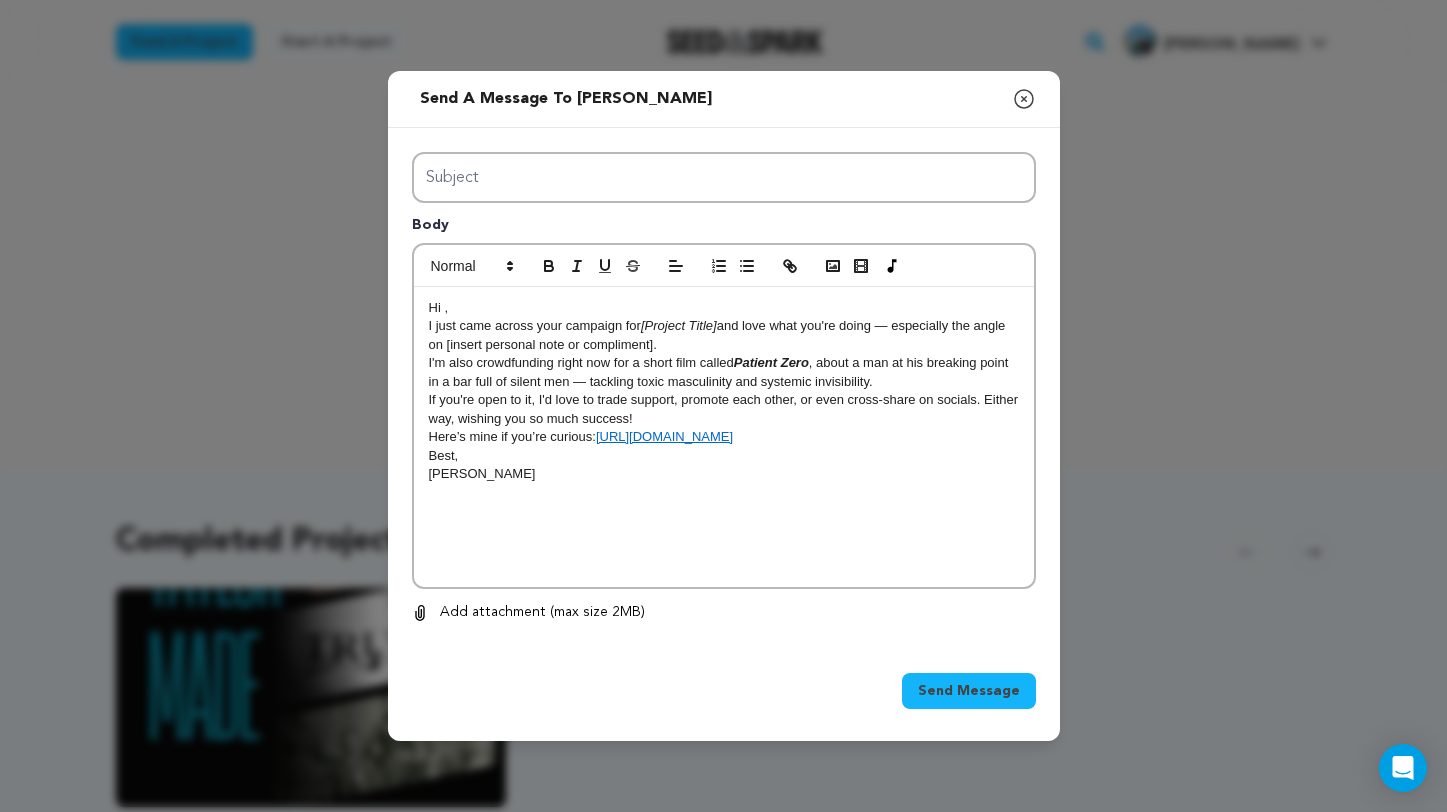 type 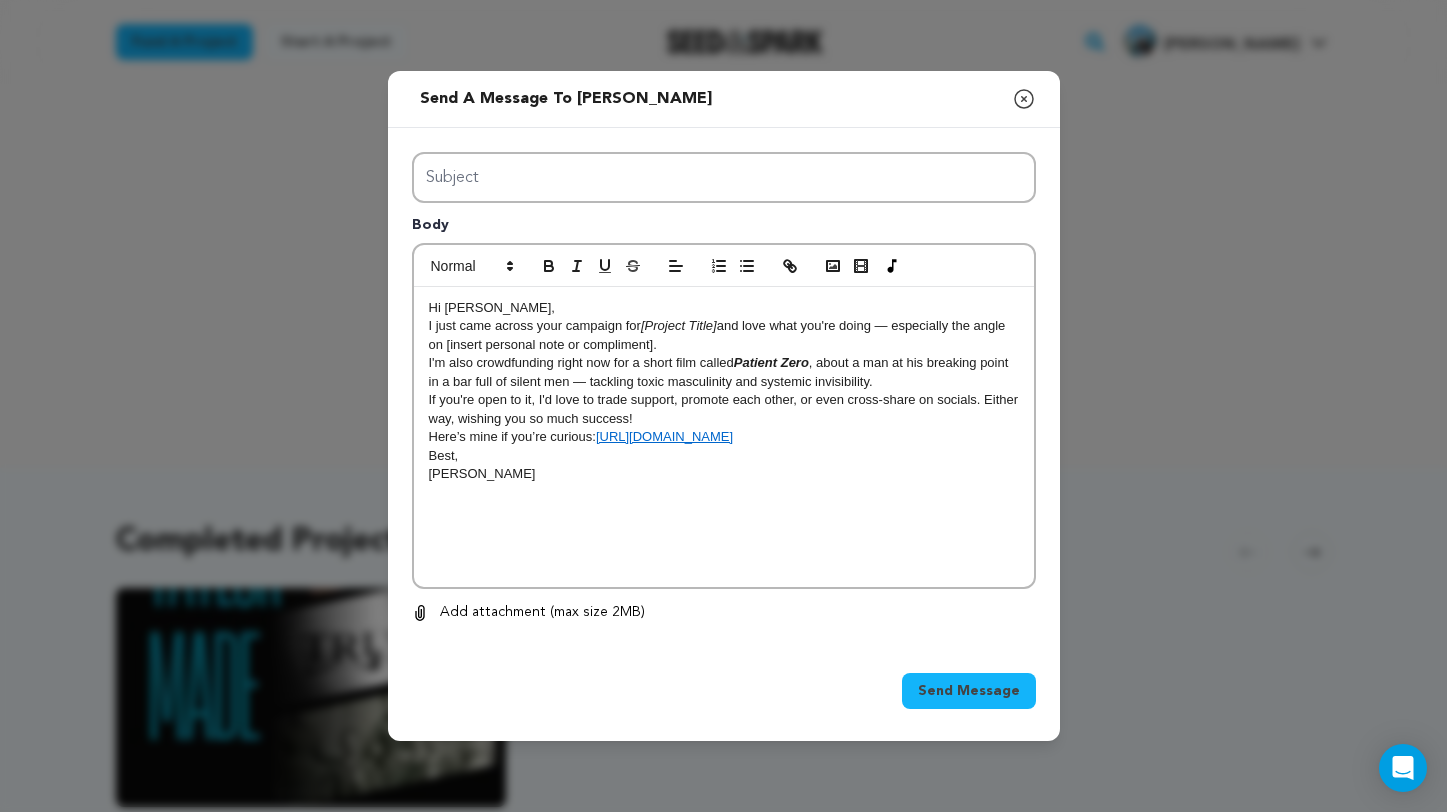 drag, startPoint x: 645, startPoint y: 326, endPoint x: 718, endPoint y: 331, distance: 73.171036 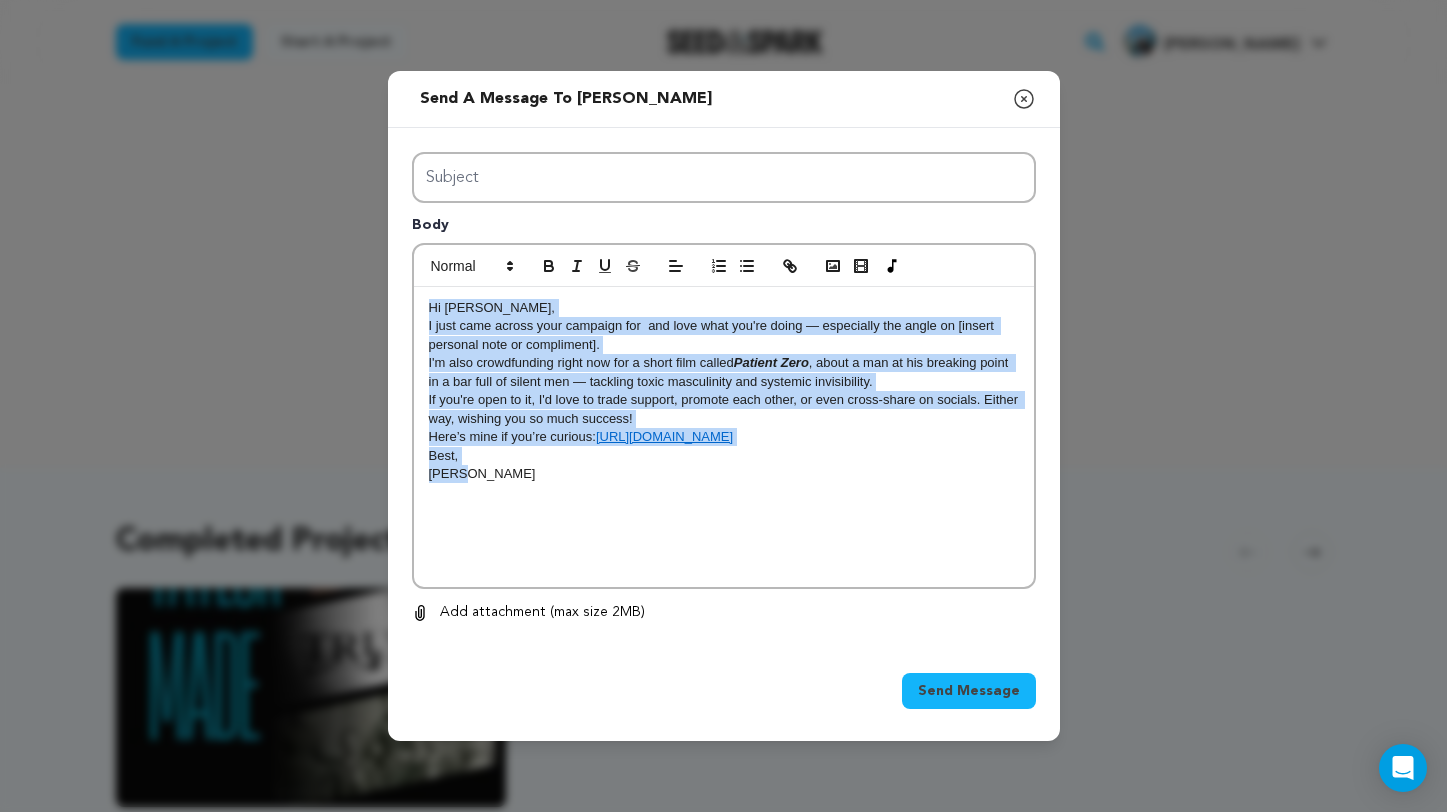 drag, startPoint x: 469, startPoint y: 474, endPoint x: 408, endPoint y: 279, distance: 204.31837 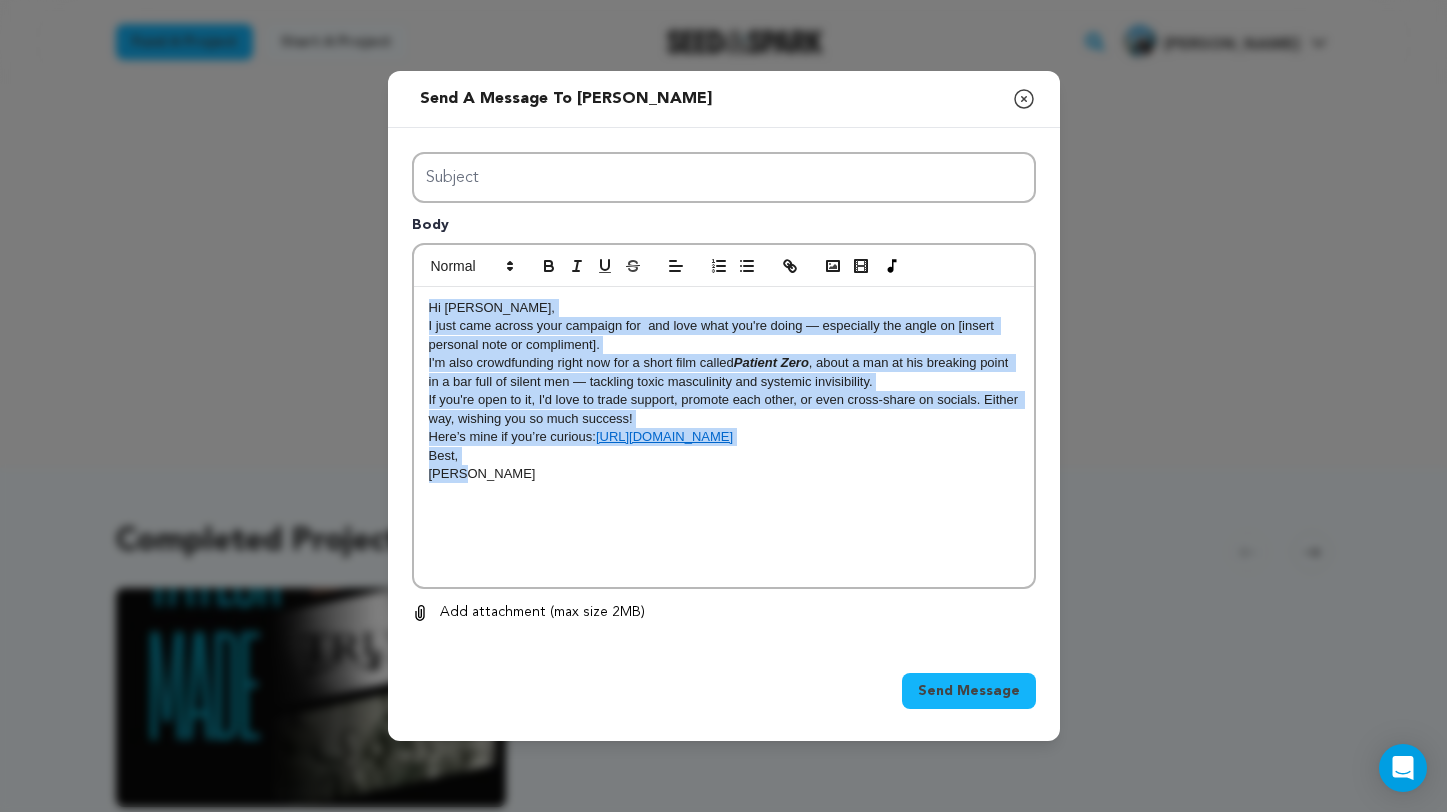 copy on "Hi Antoinette, I just came across your campaign for  and love what you're doing — especially the angle on [insert personal note or compliment]. I'm also crowdfunding right now for a short film called  Patient Zero , about a man at his breaking point in a bar full of silent men — tackling toxic masculinity and systemic invisibility. If you're open to it, I'd love to trade support, promote each other, or even cross-share on socials. Either way, wishing you so much success! Here’s mine if you’re curious:  https://seedandspark.com/fund/patient-zero Best, Luisa" 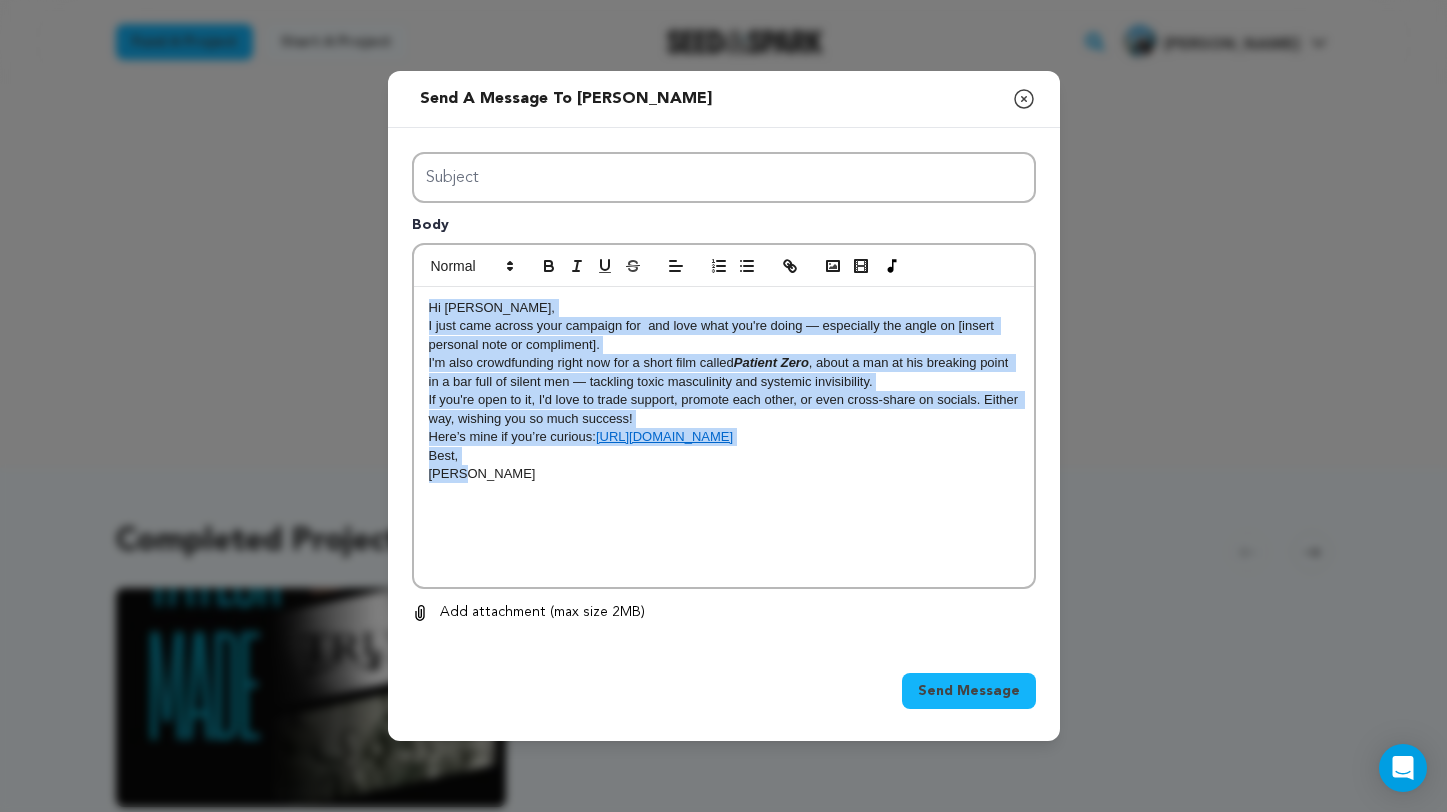 click 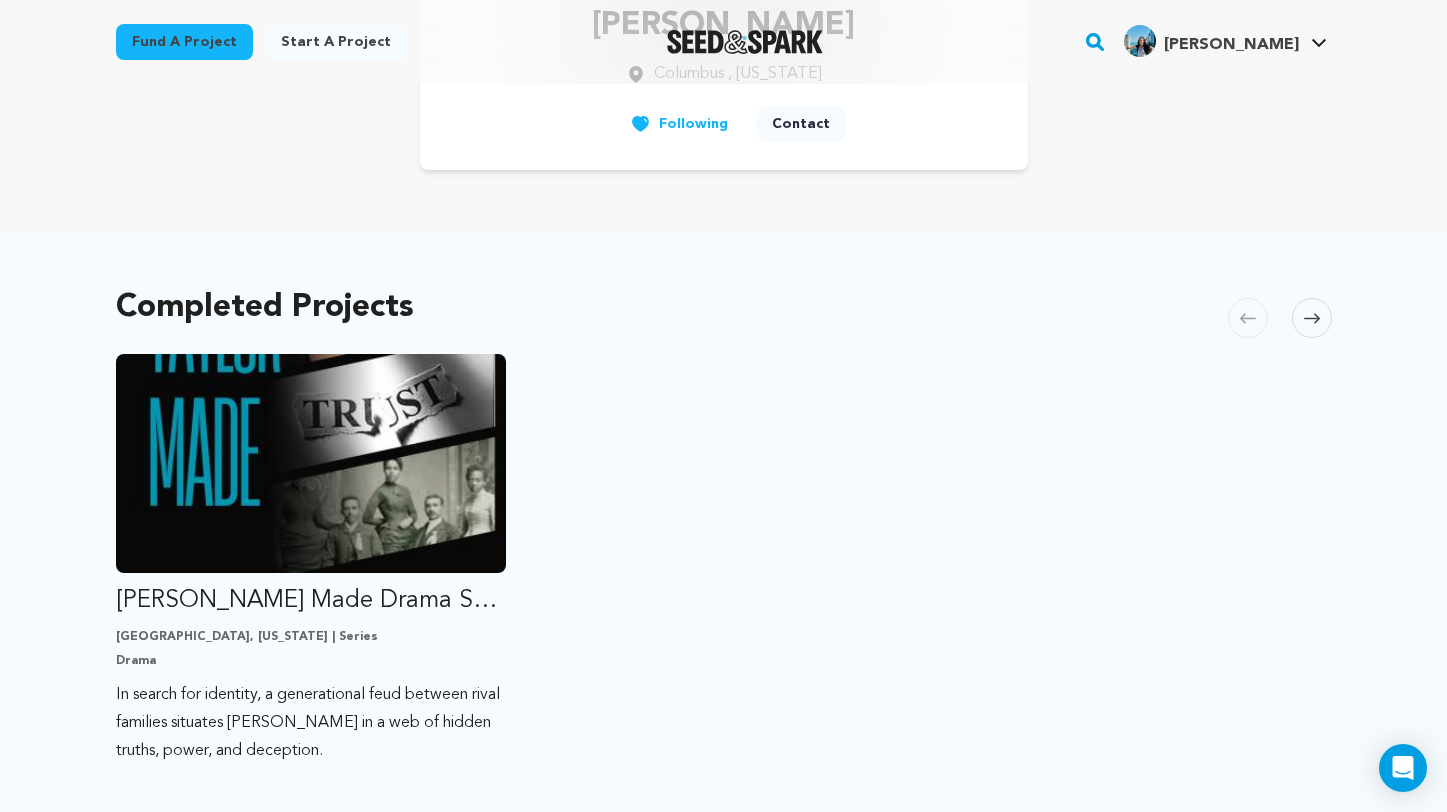 scroll, scrollTop: 236, scrollLeft: 0, axis: vertical 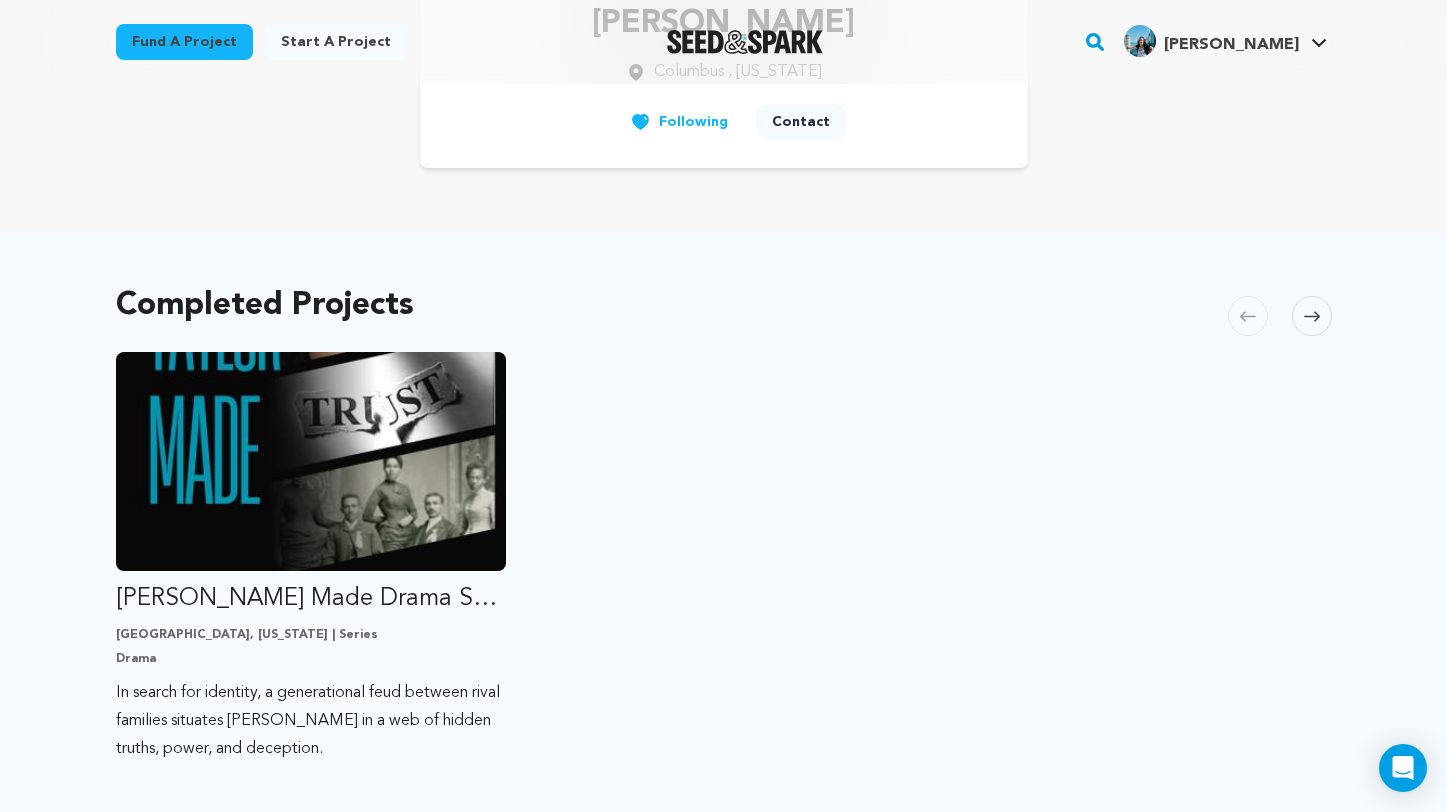 click on "Contact" at bounding box center [801, 122] 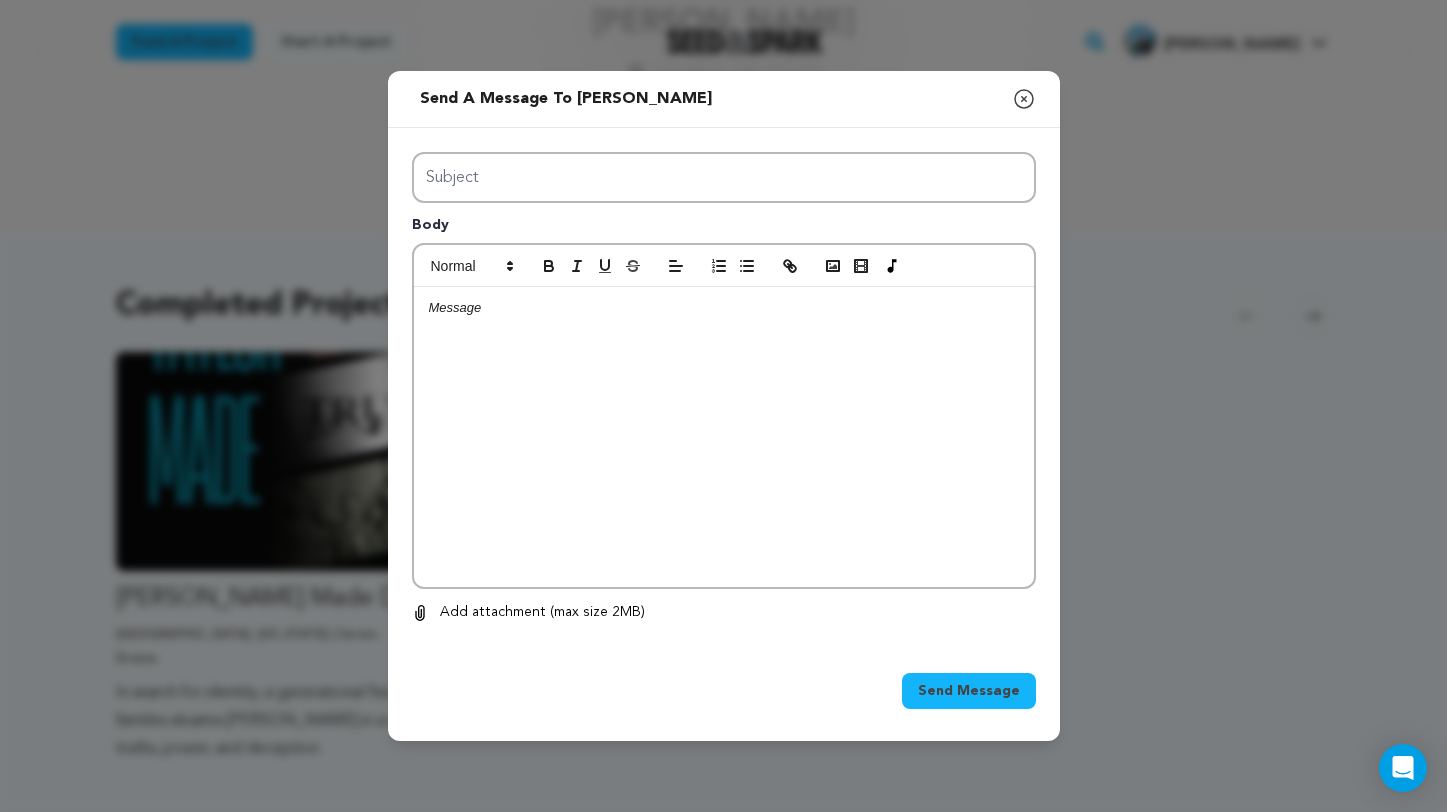 click at bounding box center (724, 437) 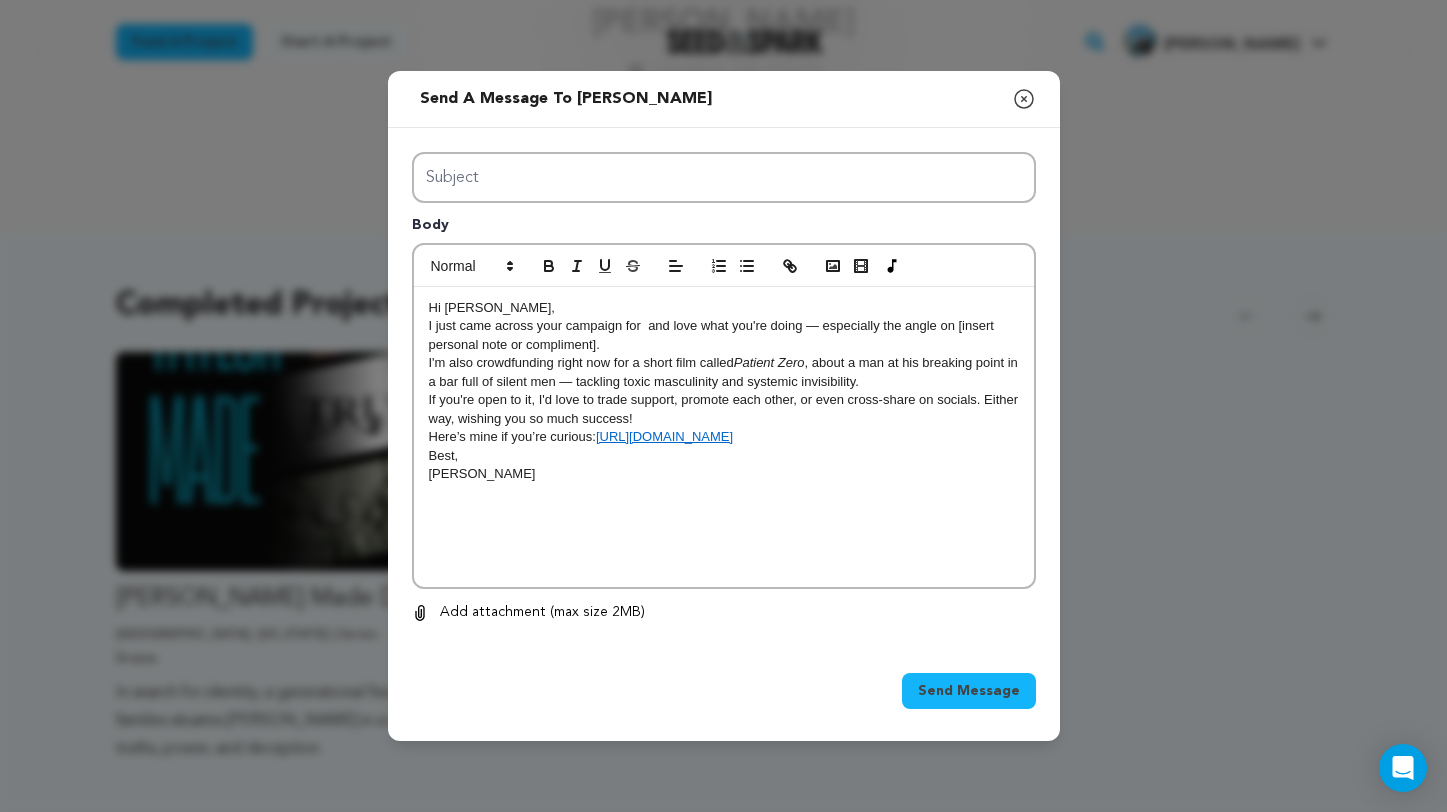 click 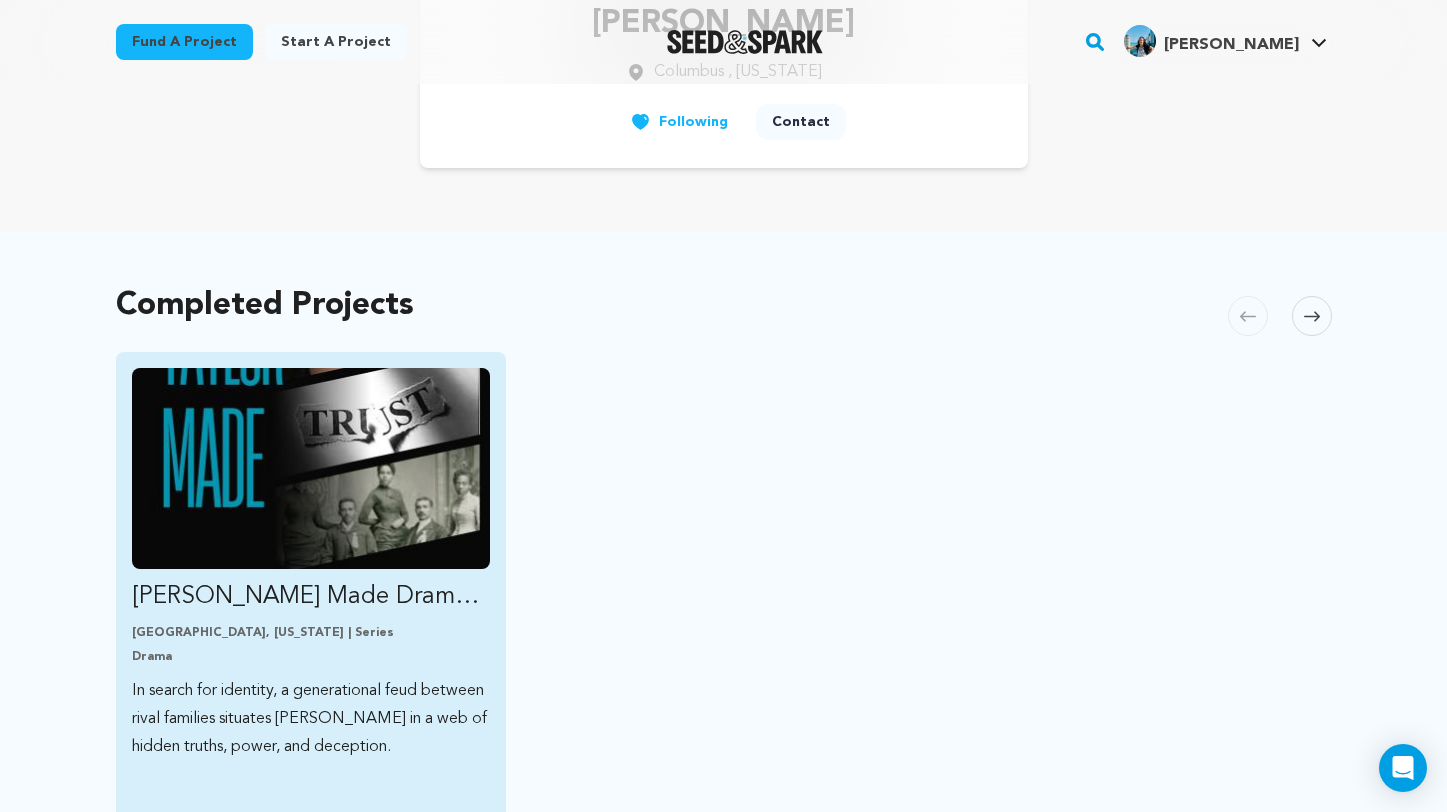 click at bounding box center [311, 468] 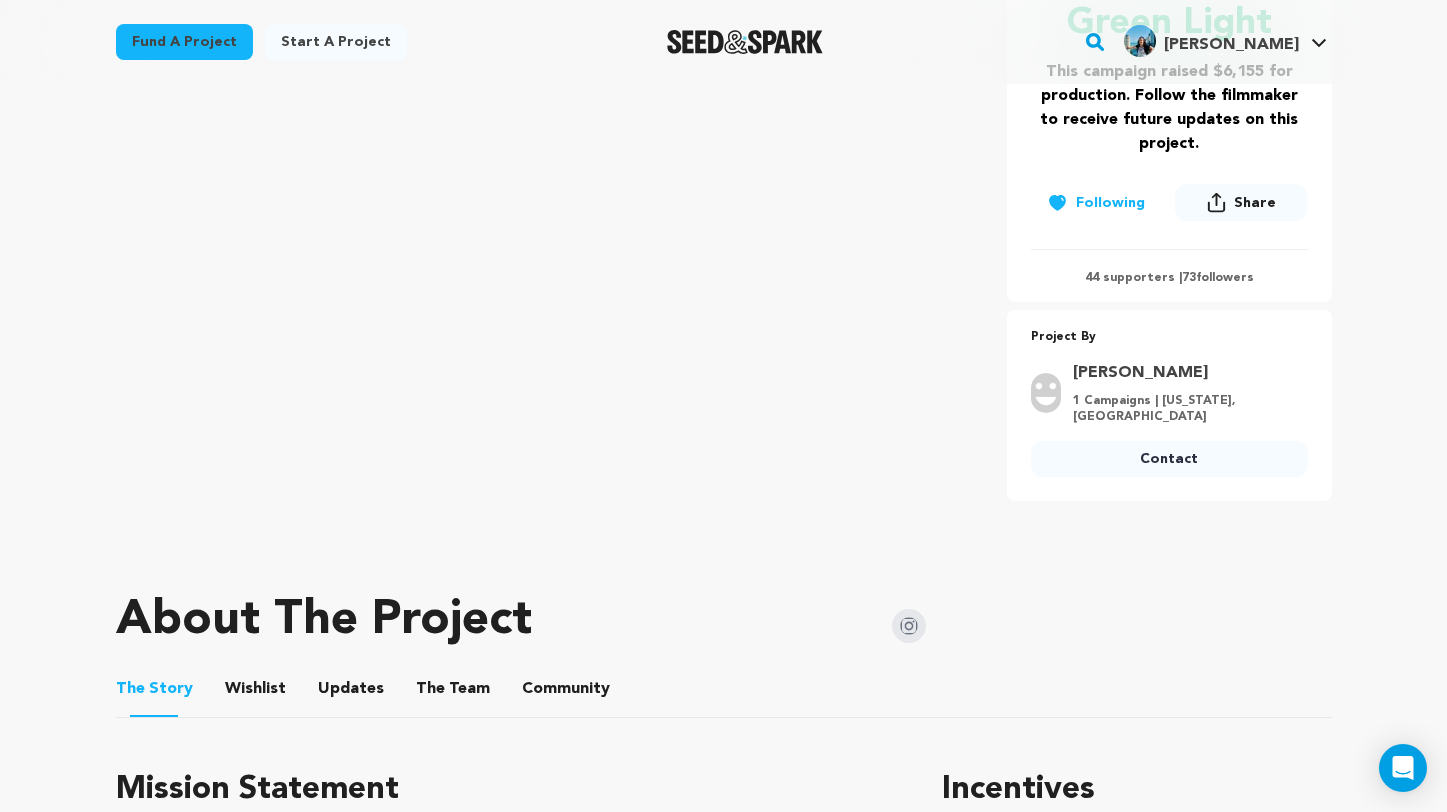 scroll, scrollTop: 459, scrollLeft: 0, axis: vertical 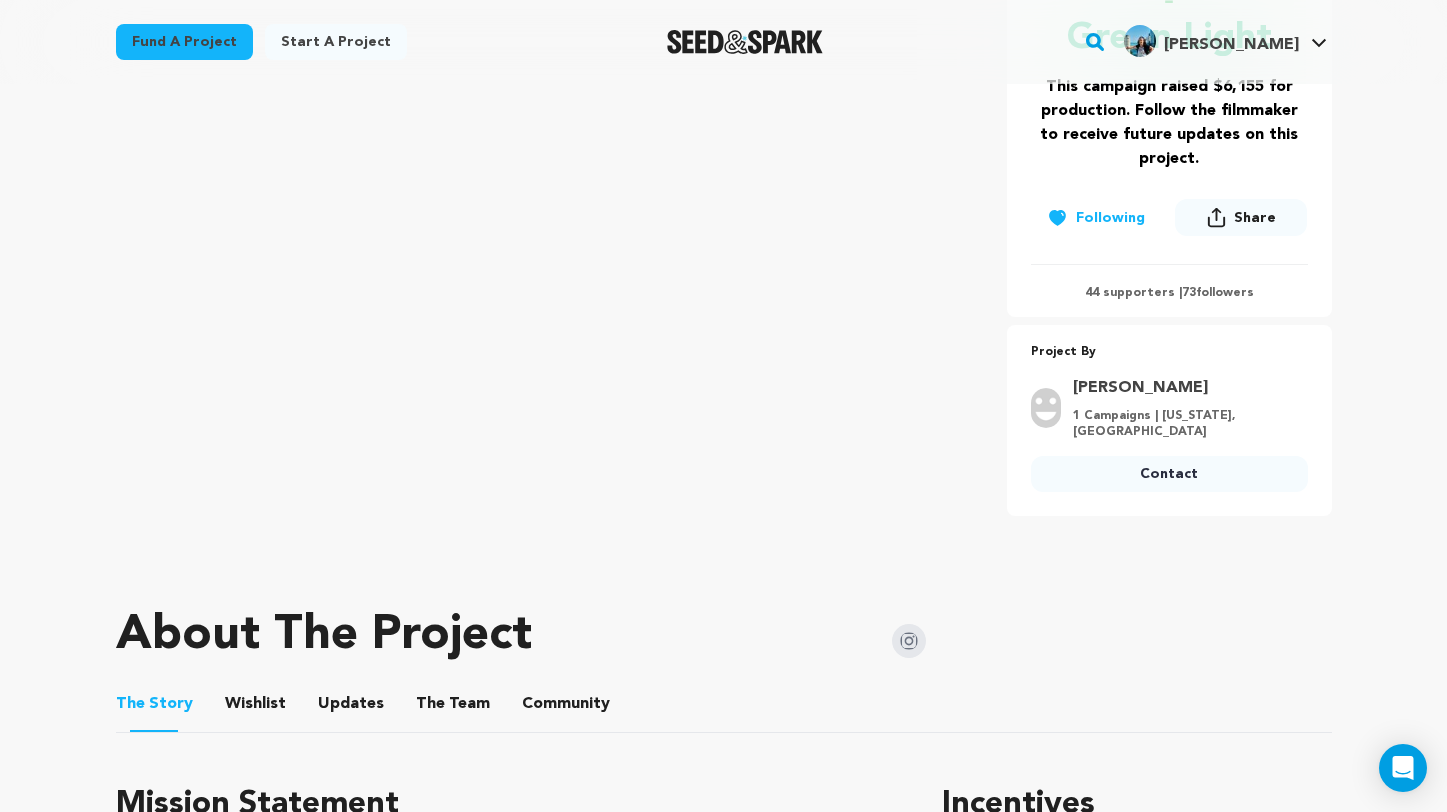 click on "Contact" at bounding box center [1169, 474] 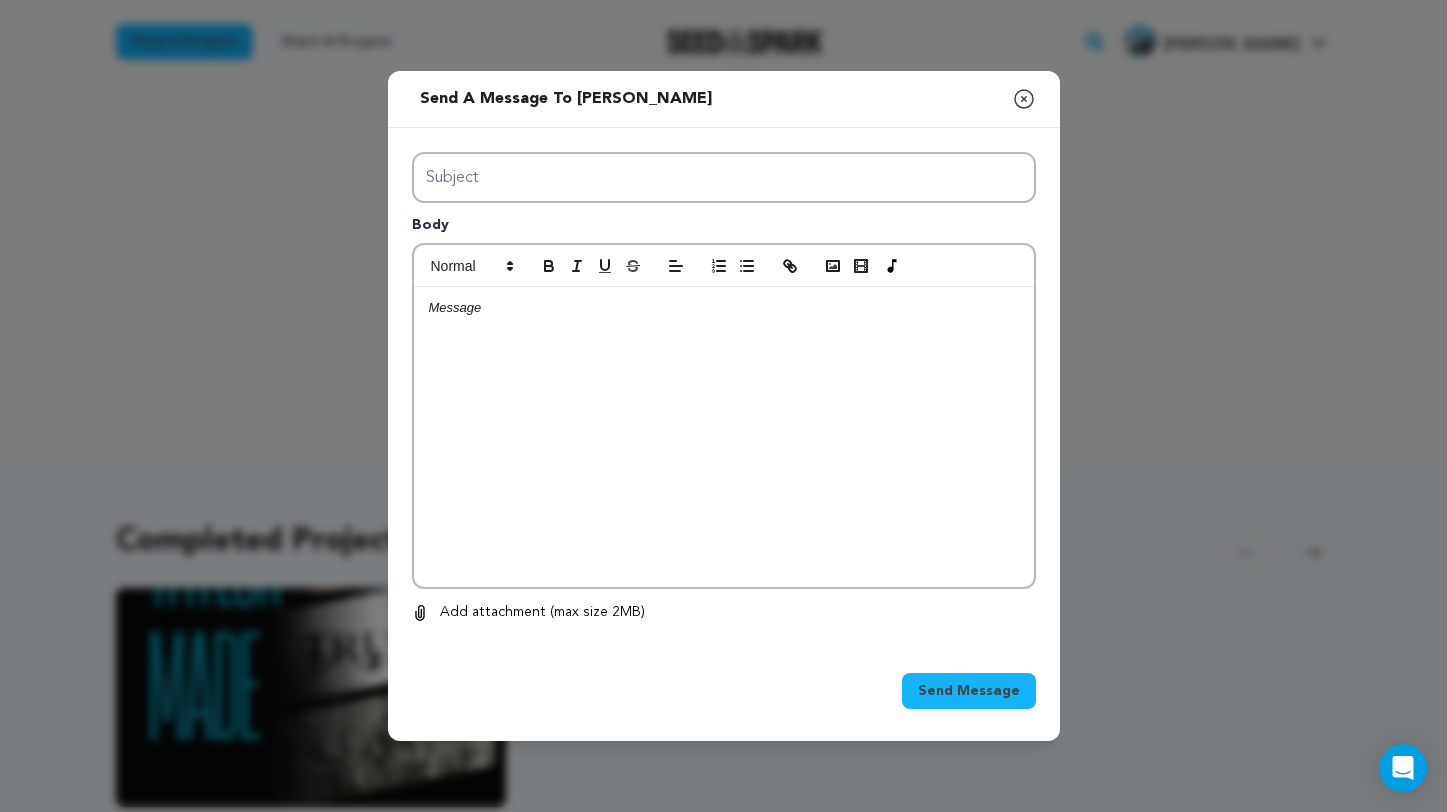 scroll, scrollTop: 0, scrollLeft: 0, axis: both 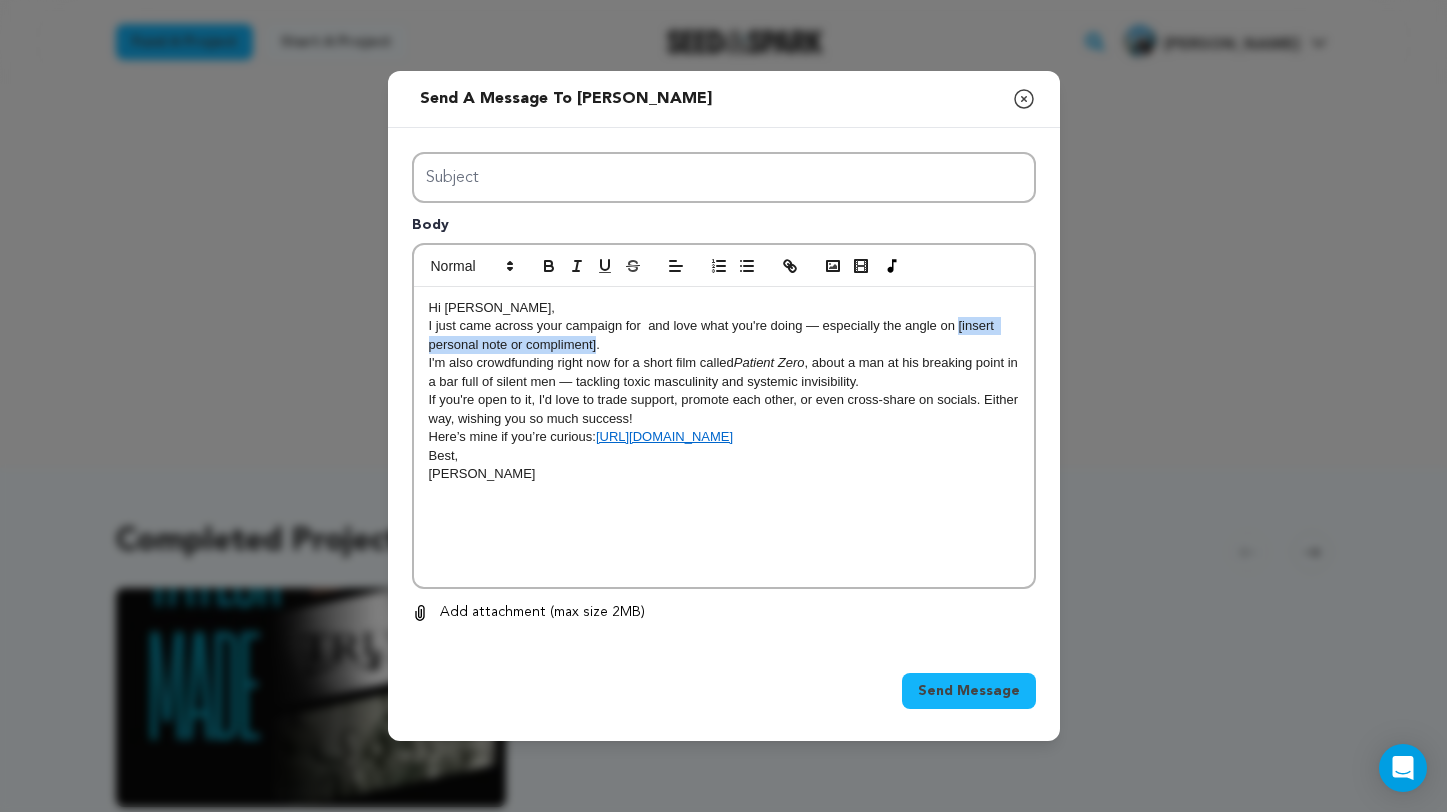 drag, startPoint x: 959, startPoint y: 329, endPoint x: 596, endPoint y: 348, distance: 363.49692 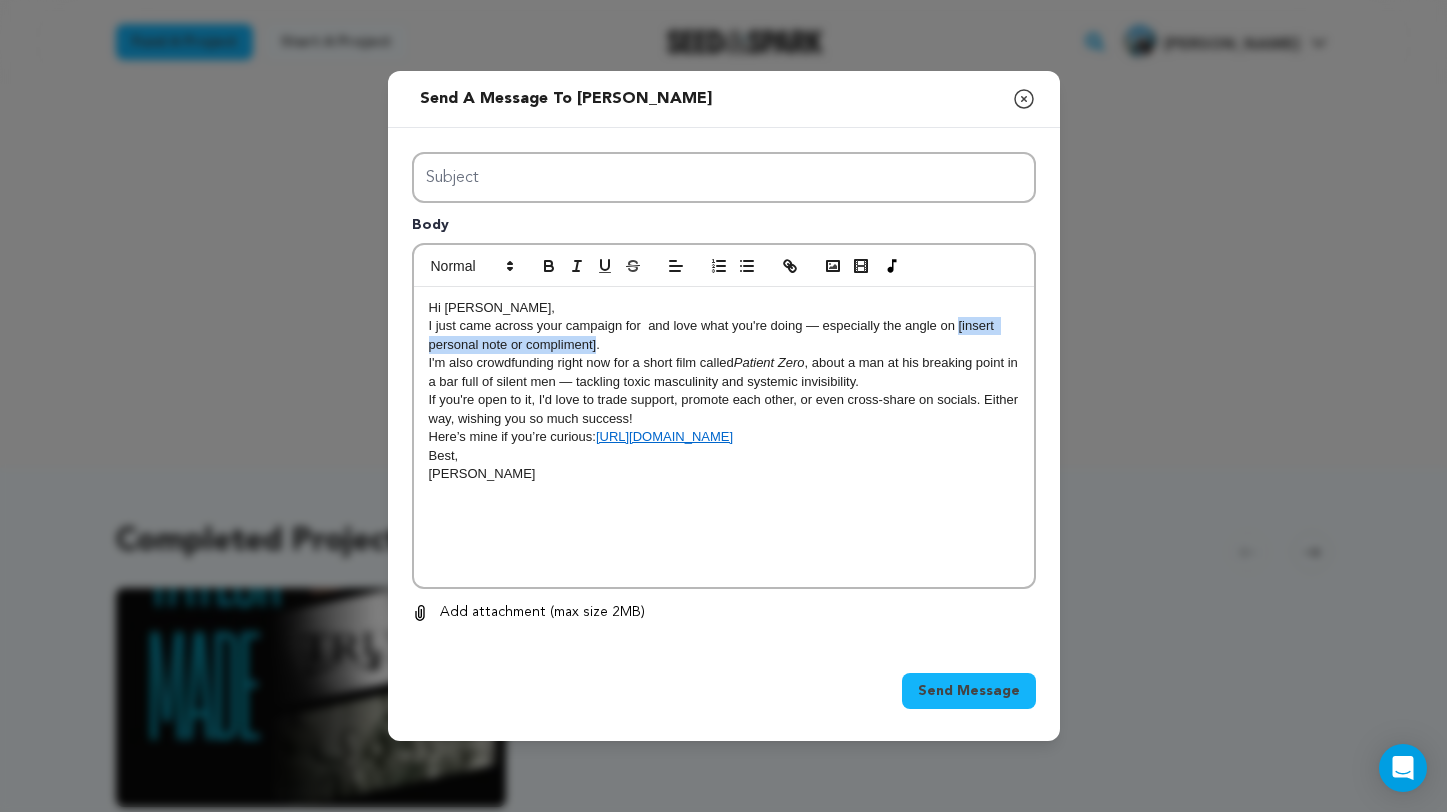 type 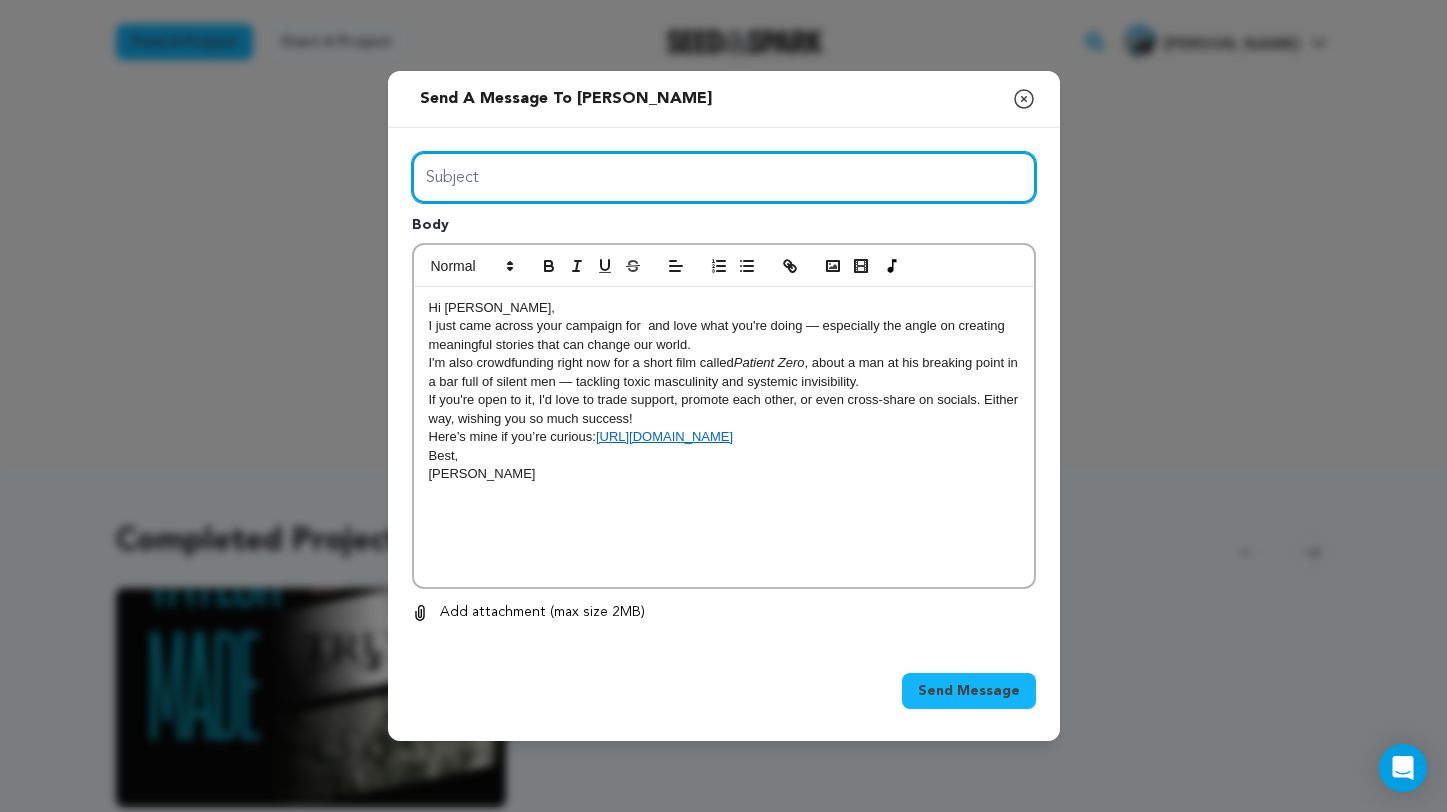 click on "Subject" at bounding box center [724, 177] 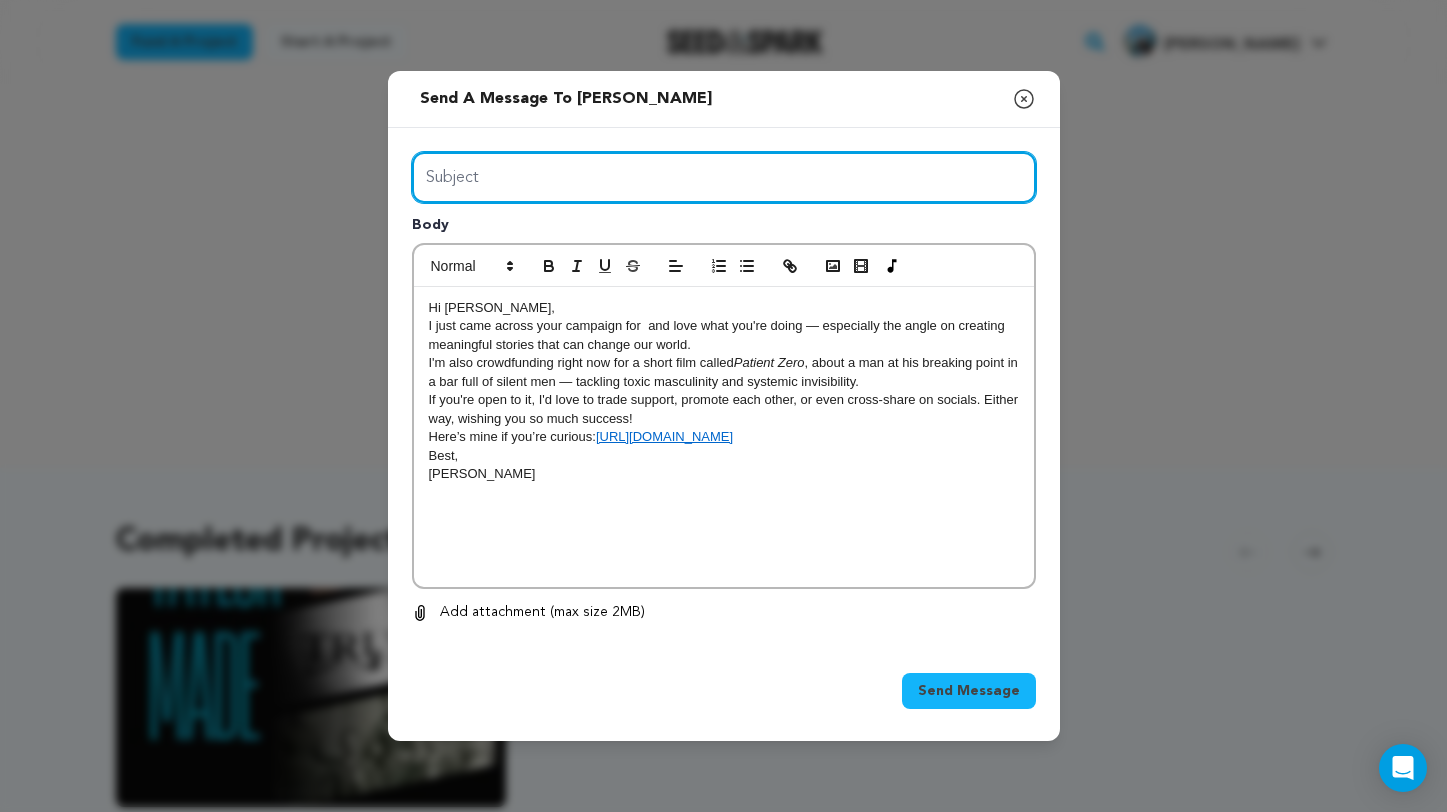 paste on "Your work really stood out – just wanted to reach out" 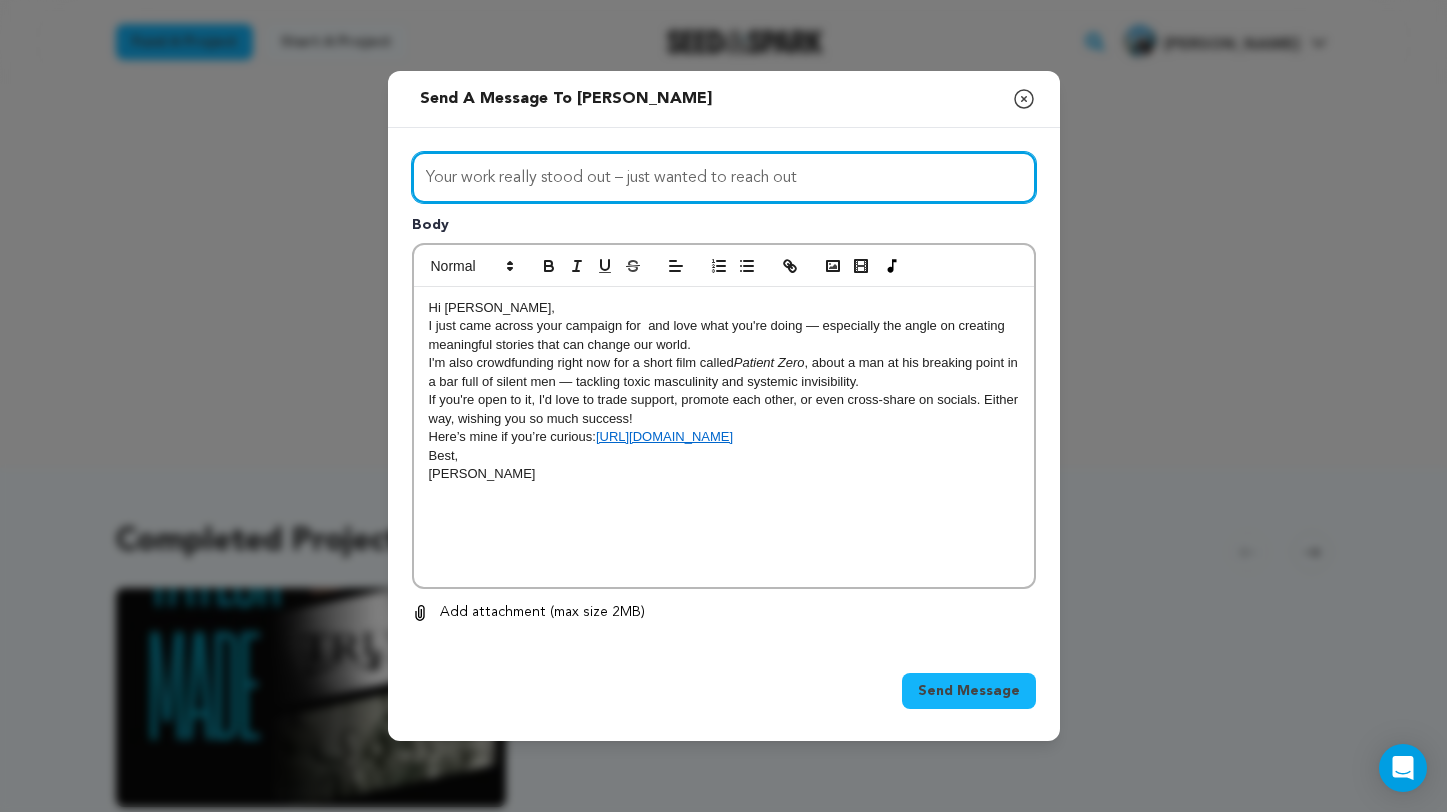 type on "Your work really stood out – just wanted to reach out" 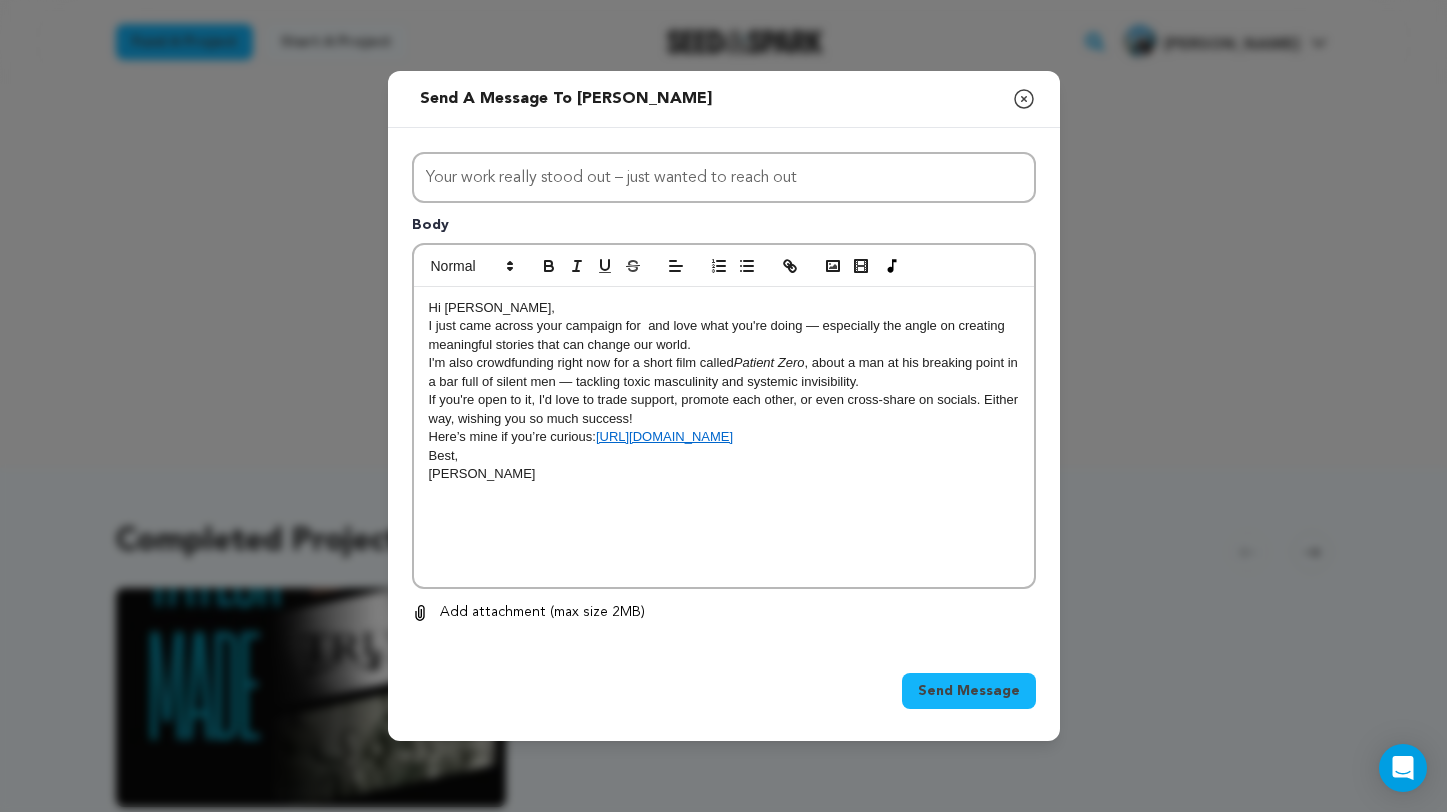 click on "Send Message" at bounding box center [969, 691] 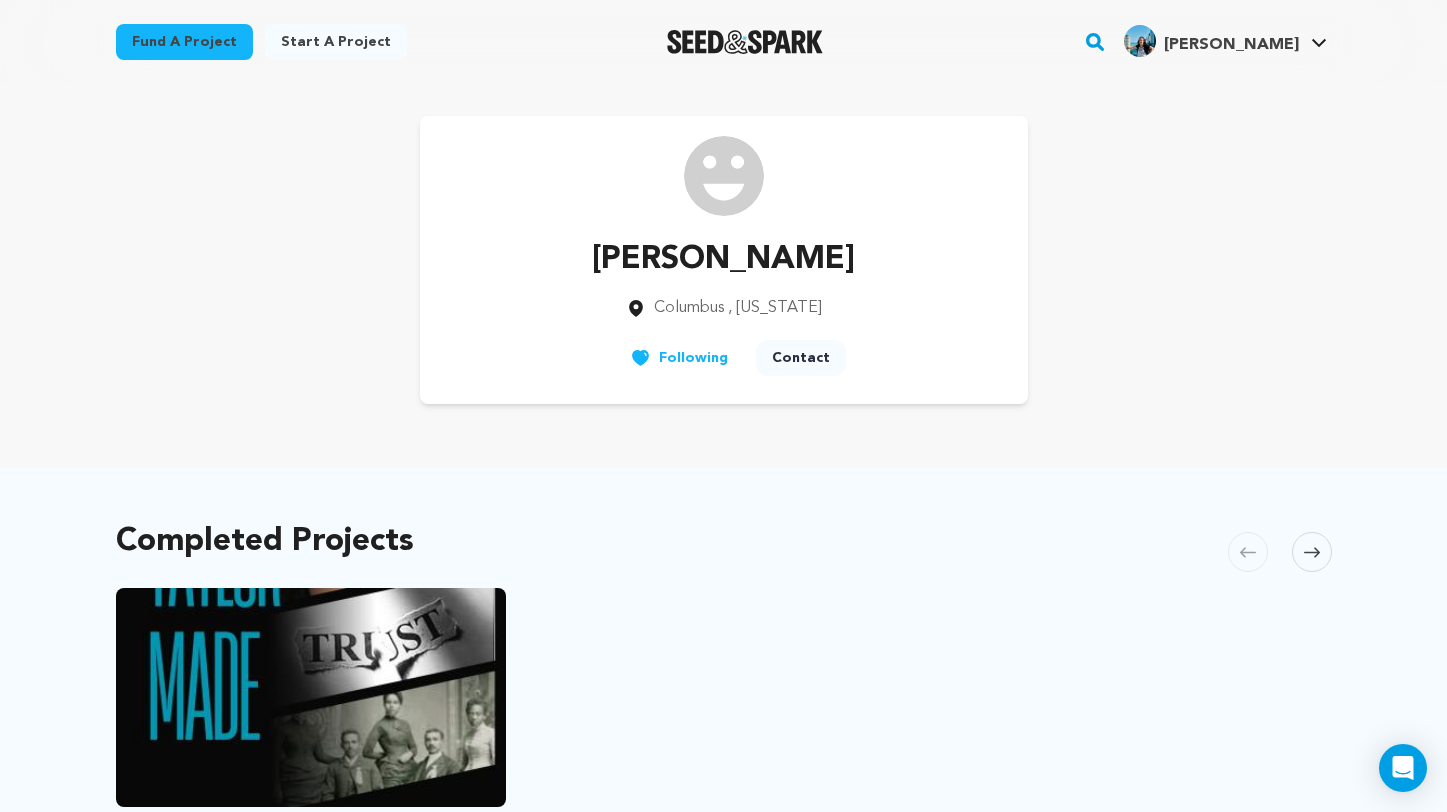 click at bounding box center [745, 42] 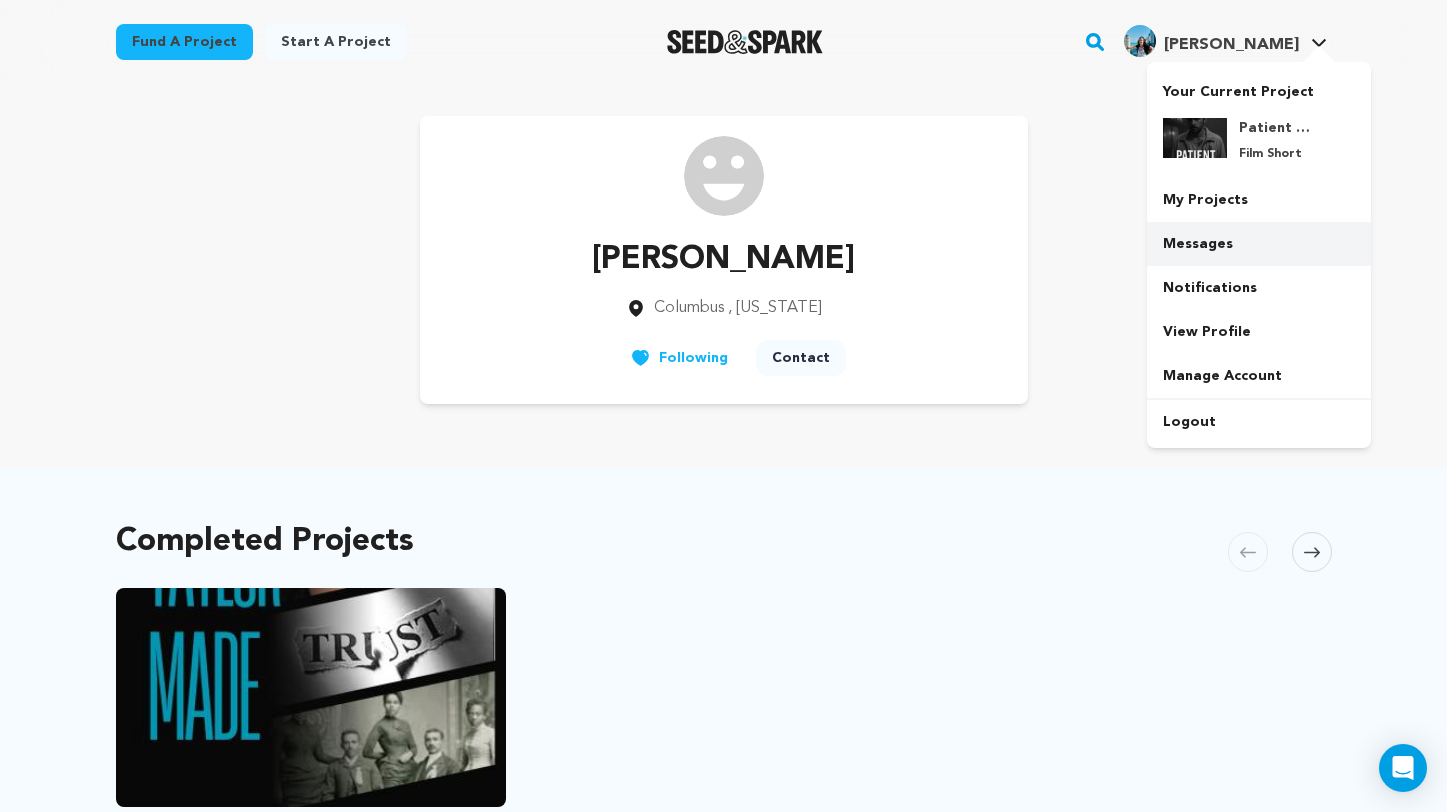 click on "Messages" at bounding box center (1259, 244) 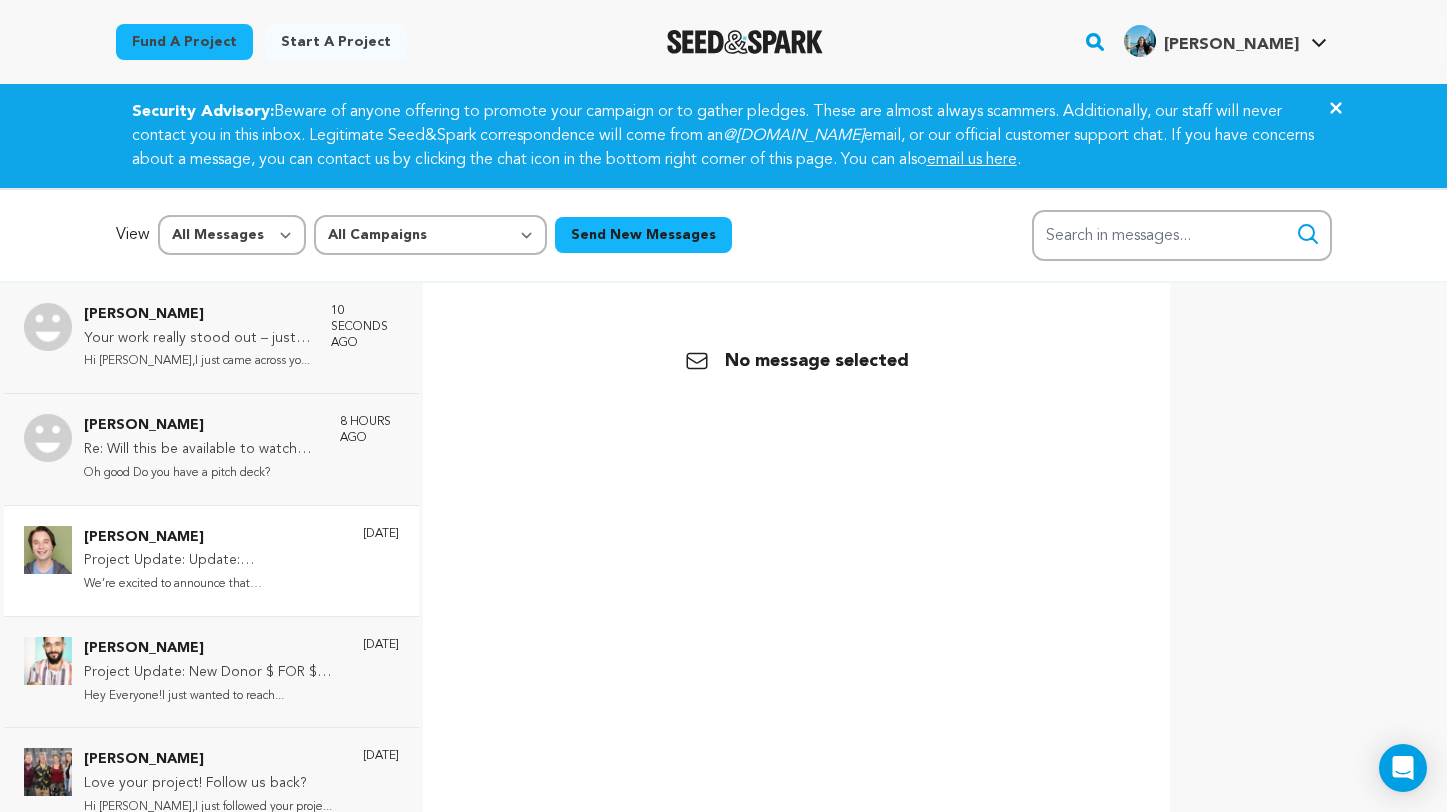 scroll, scrollTop: 0, scrollLeft: 0, axis: both 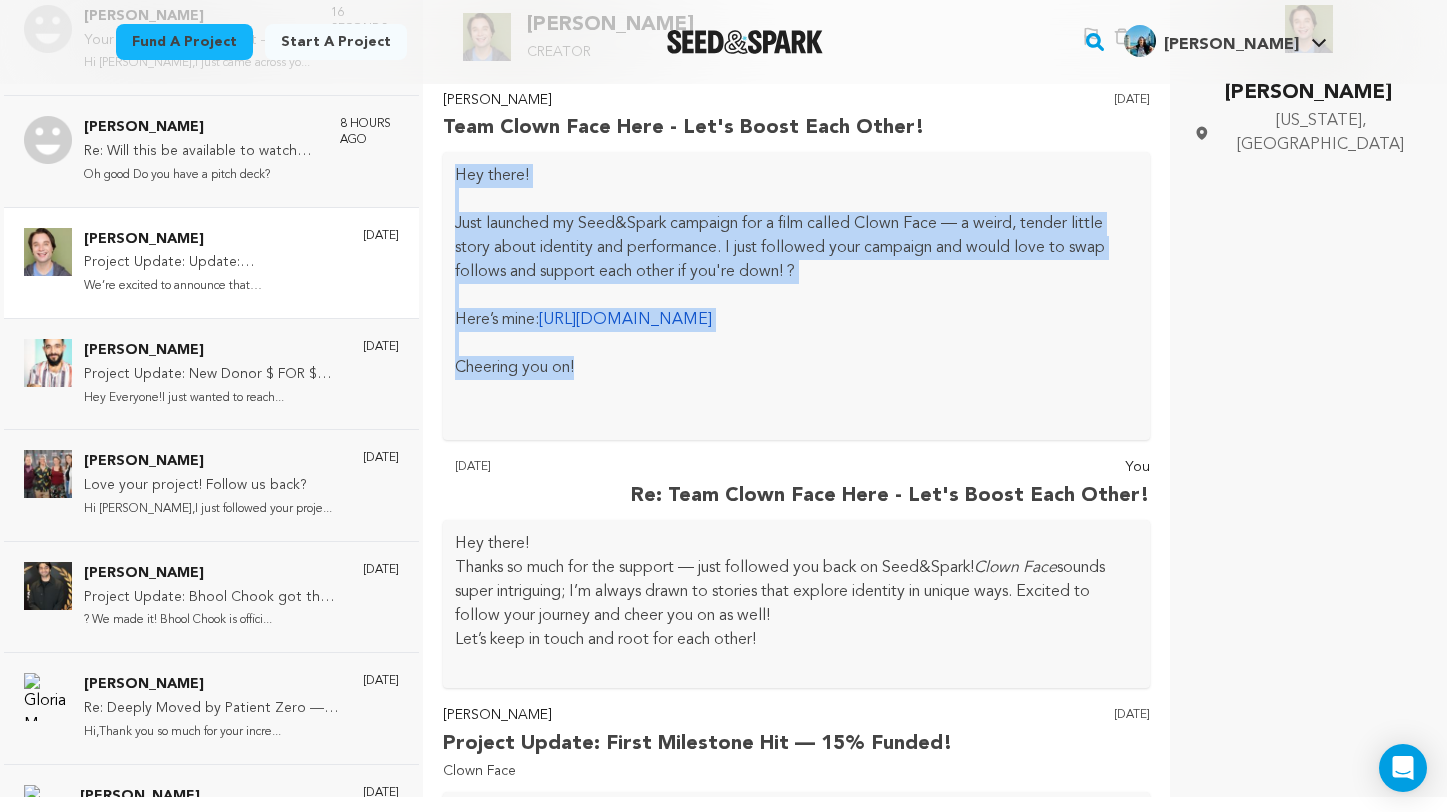drag, startPoint x: 614, startPoint y: 377, endPoint x: 452, endPoint y: 171, distance: 262.0687 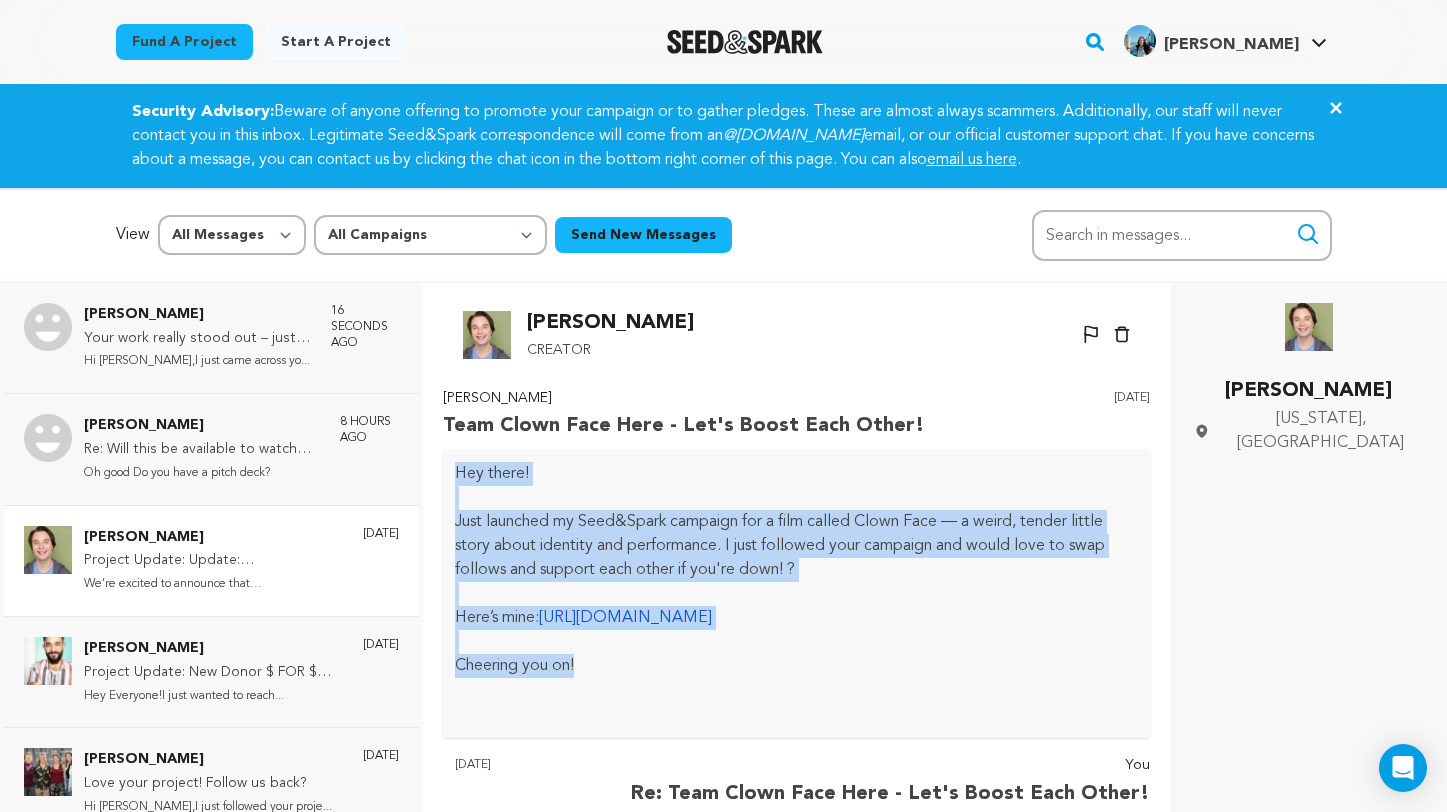 scroll, scrollTop: 0, scrollLeft: 0, axis: both 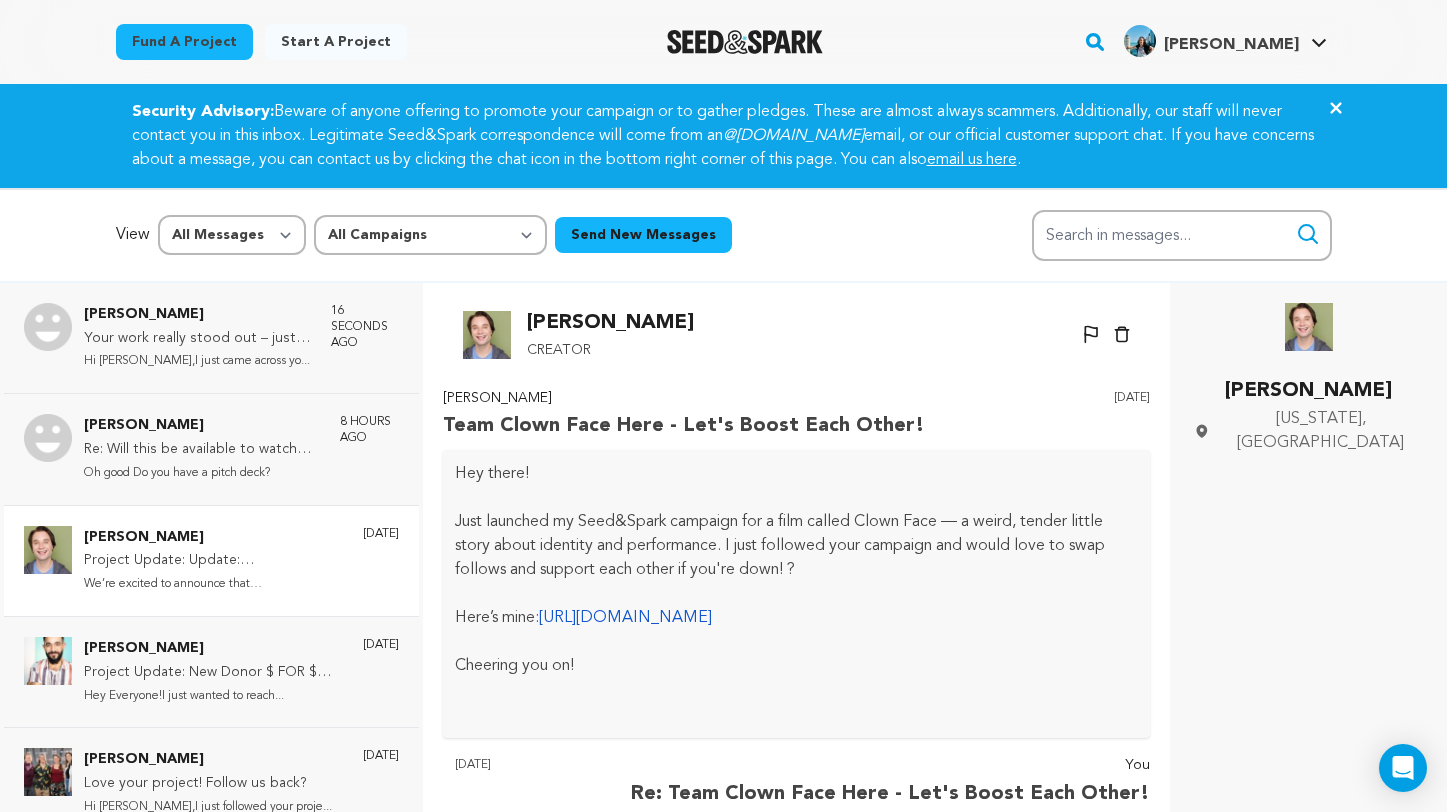 click at bounding box center [745, 42] 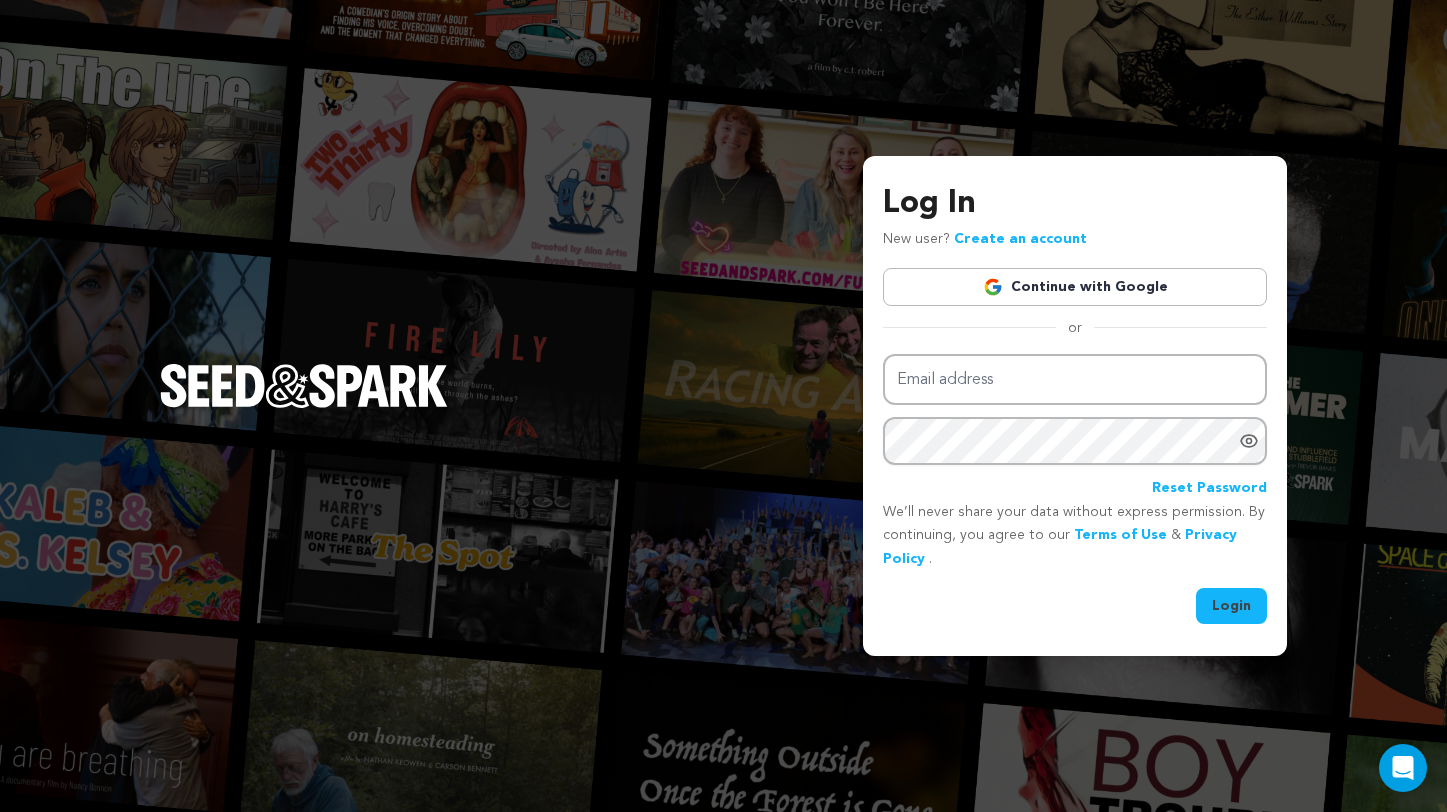 scroll, scrollTop: 0, scrollLeft: 0, axis: both 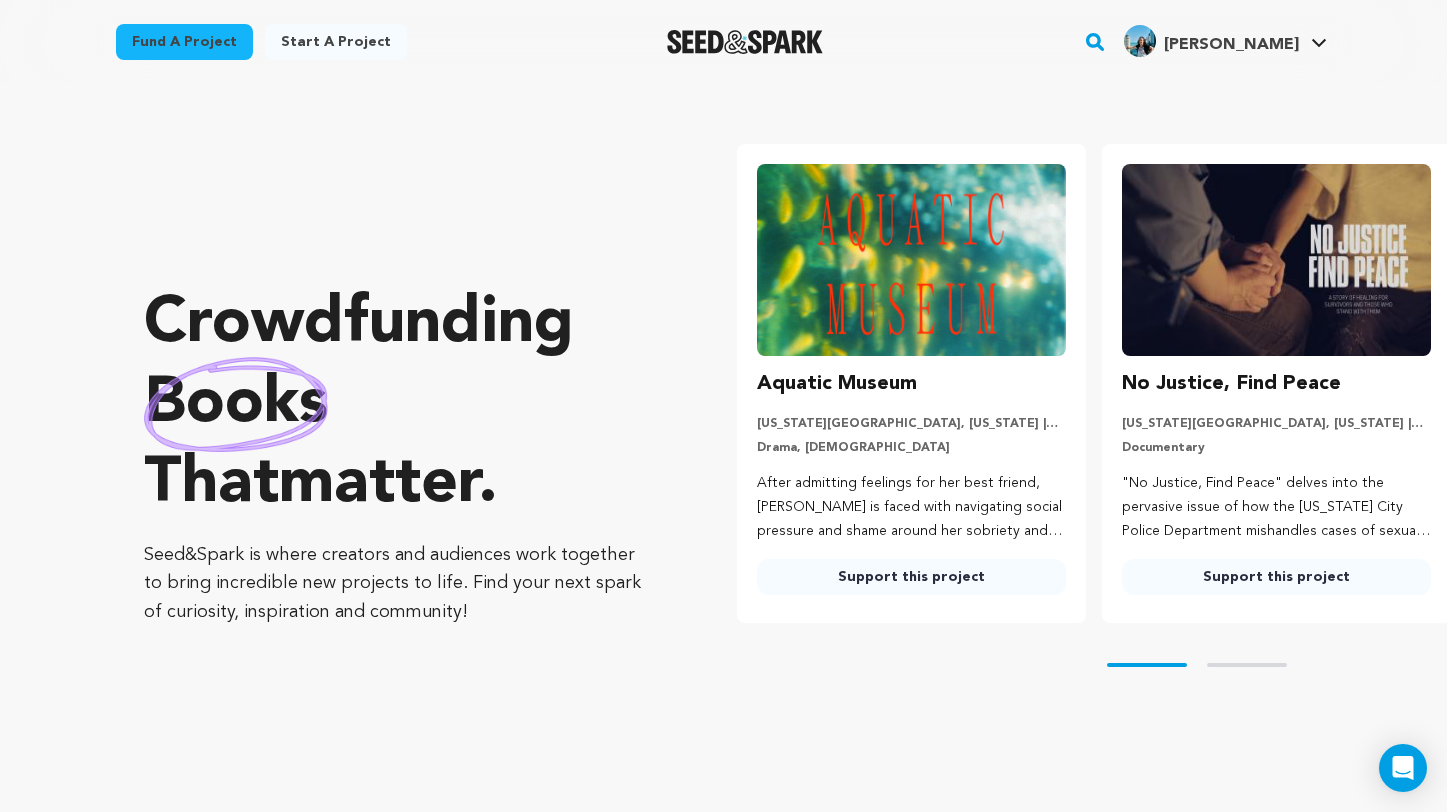 click on "Fund a project" at bounding box center (184, 42) 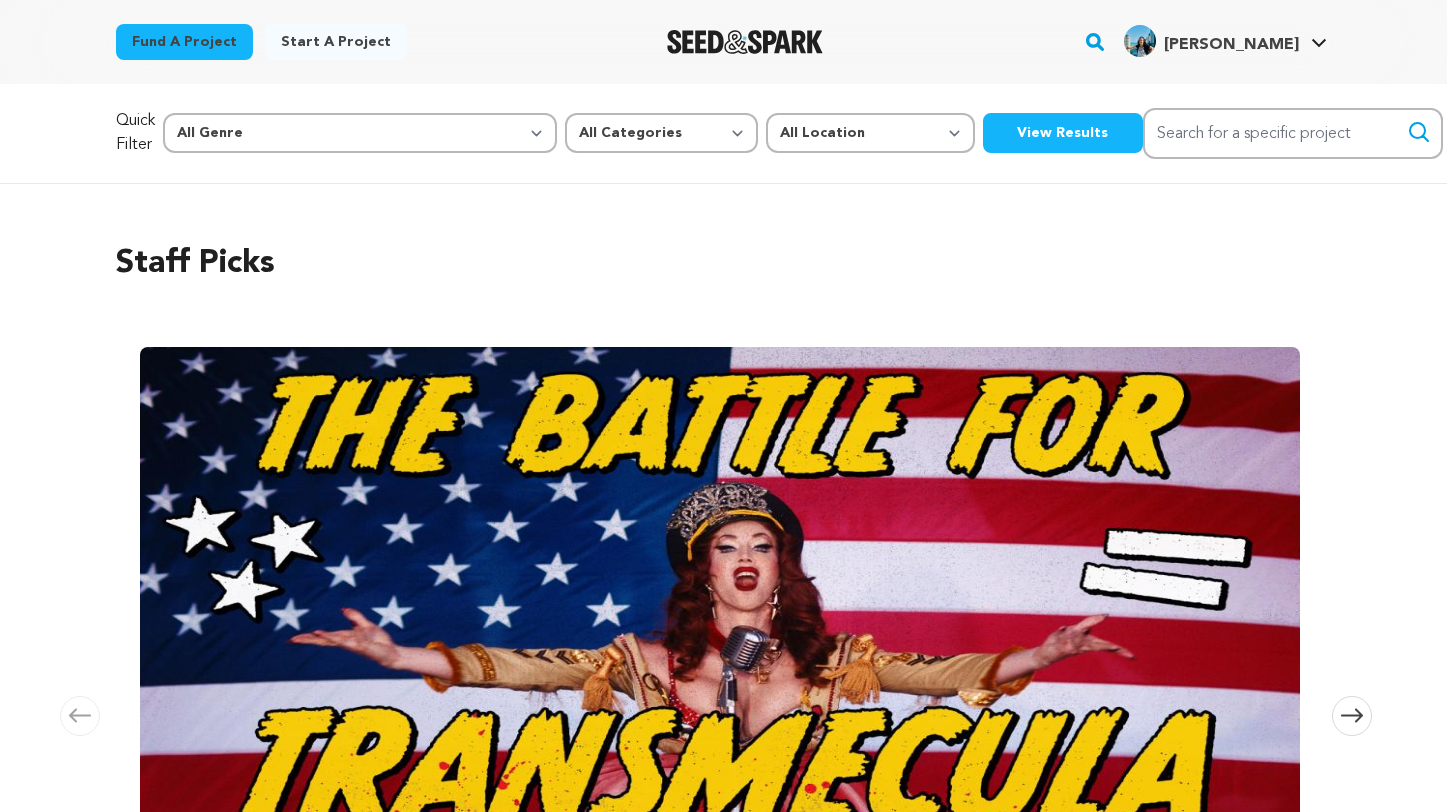 scroll, scrollTop: 0, scrollLeft: 0, axis: both 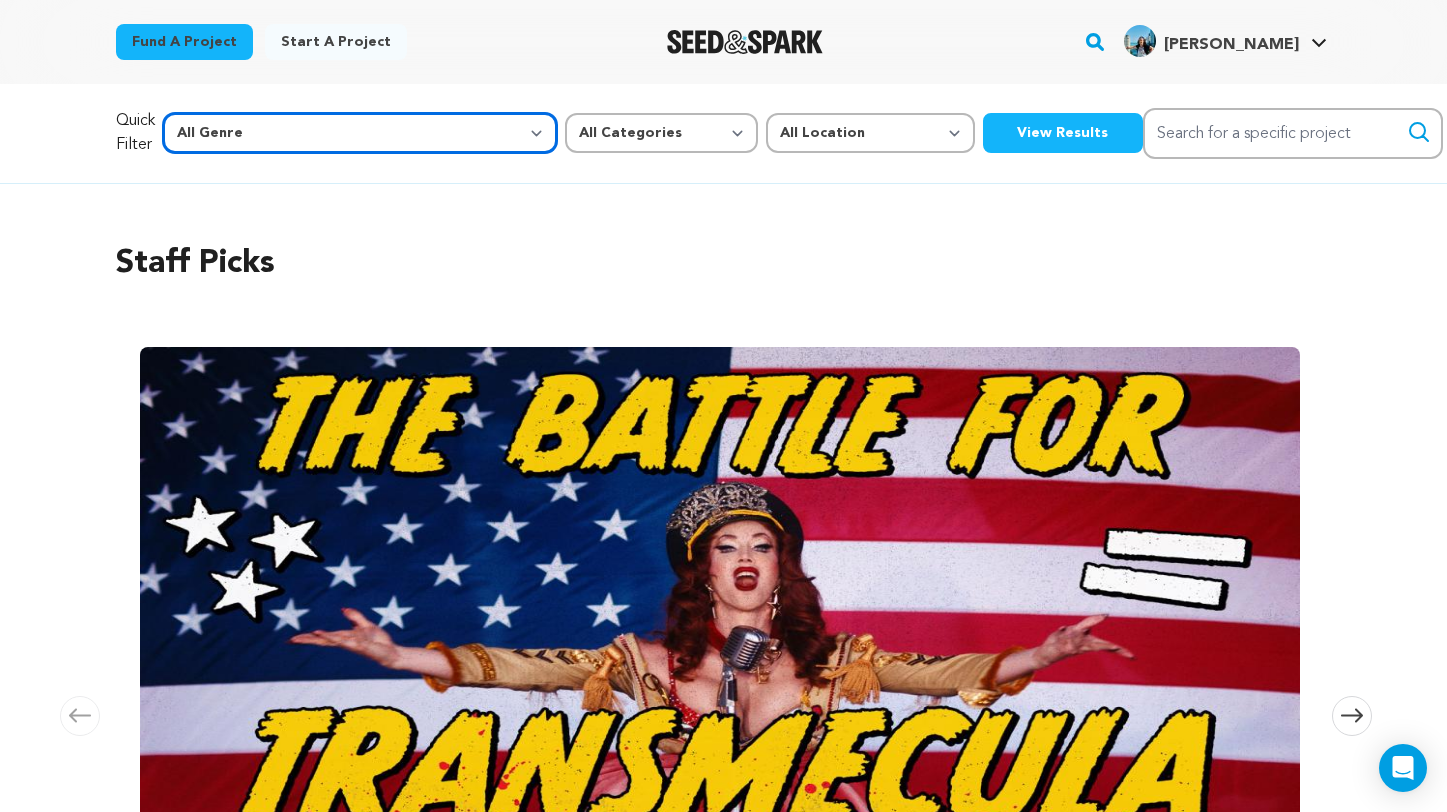 select on "8" 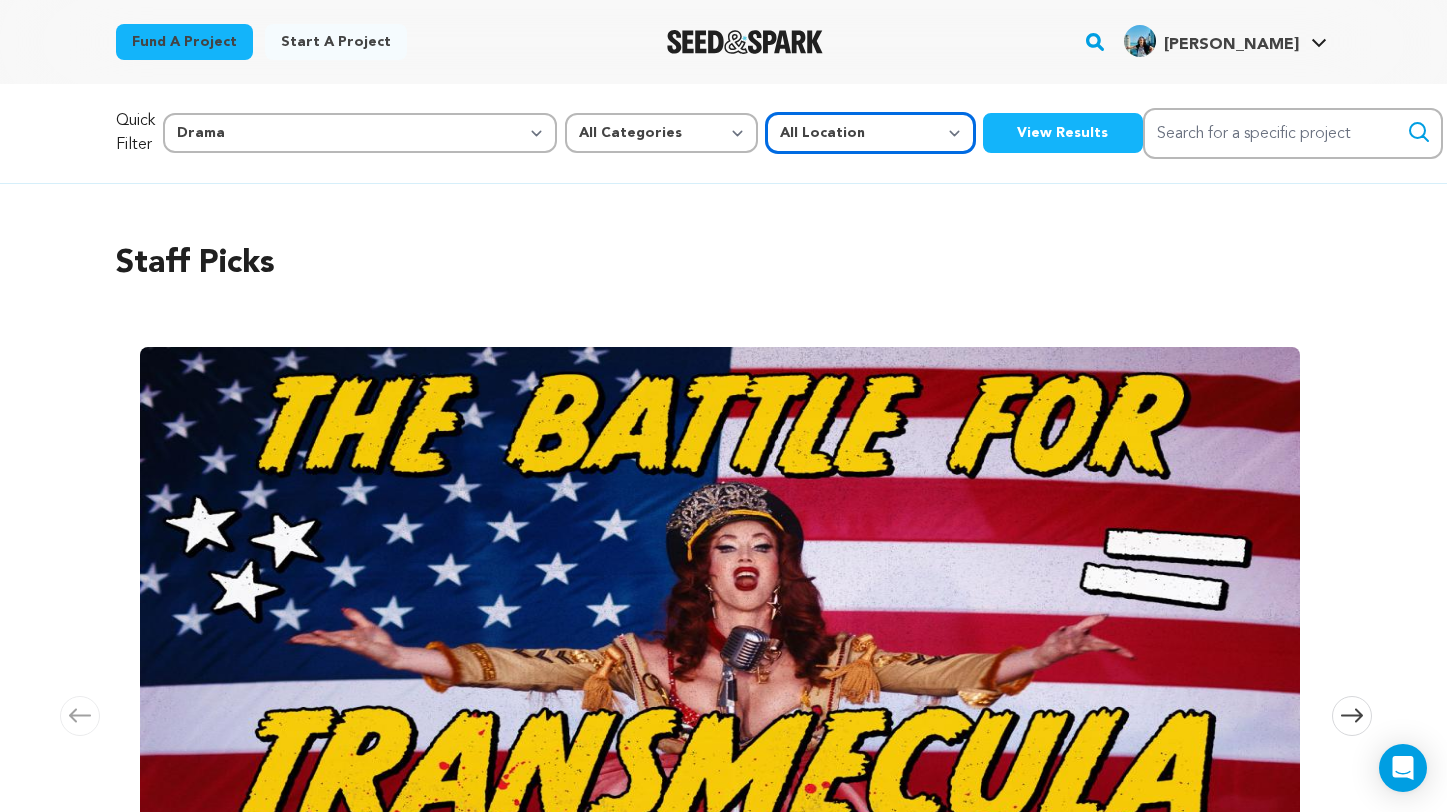 select on "1671" 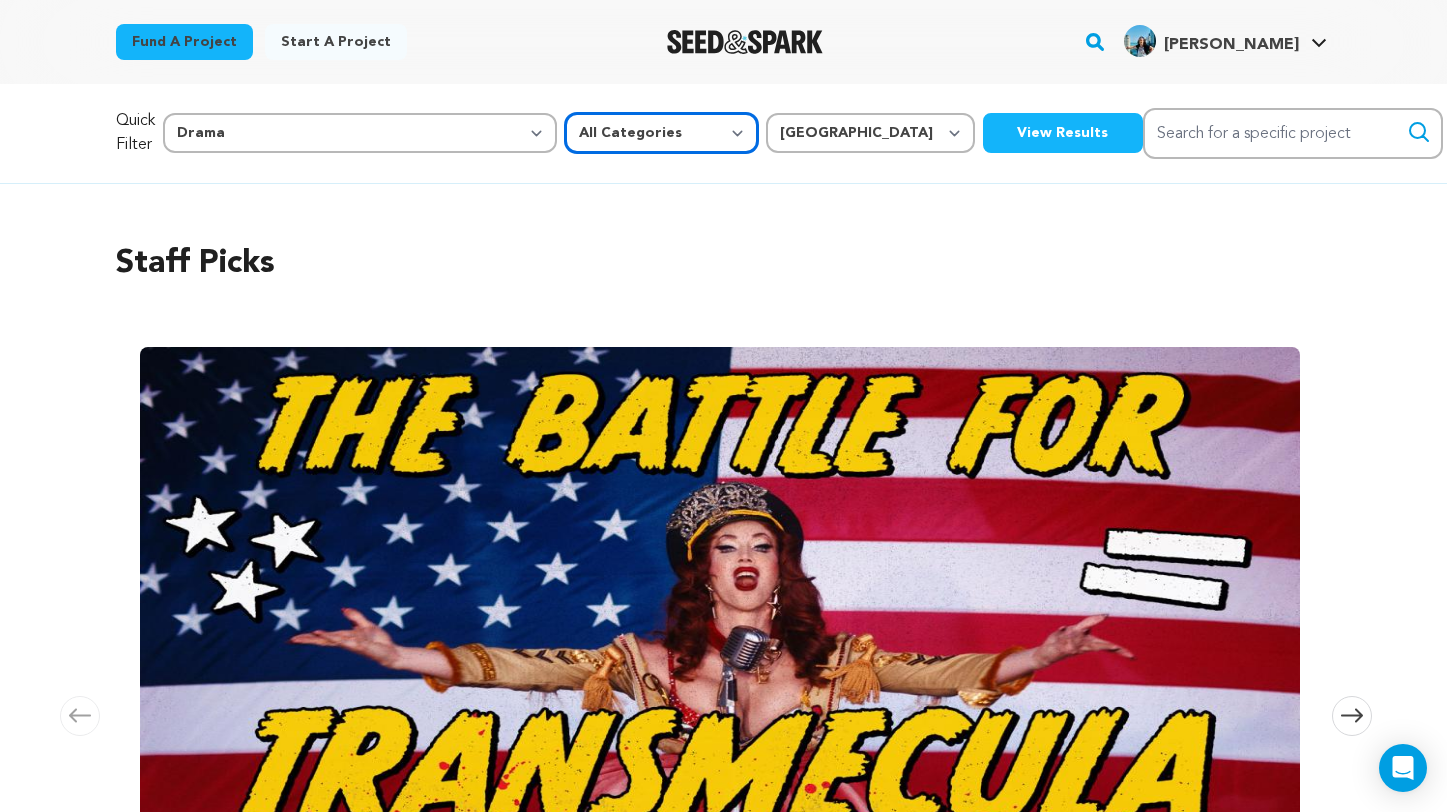 select on "383" 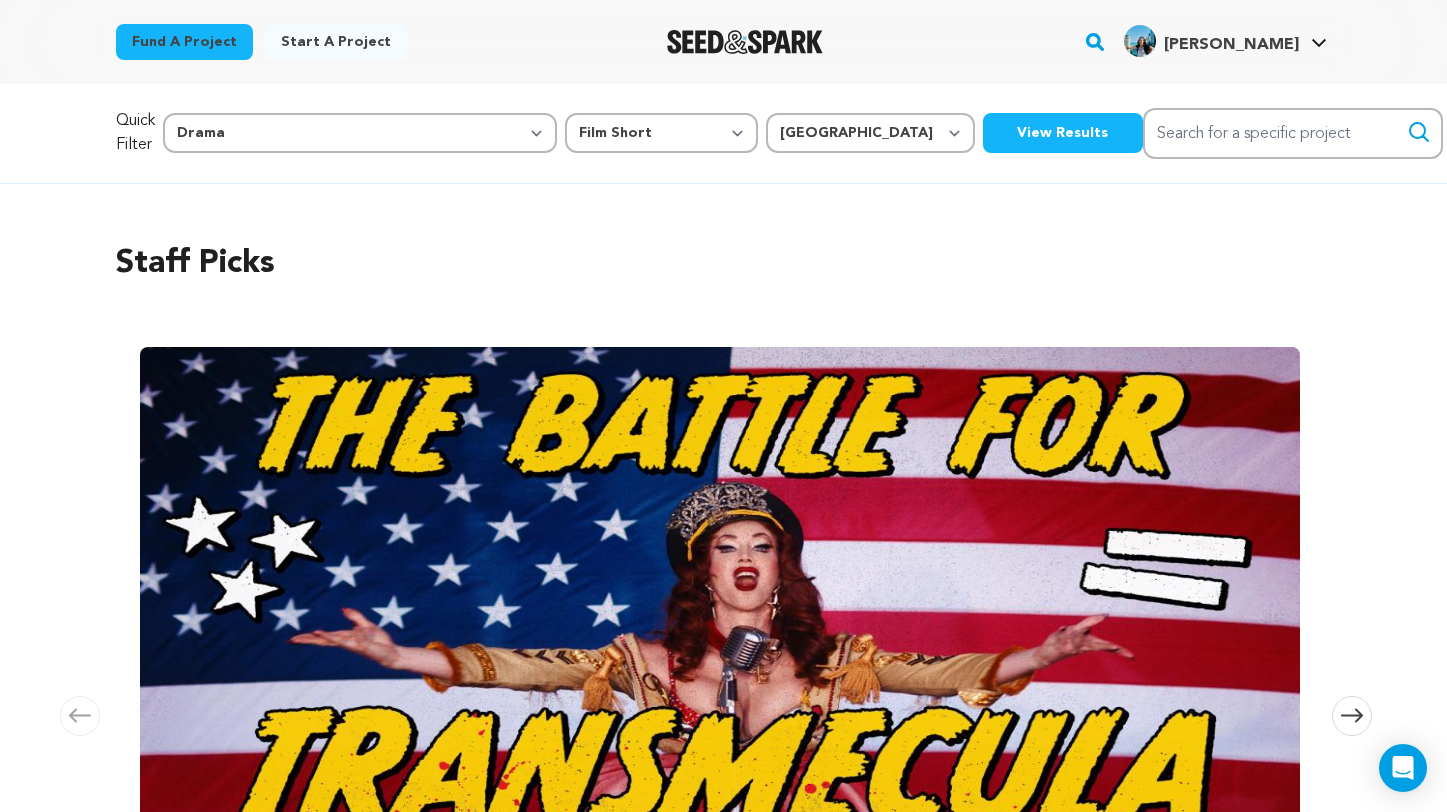 click on "View Results" at bounding box center (1063, 133) 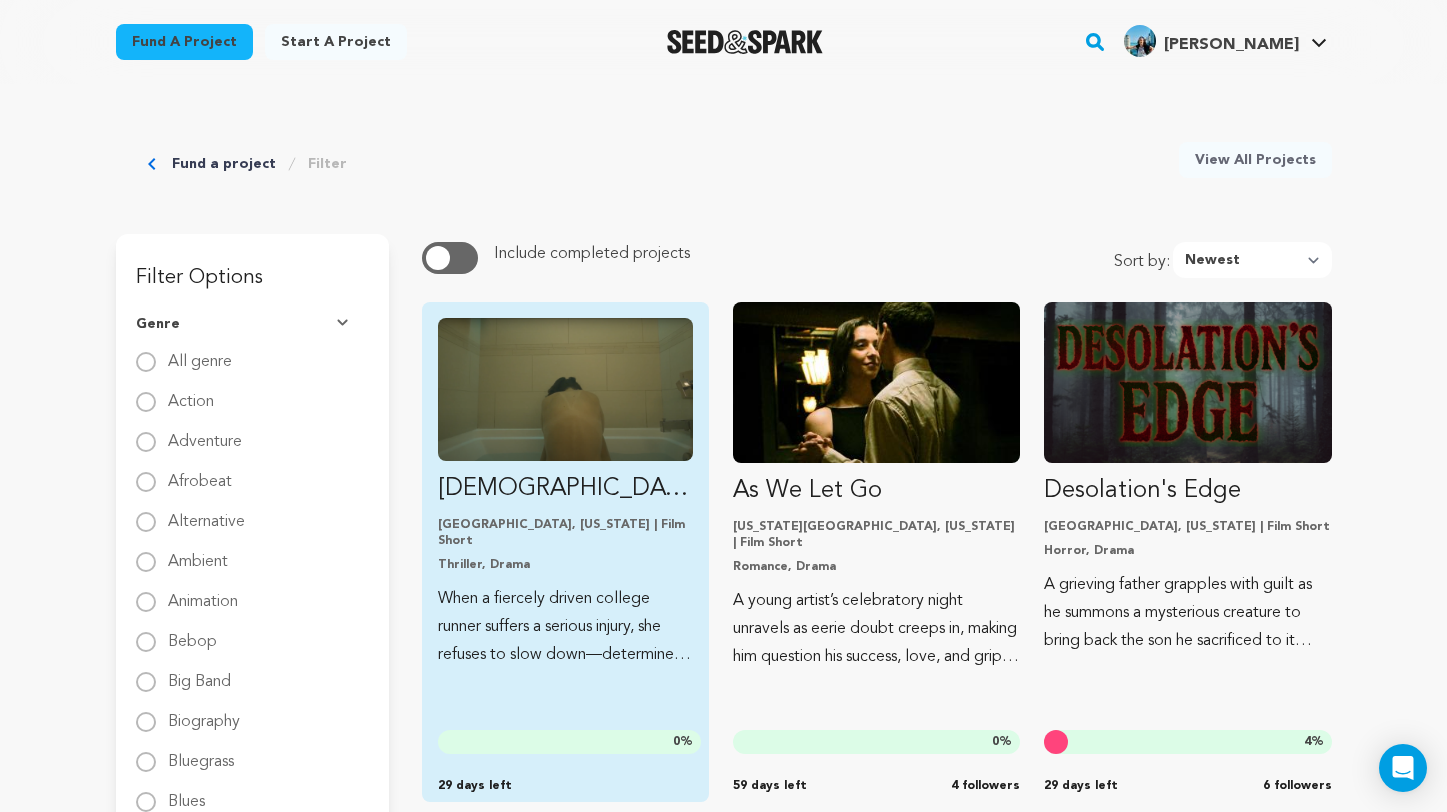 scroll, scrollTop: 37, scrollLeft: 0, axis: vertical 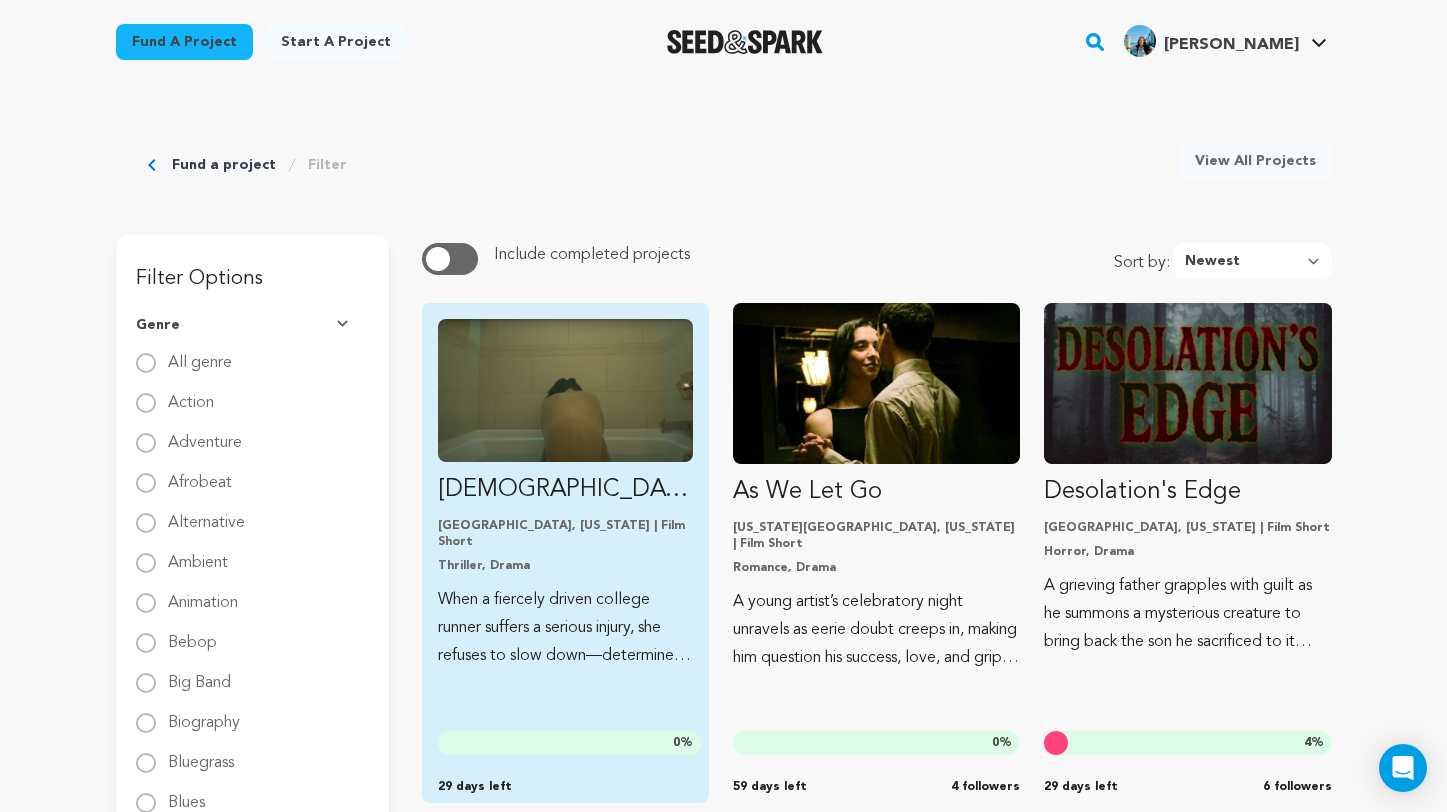 click at bounding box center (565, 390) 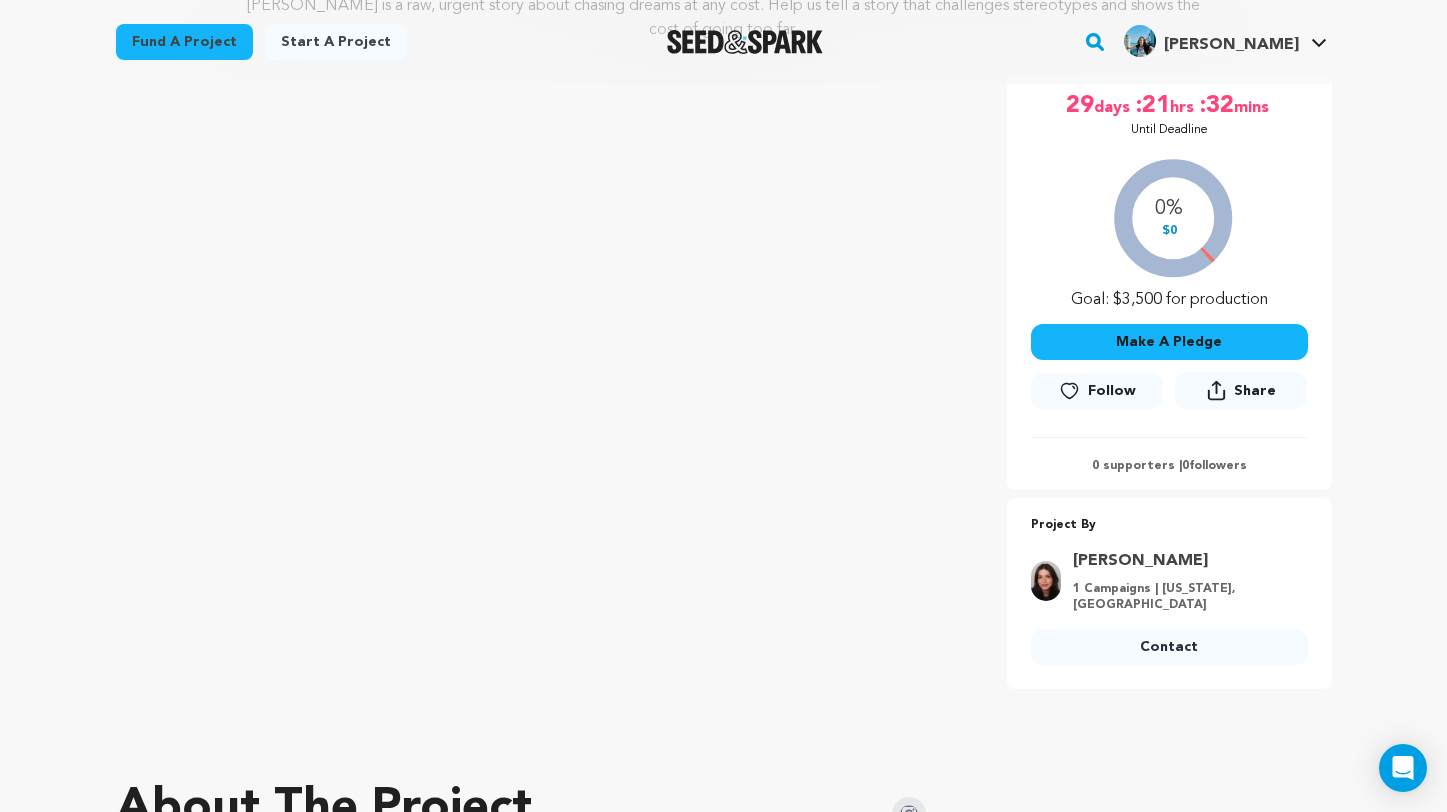scroll, scrollTop: 341, scrollLeft: 0, axis: vertical 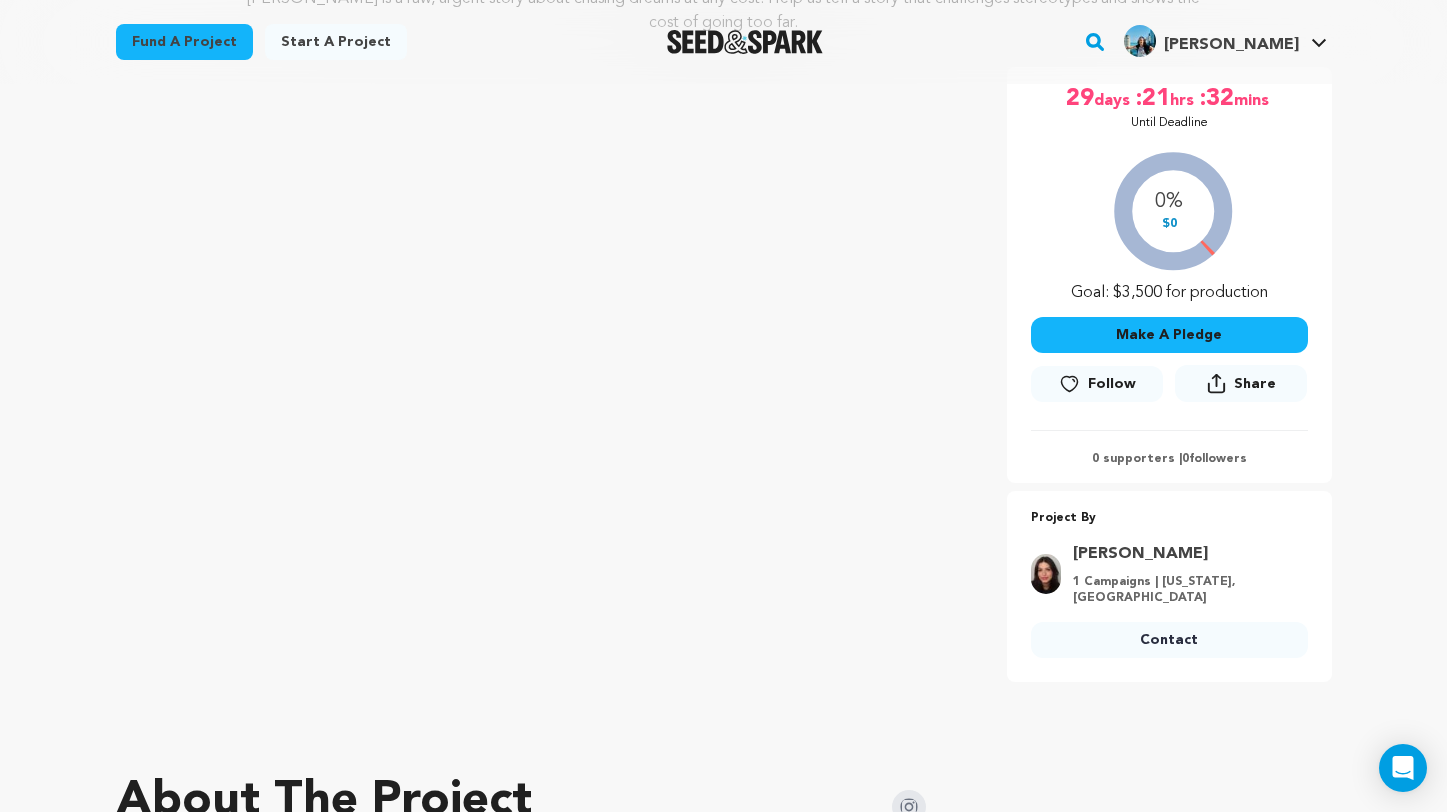 click on "Follow" at bounding box center (1097, 384) 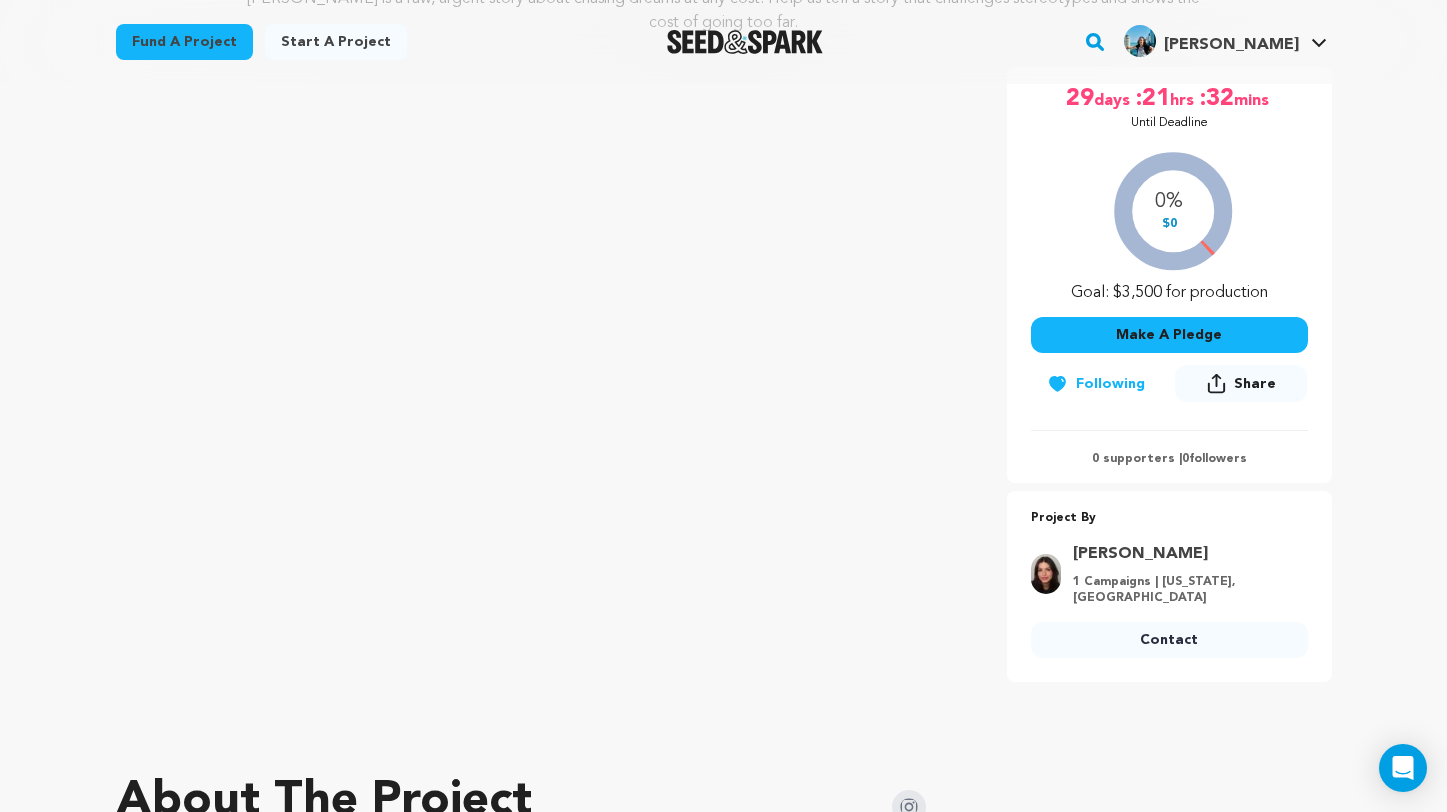 click on "Contact" at bounding box center (1169, 640) 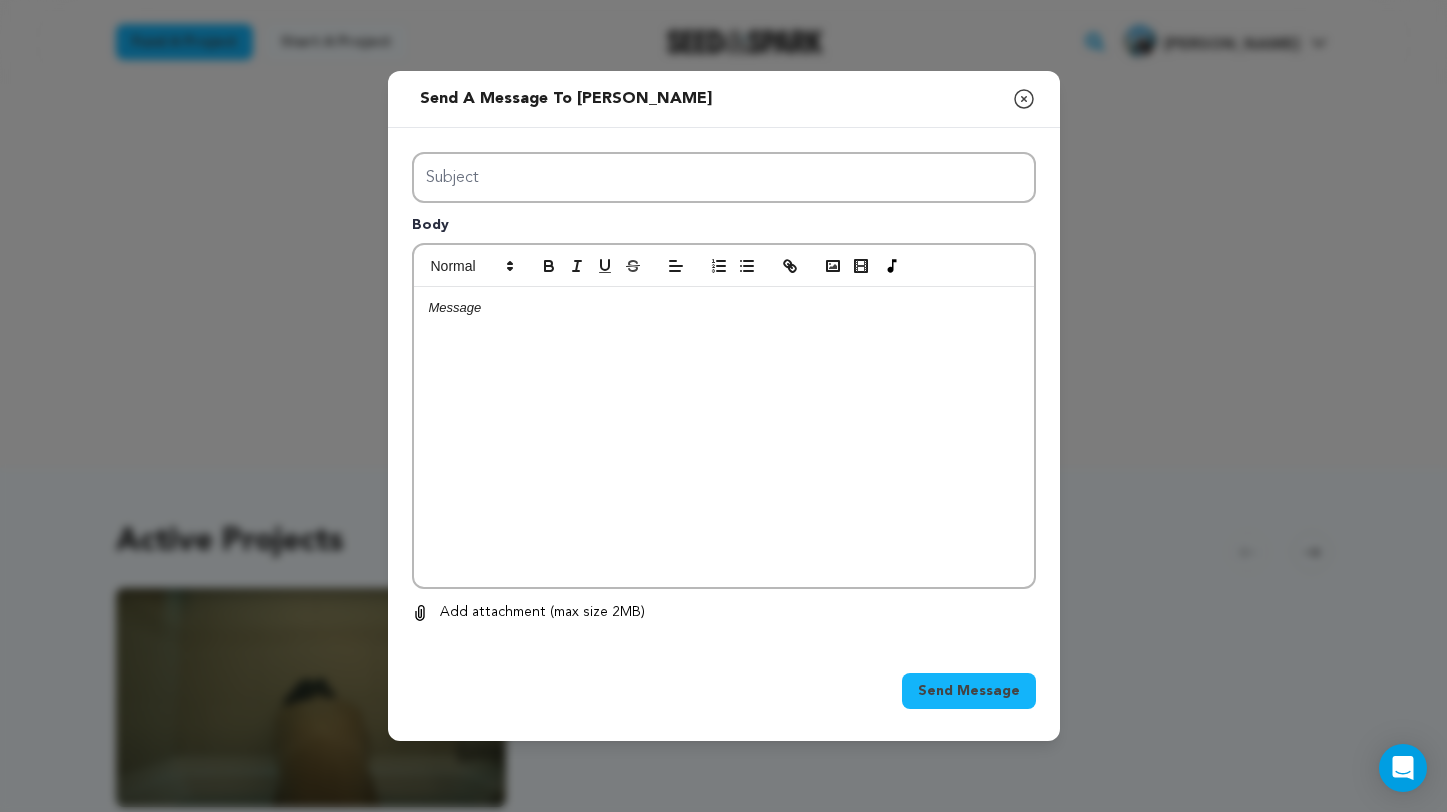 scroll, scrollTop: 0, scrollLeft: 0, axis: both 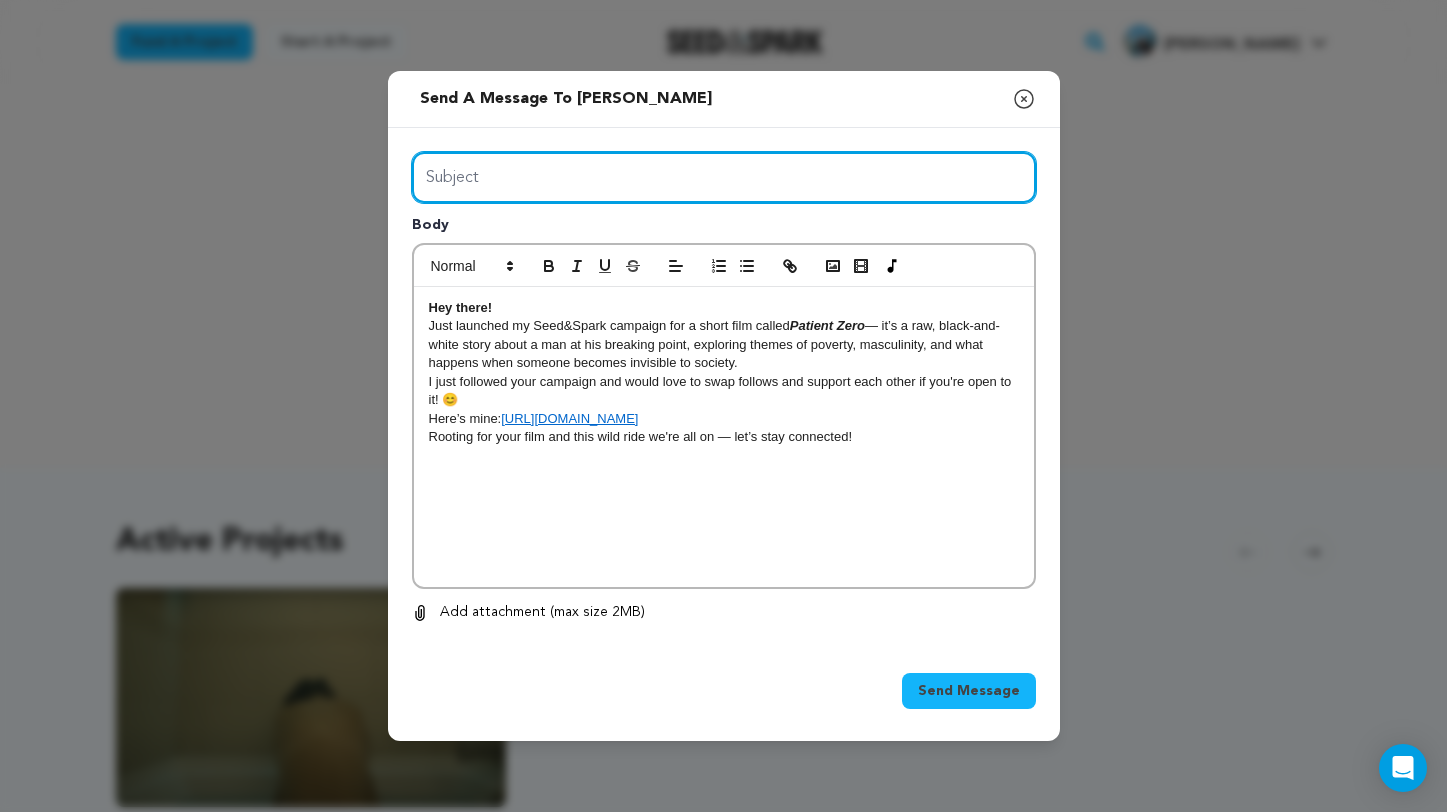 click on "Subject" at bounding box center (724, 177) 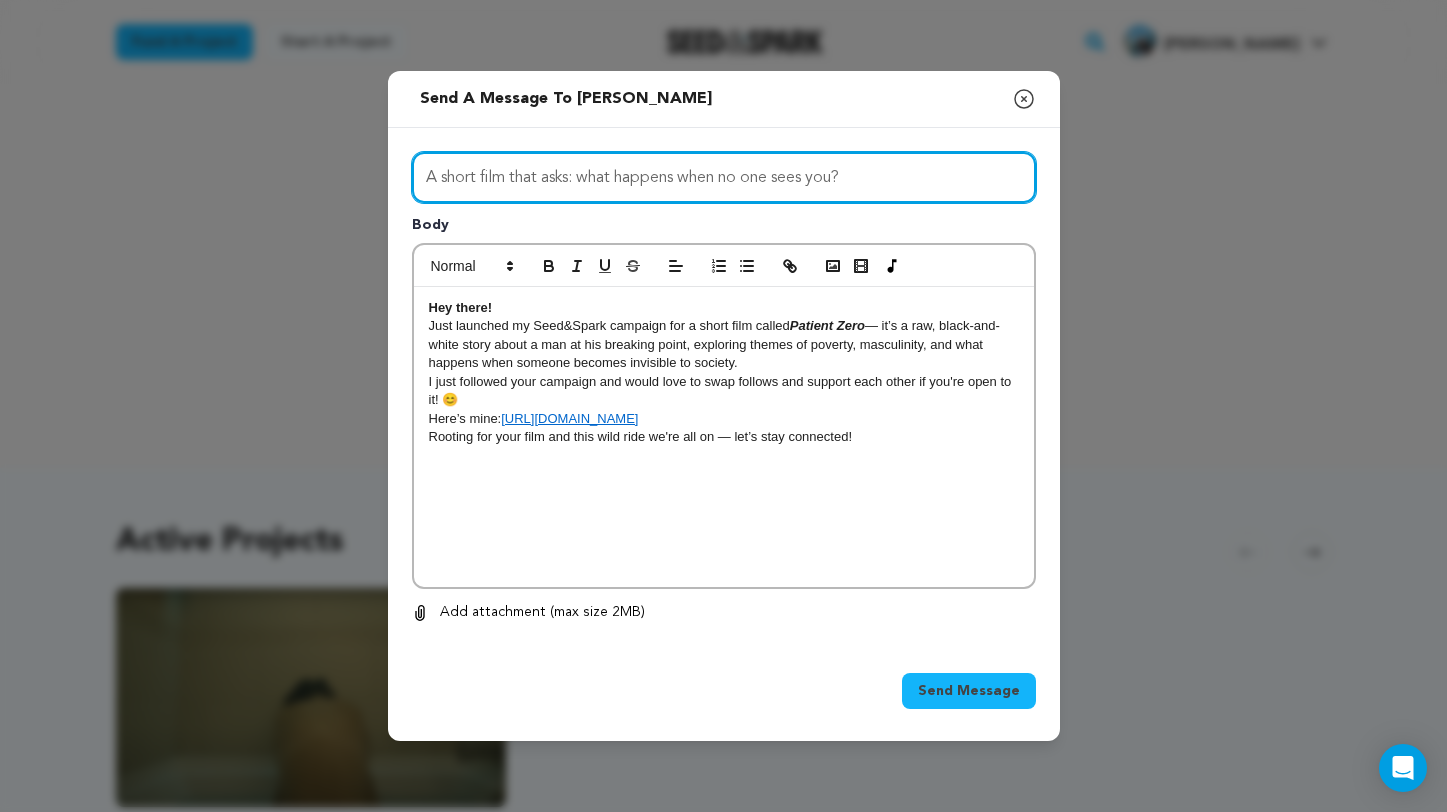 type on "A short film that asks: what happens when no one sees you?" 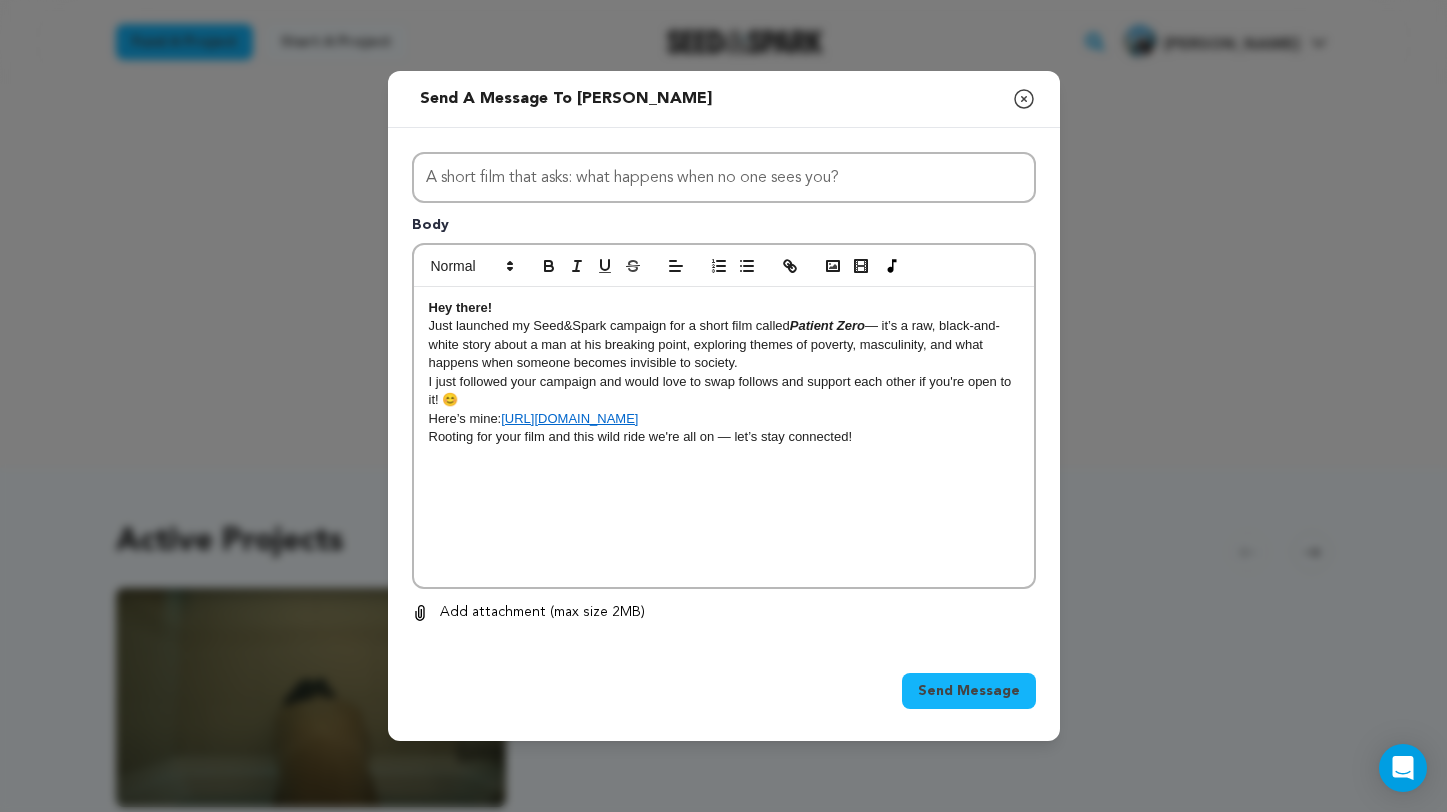 click on "Hey there! Just launched my Seed&Spark campaign for a short film called  Patient Zero  — it’s a raw, black-and-white story about a man at his breaking point, exploring themes of poverty, masculinity, and what happens when someone becomes invisible to society. I just followed your campaign and would love to swap follows and support each other if you're open to it! 😊 Here’s mine:  [URL][DOMAIN_NAME] Rooting for your film and this wild ride we're all on — let’s stay connected!" at bounding box center [724, 437] 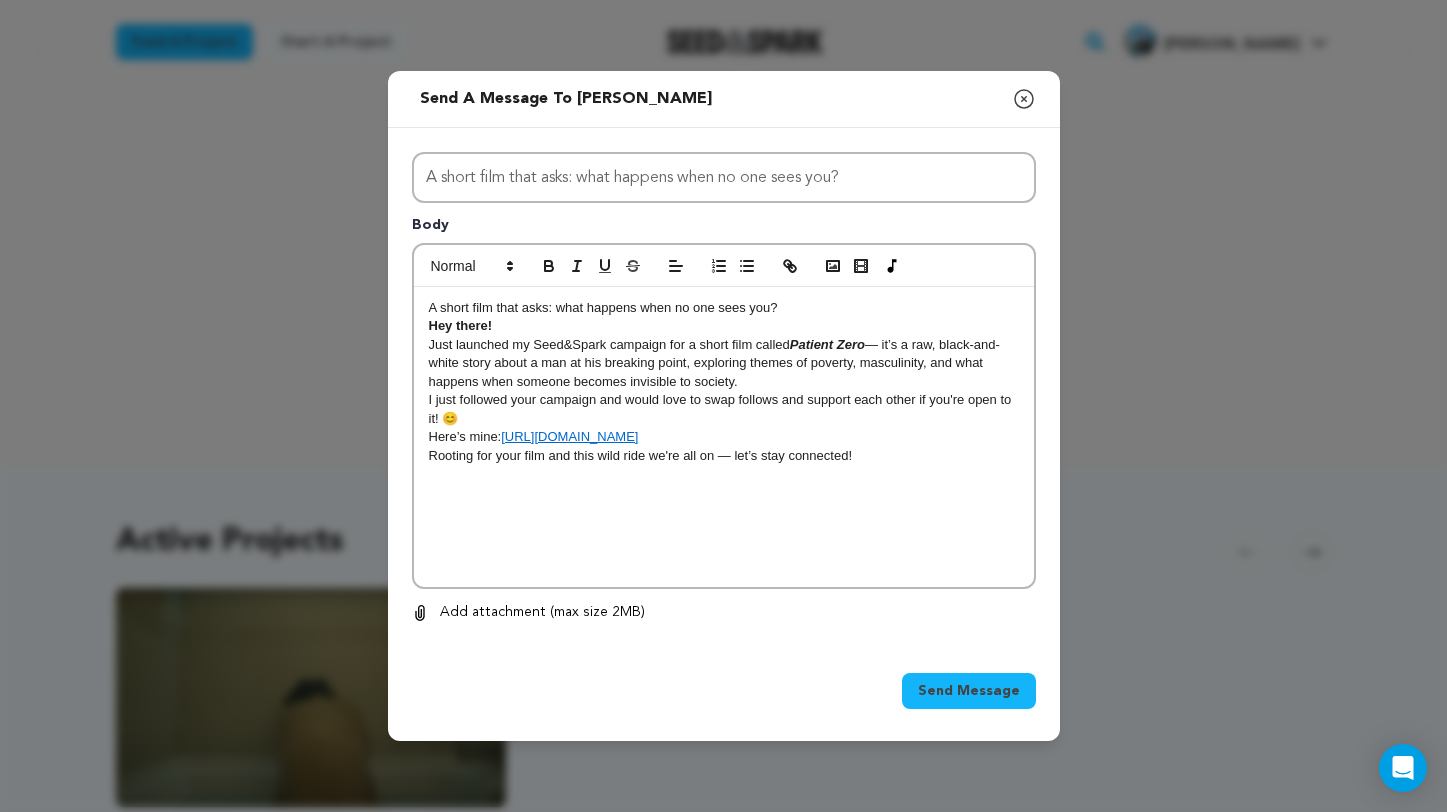 scroll, scrollTop: 18, scrollLeft: 1, axis: both 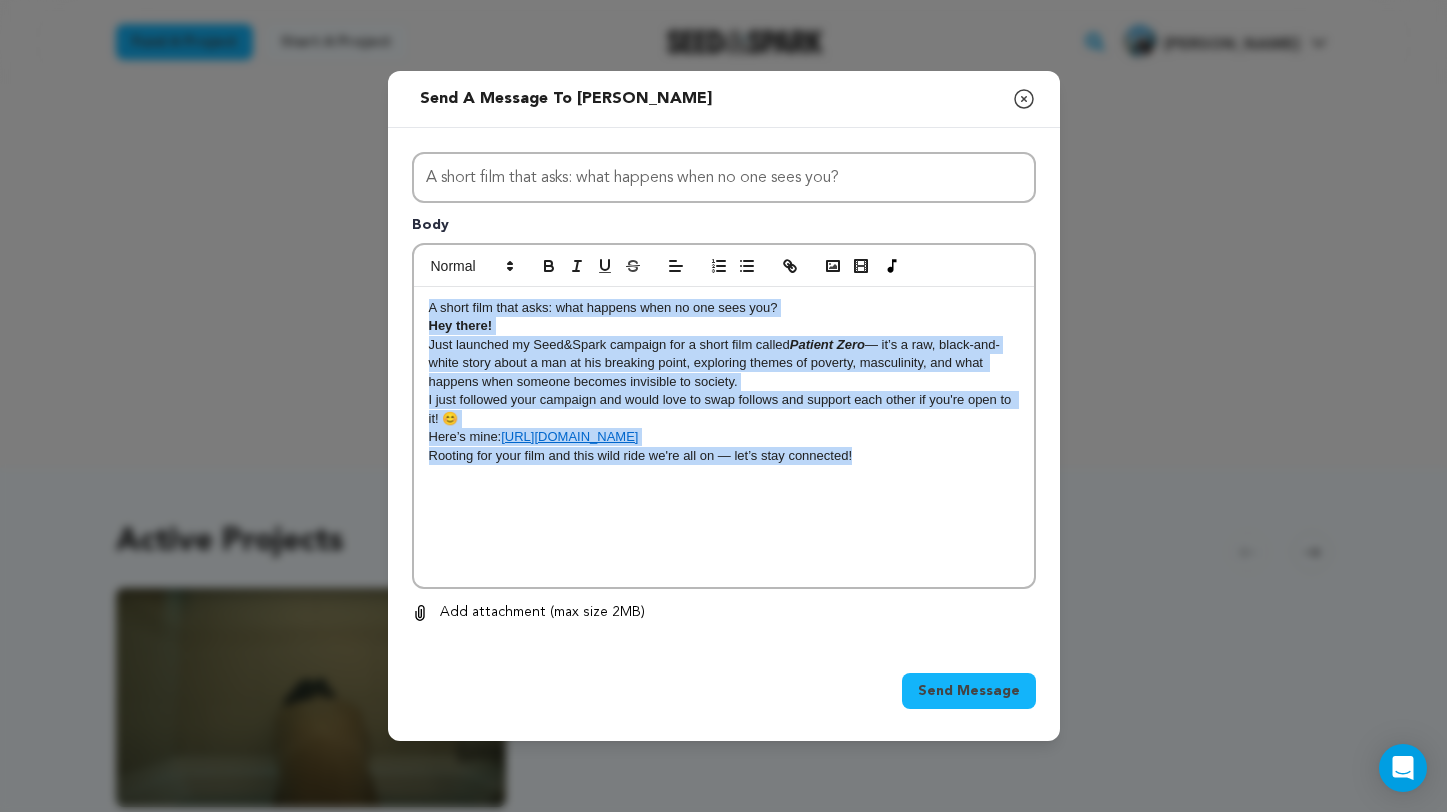 drag, startPoint x: 427, startPoint y: 306, endPoint x: 1039, endPoint y: 515, distance: 646.7032 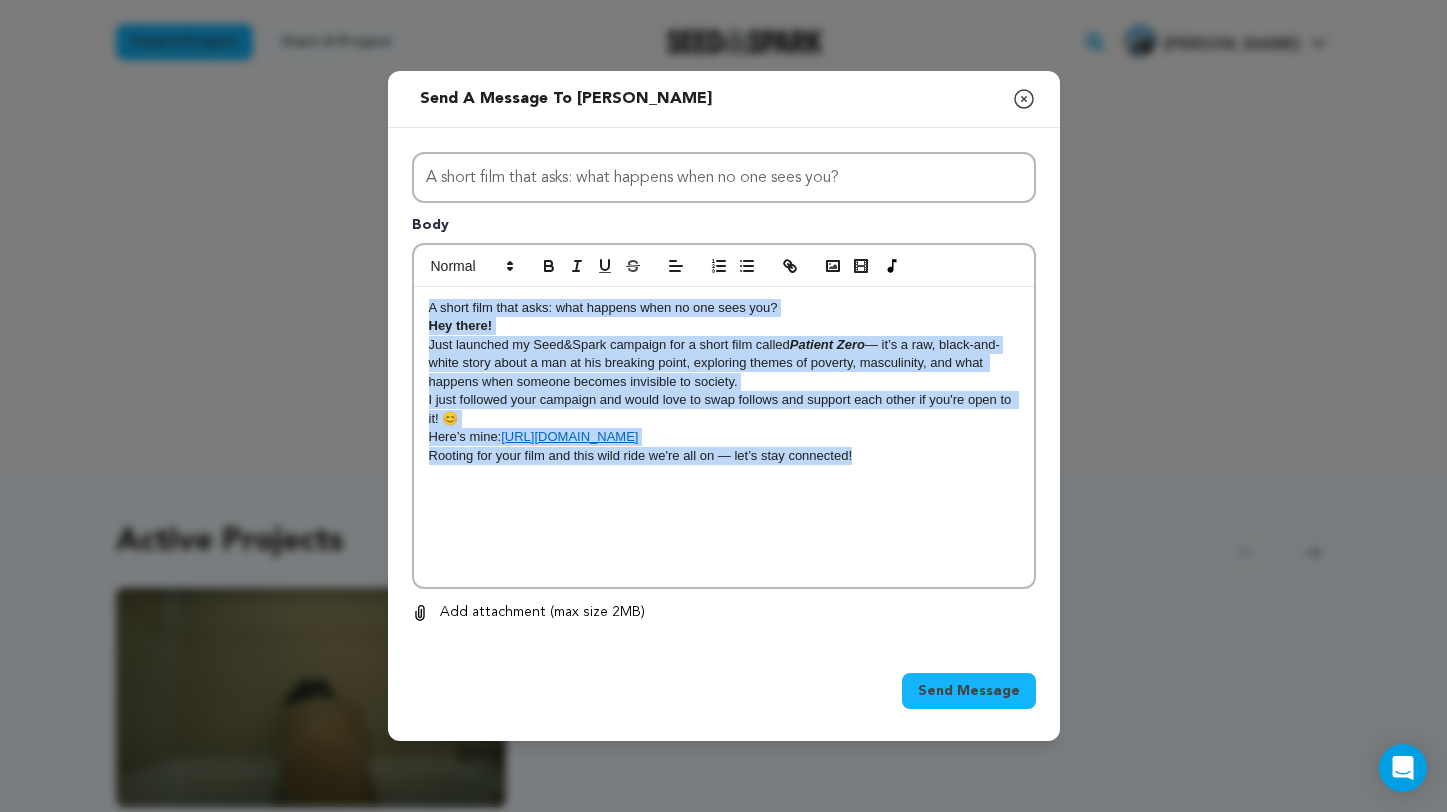 copy on "A short film that asks: what happens when no one sees you? Hey there! Just launched my Seed&Spark campaign for a short film called  Patient Zero  — it’s a raw, black-and-white story about a man at his breaking point, exploring themes of poverty, masculinity, and what happens when someone becomes invisible to society. I just followed your campaign and would love to swap follows and support each other if you're open to it! 😊 Here’s mine:  https://seedandspark.com/fund/patient-zero Rooting for your film and this wild ride we're all on — let’s stay connected!" 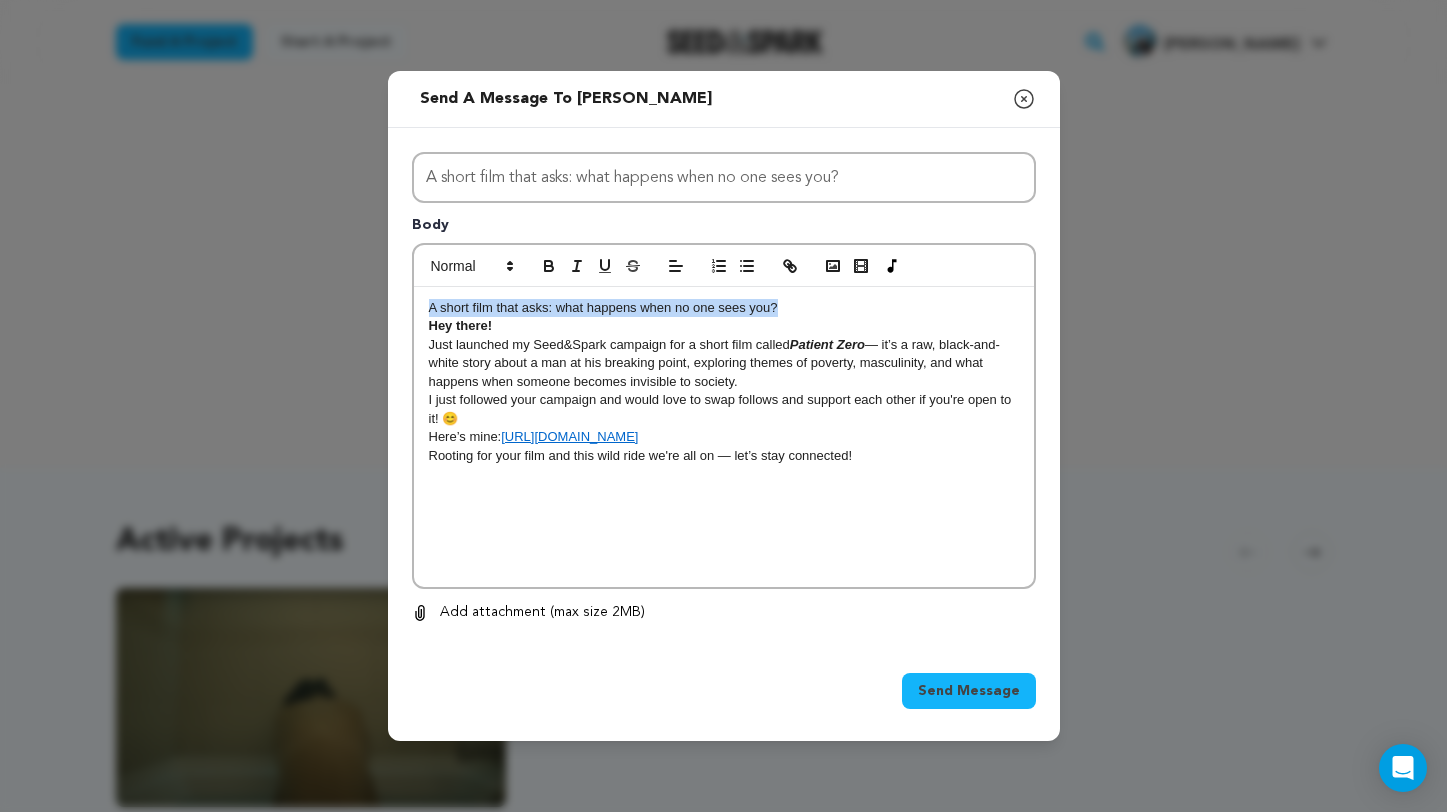 drag, startPoint x: 797, startPoint y: 312, endPoint x: 381, endPoint y: 311, distance: 416.0012 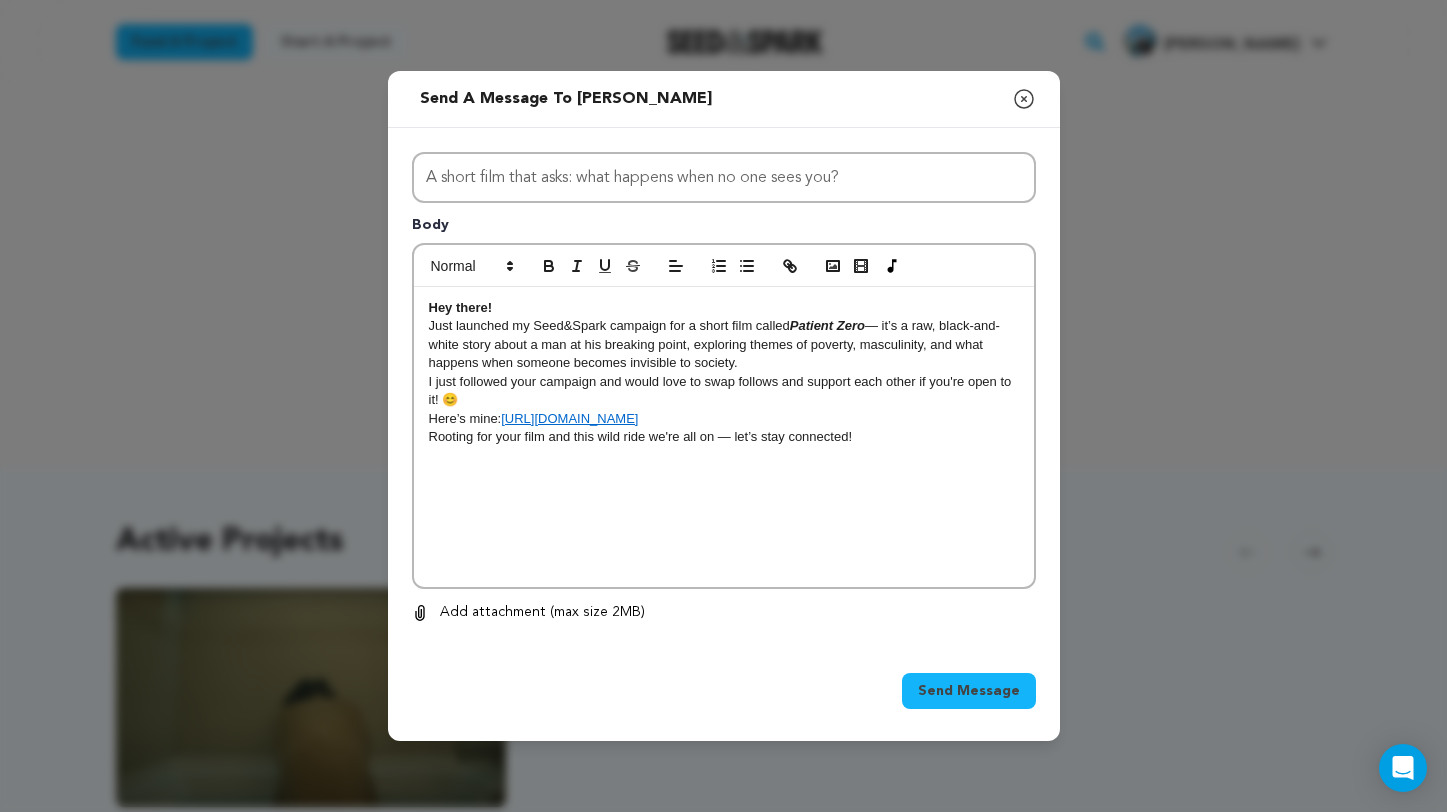 click on "Send Message" at bounding box center [969, 691] 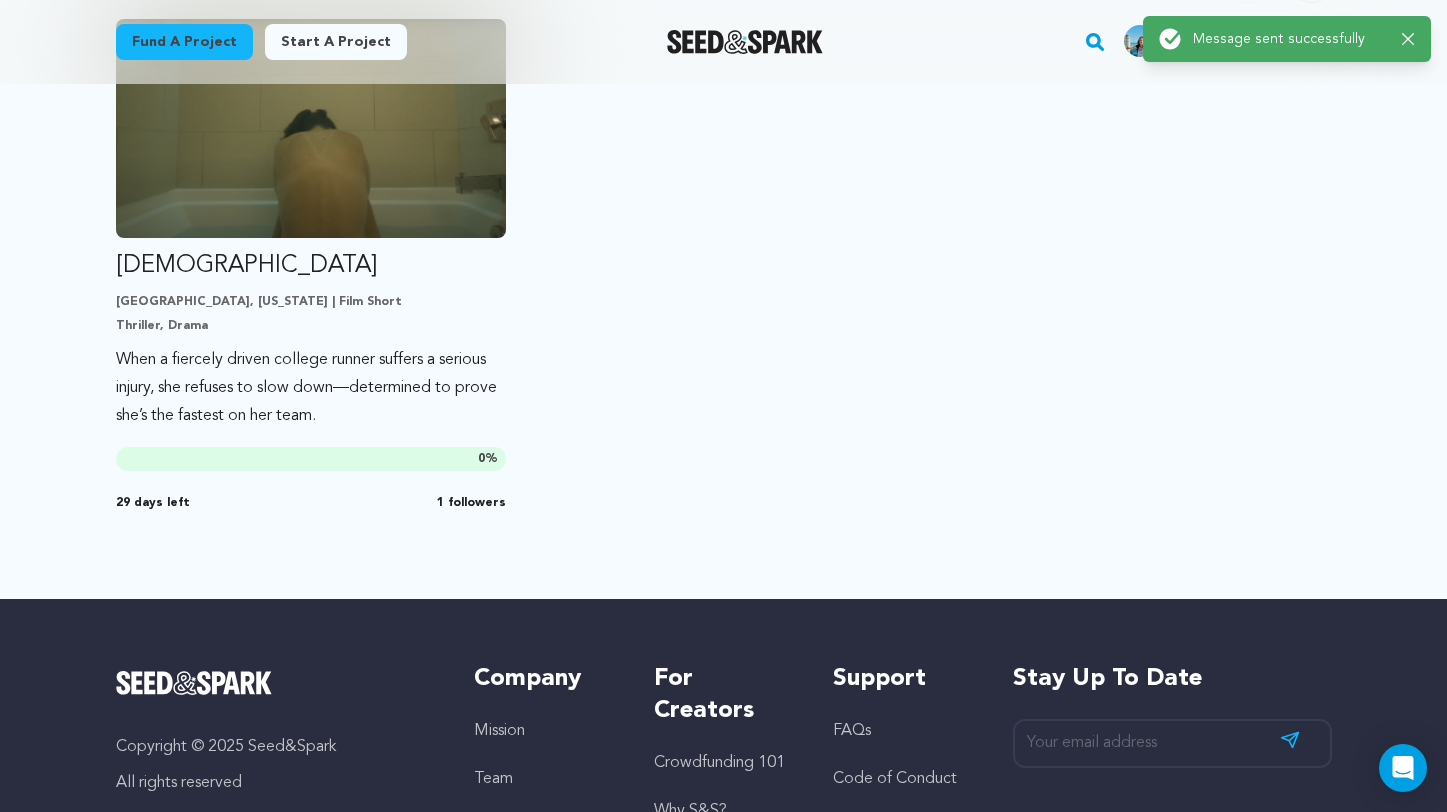 scroll, scrollTop: 598, scrollLeft: 0, axis: vertical 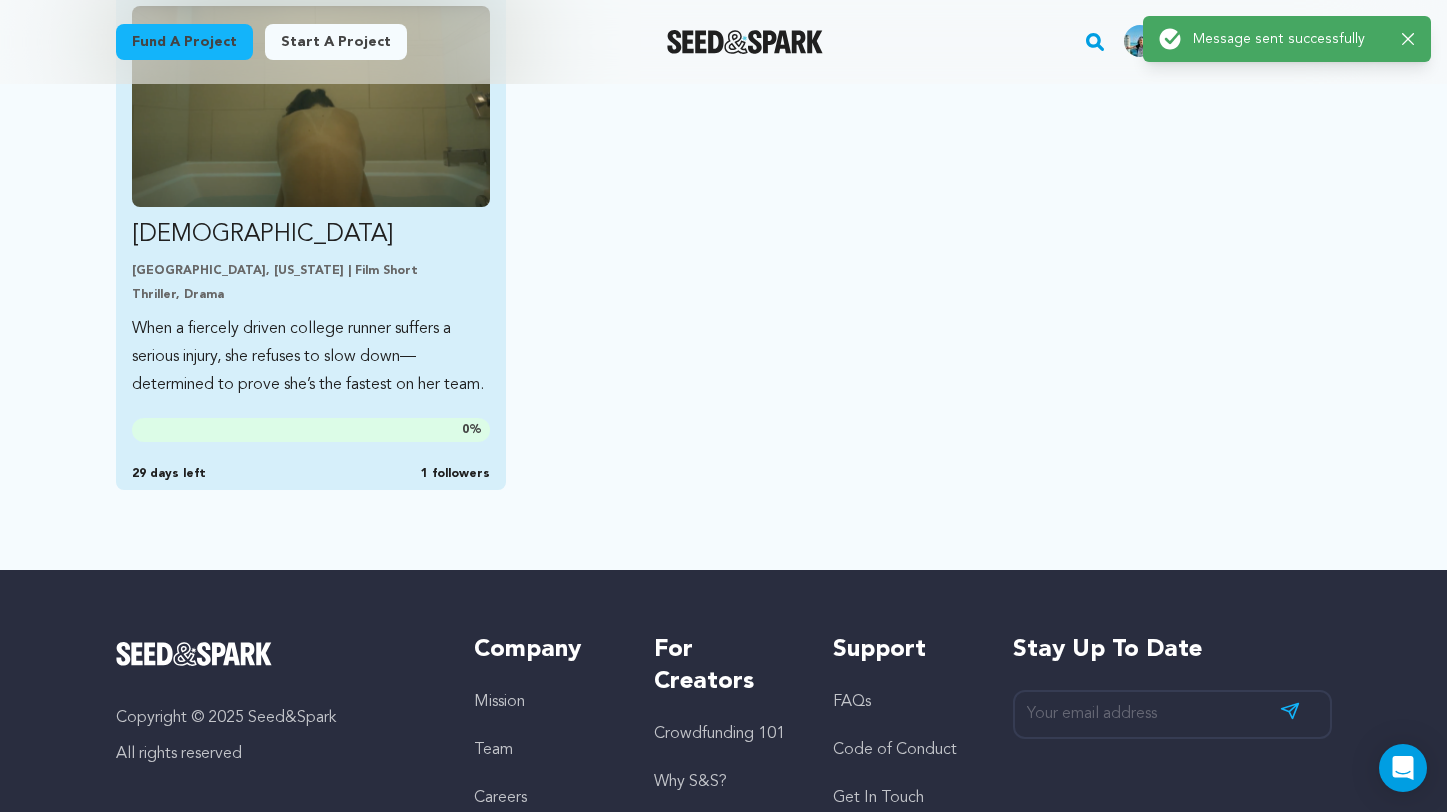 click on "When a fiercely driven college runner suffers a serious injury, she refuses to slow down—determined to prove she’s the fastest on her team." at bounding box center (311, 357) 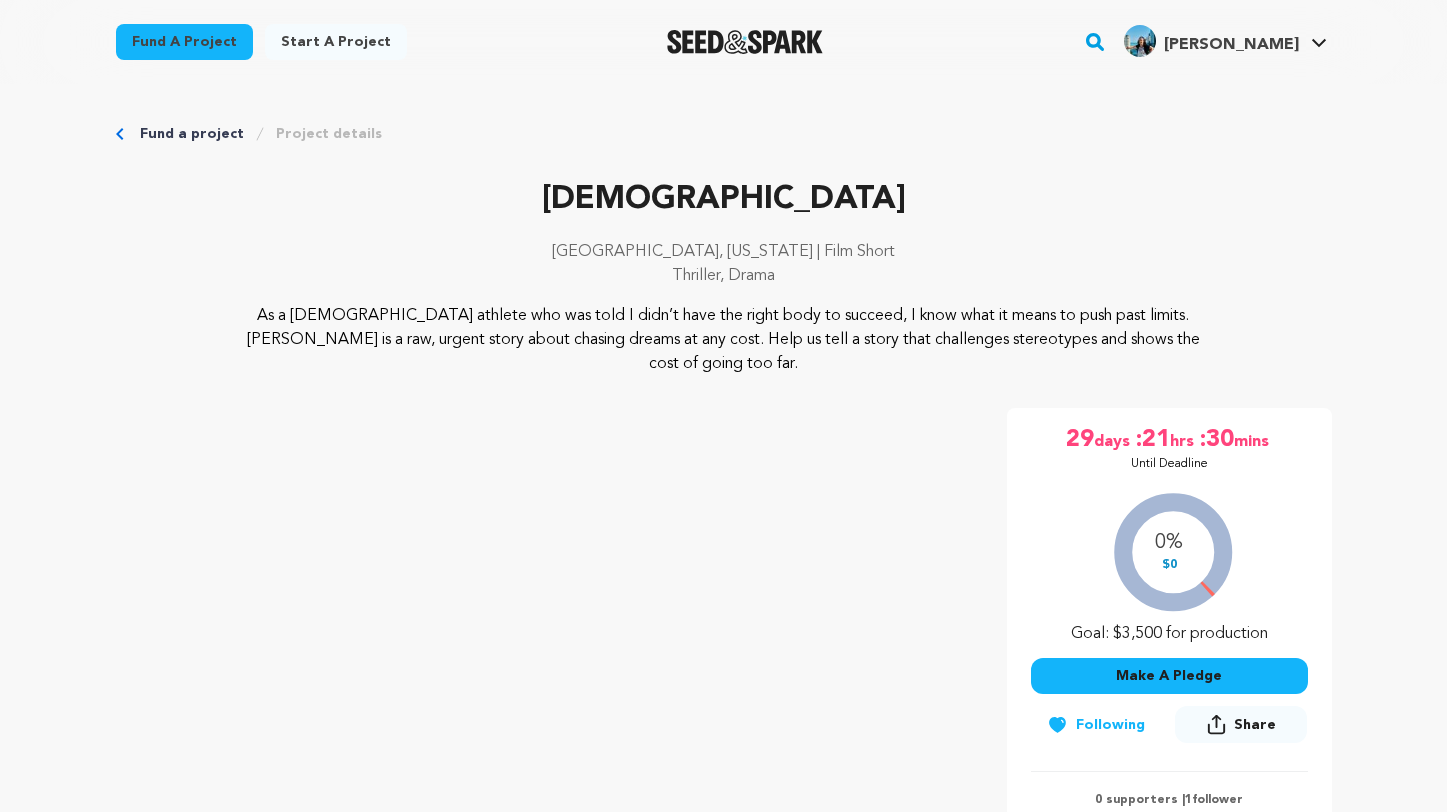 scroll, scrollTop: 0, scrollLeft: 0, axis: both 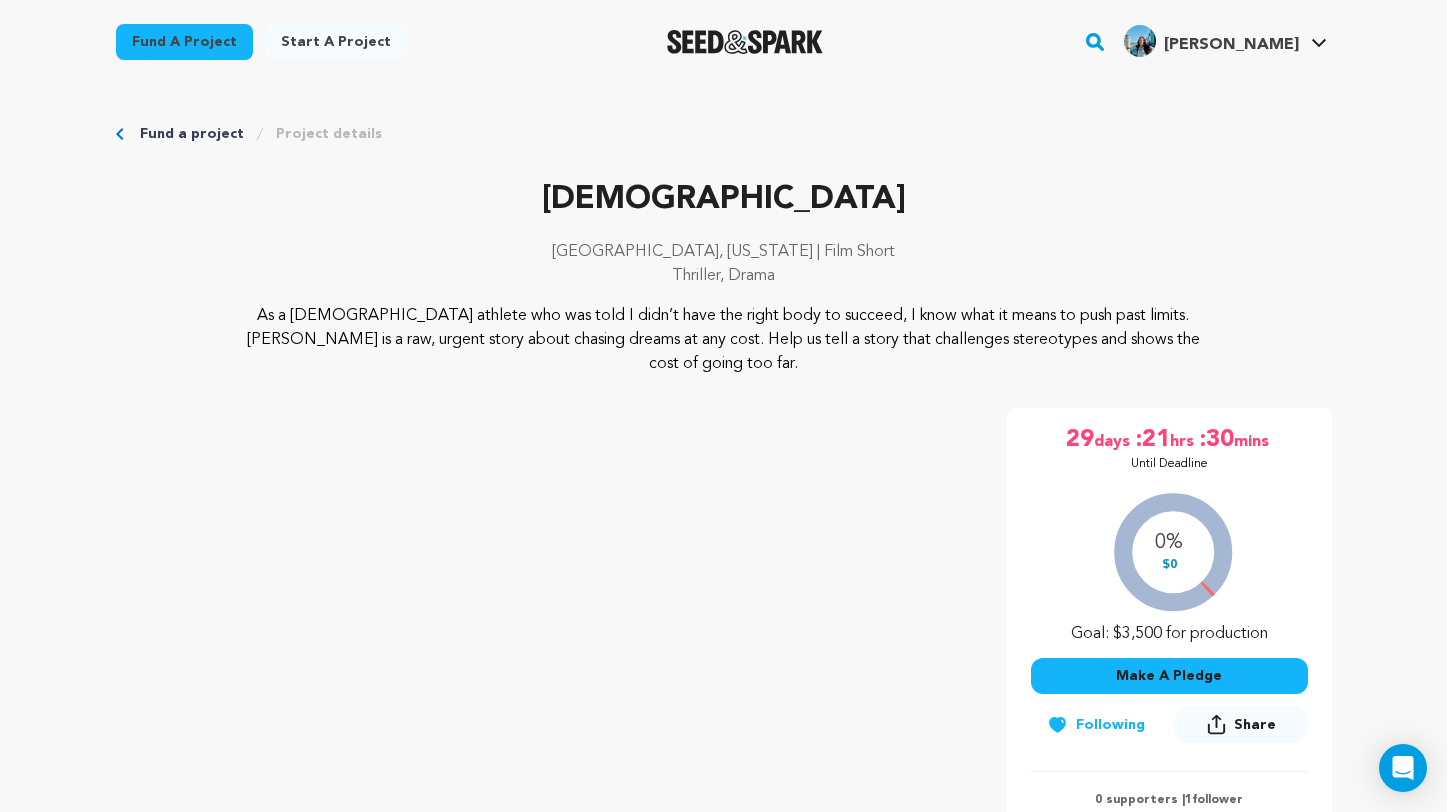 click on "Fund a project" at bounding box center (192, 134) 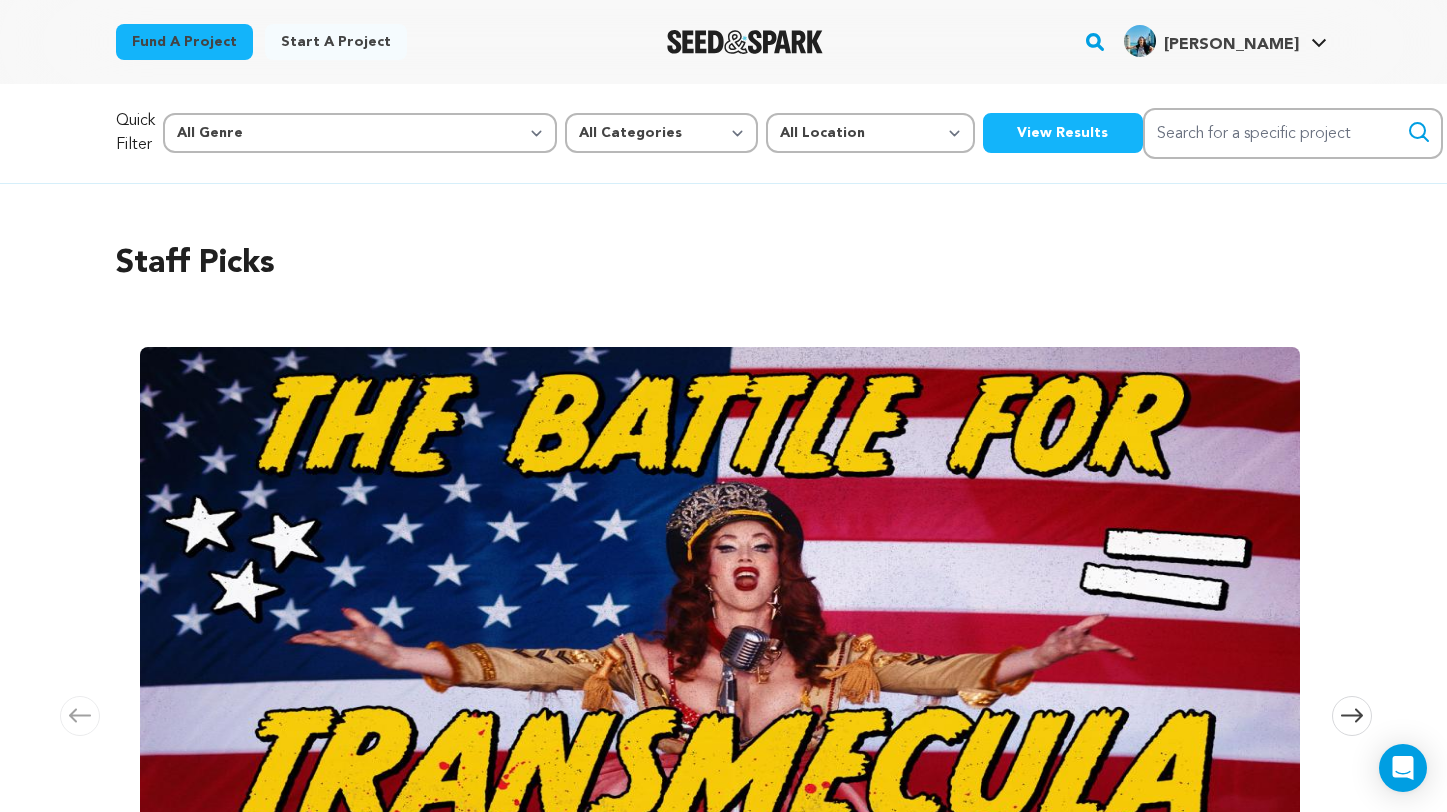 scroll, scrollTop: 0, scrollLeft: 0, axis: both 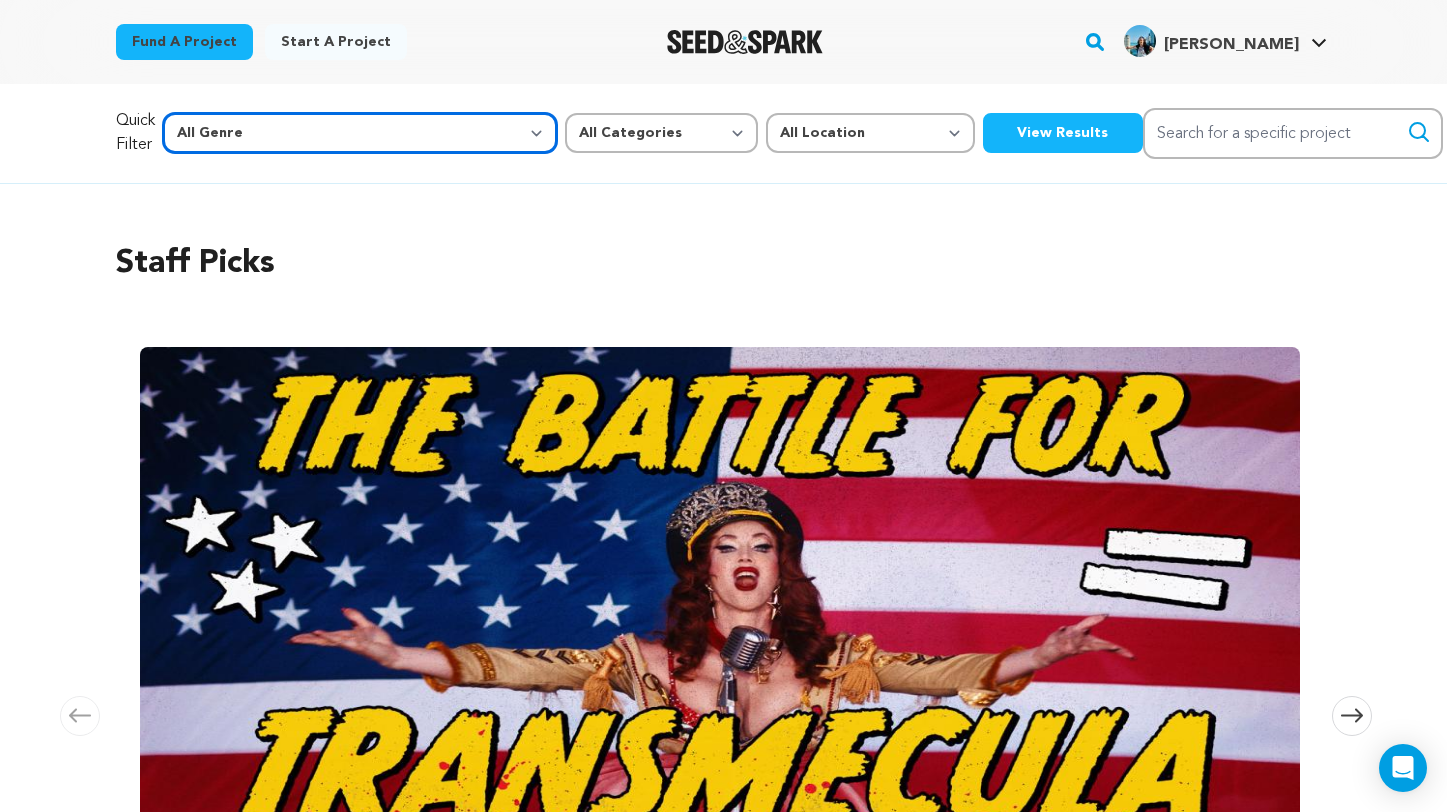 select on "8" 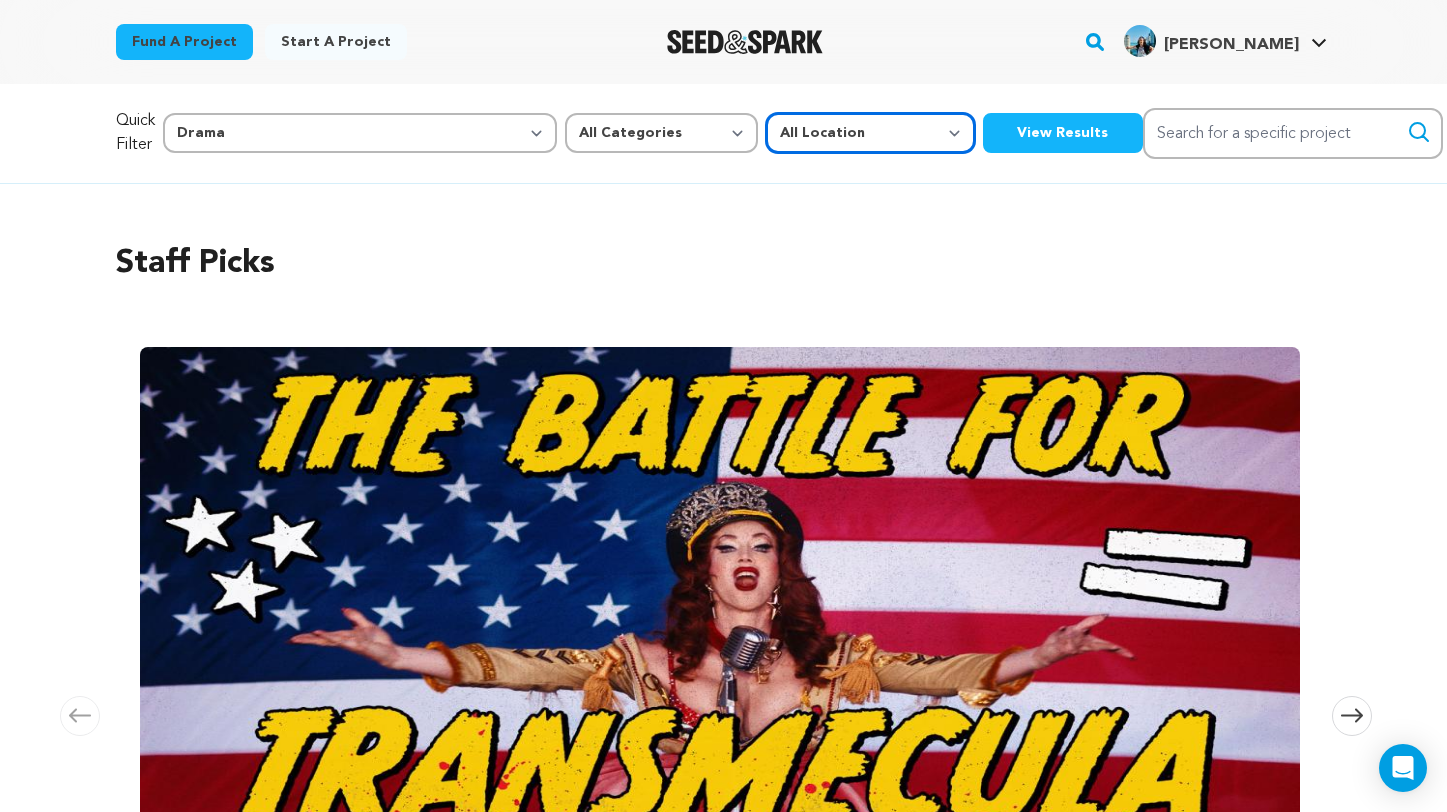 select on "1671" 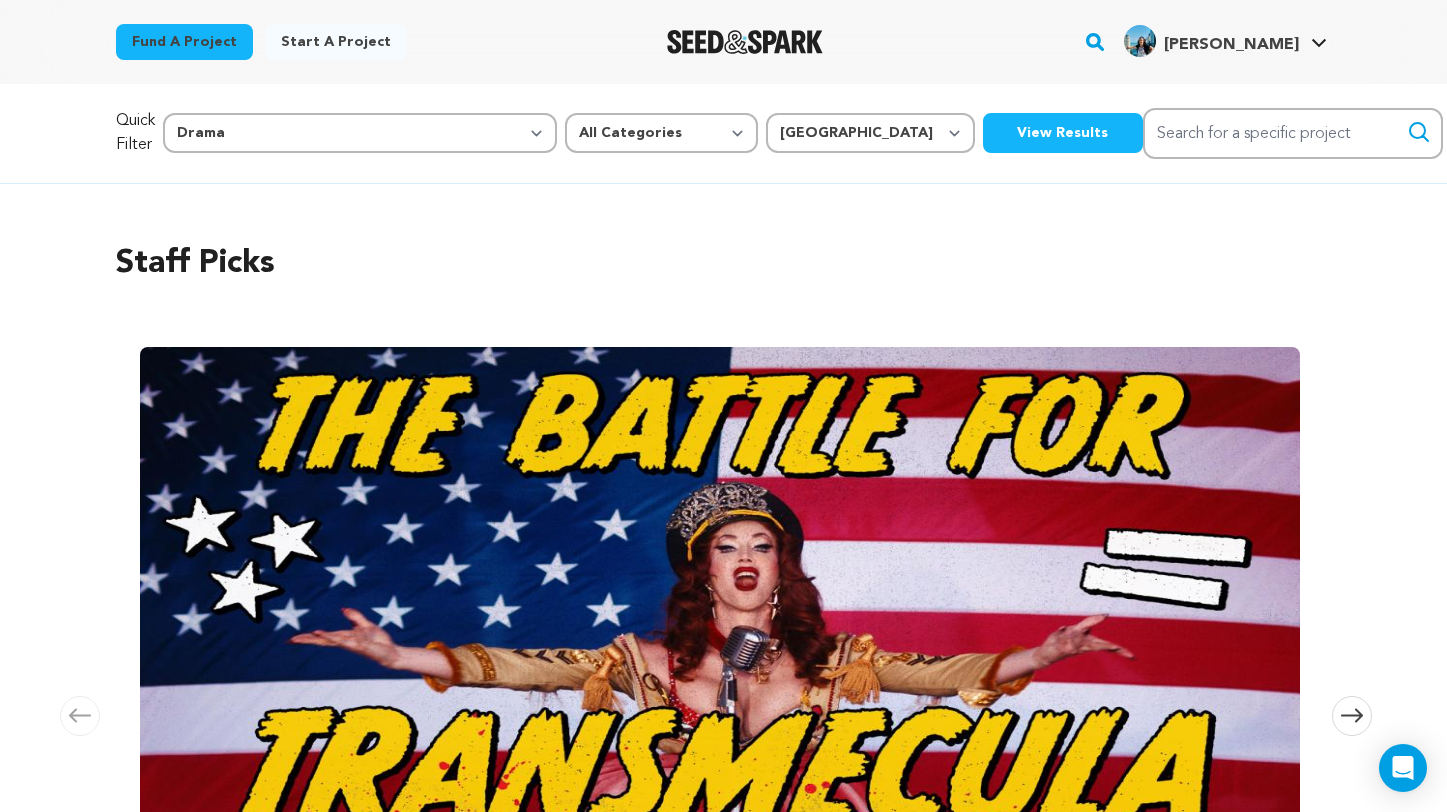 click on "View Results" at bounding box center (1063, 133) 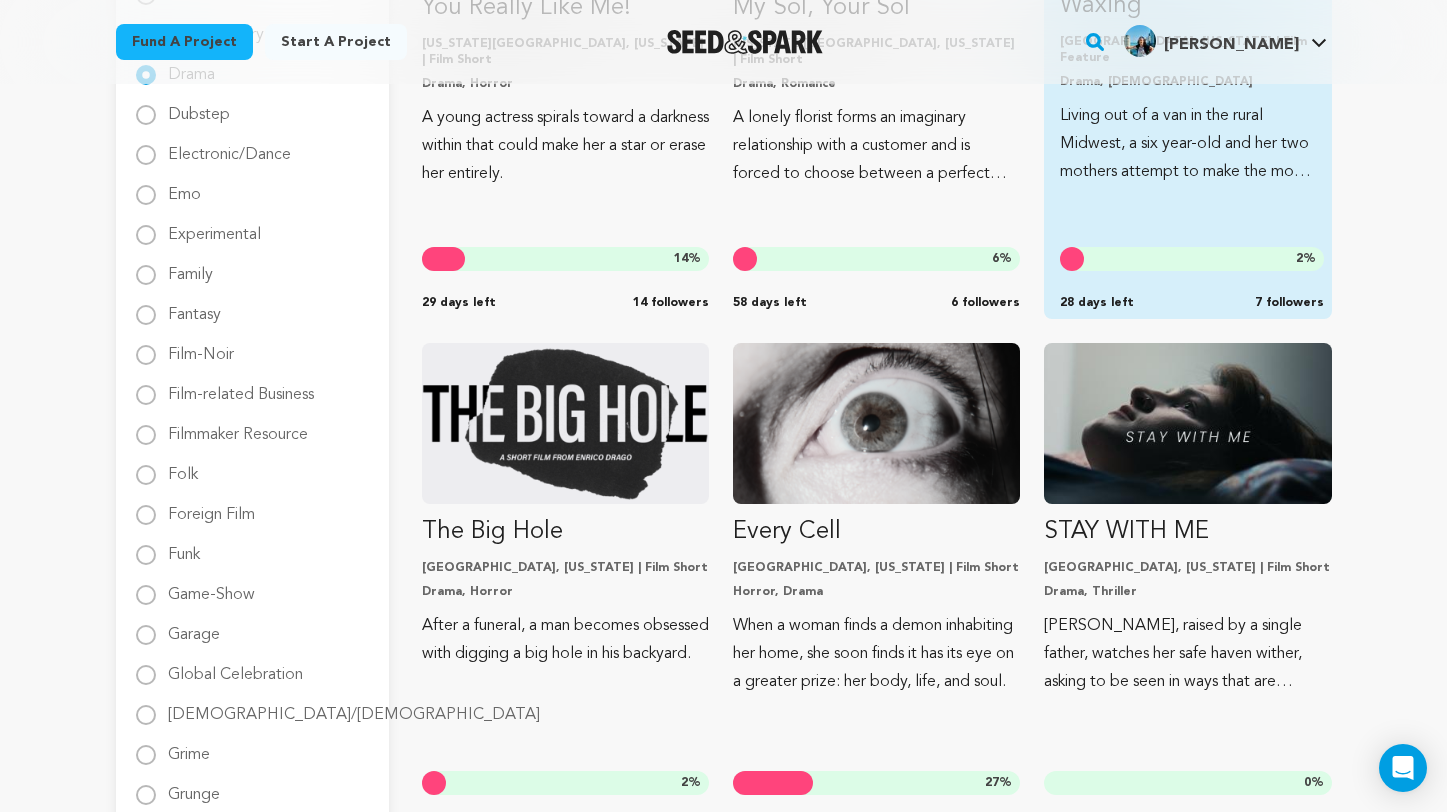 scroll, scrollTop: 1079, scrollLeft: 0, axis: vertical 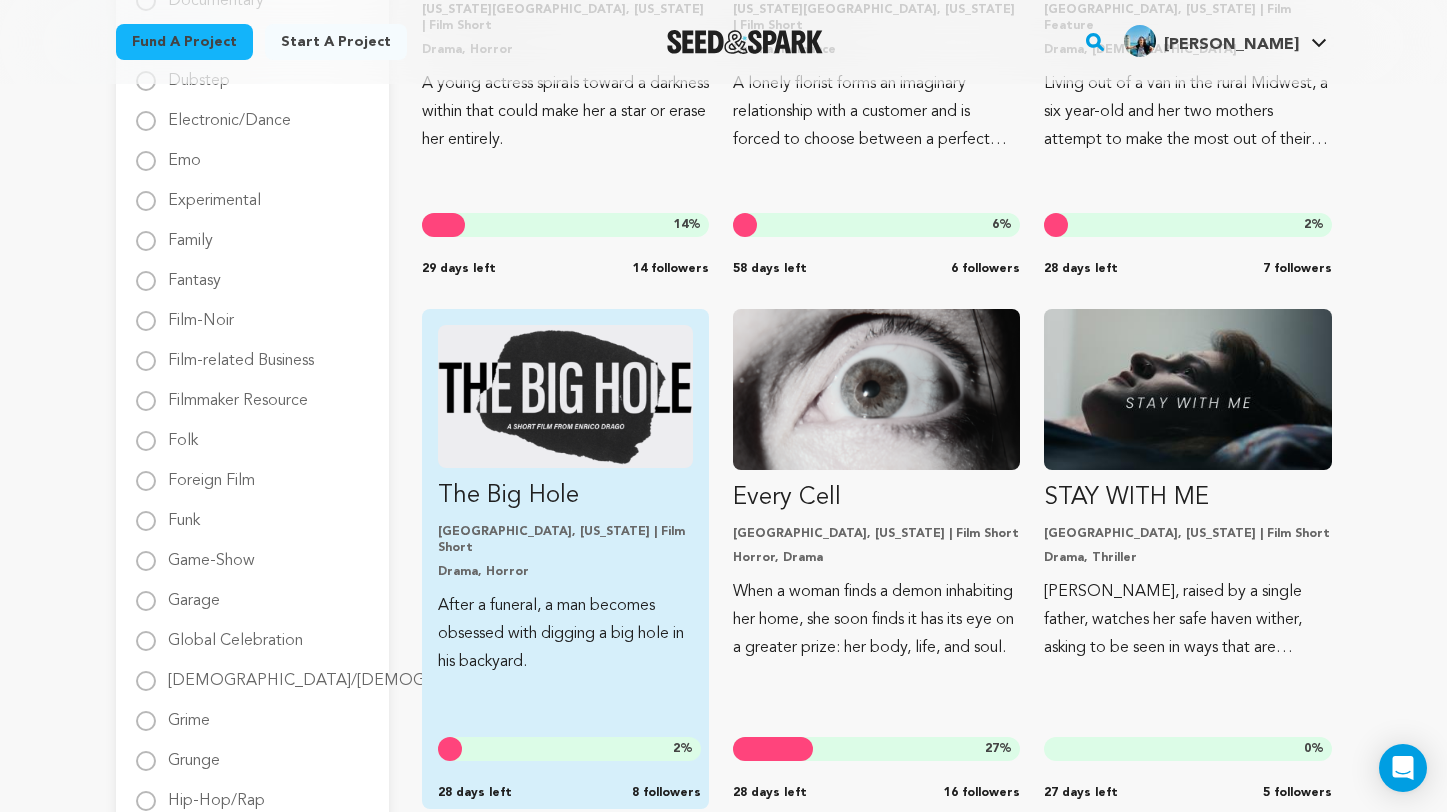 click at bounding box center (565, 396) 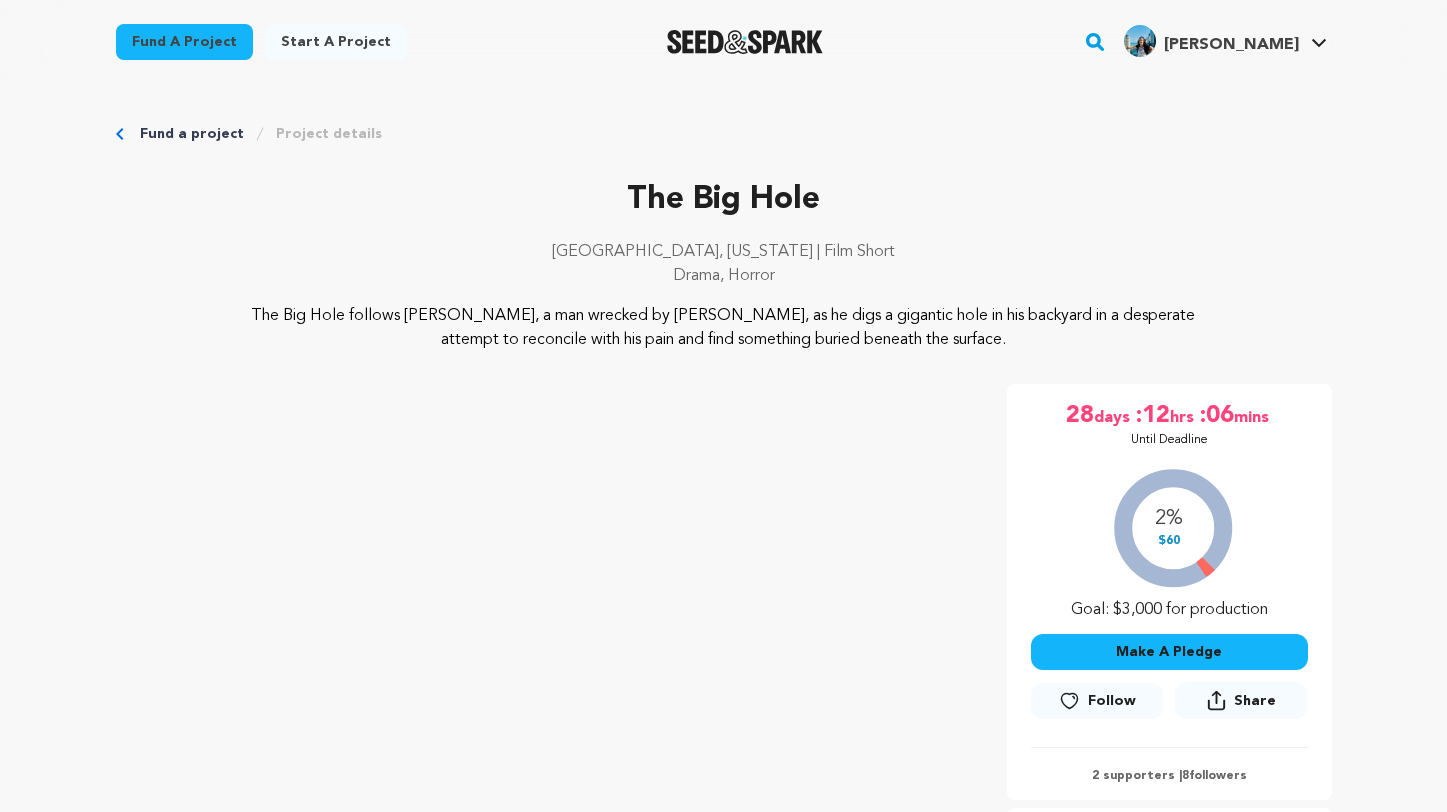 scroll, scrollTop: 0, scrollLeft: 0, axis: both 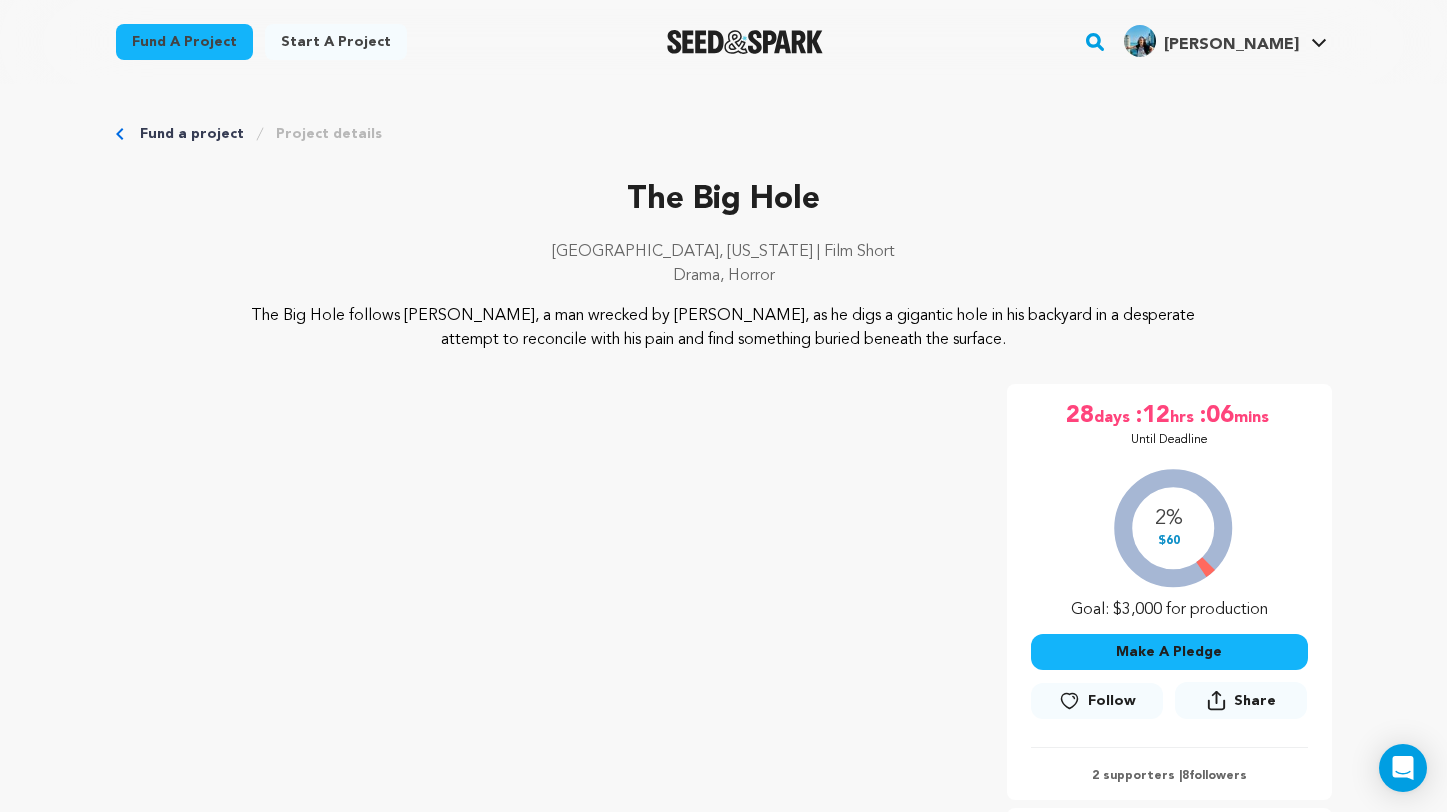 click 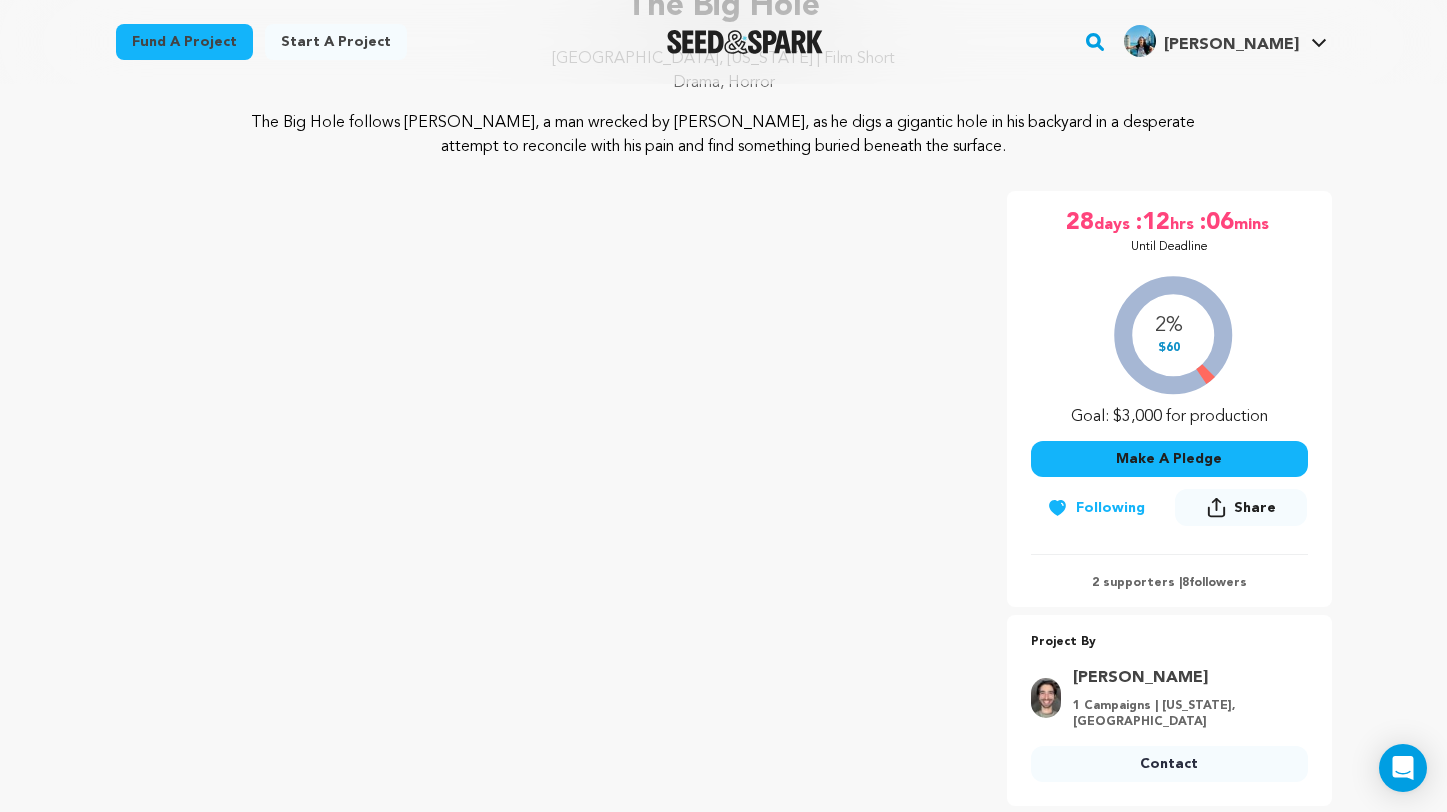 scroll, scrollTop: 373, scrollLeft: 0, axis: vertical 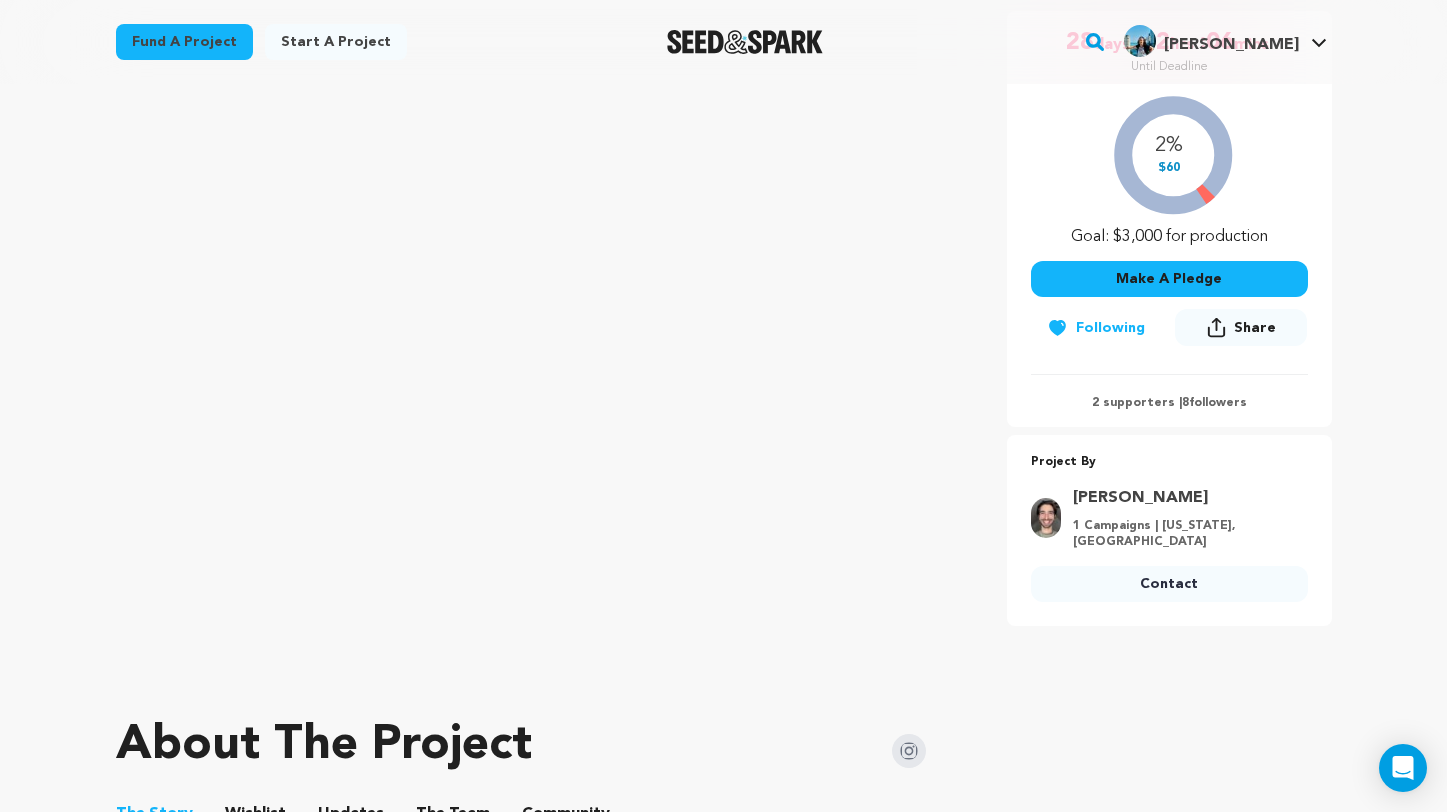 click on "Contact" at bounding box center (1169, 584) 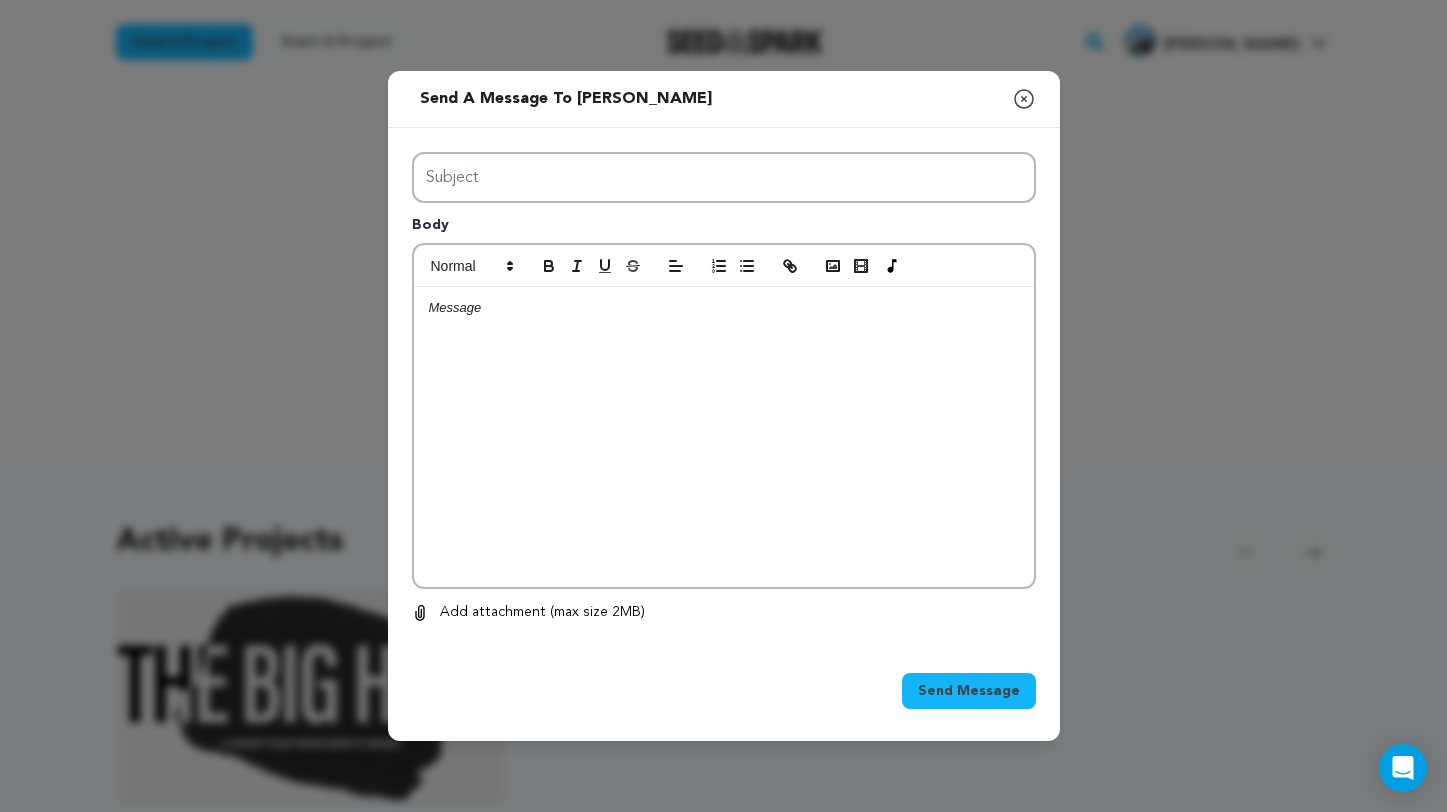 scroll, scrollTop: 0, scrollLeft: 0, axis: both 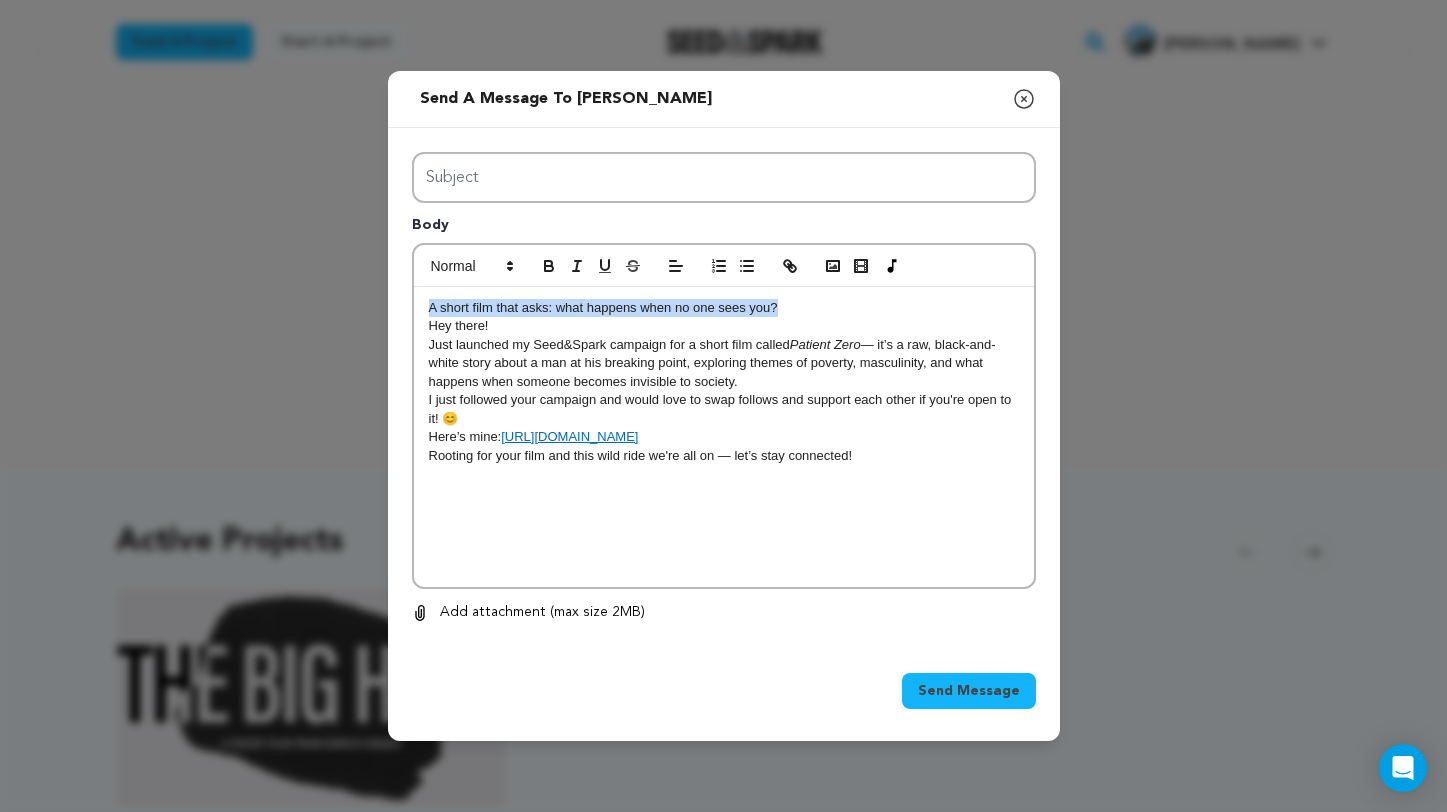 drag, startPoint x: 804, startPoint y: 305, endPoint x: 250, endPoint y: 291, distance: 554.1769 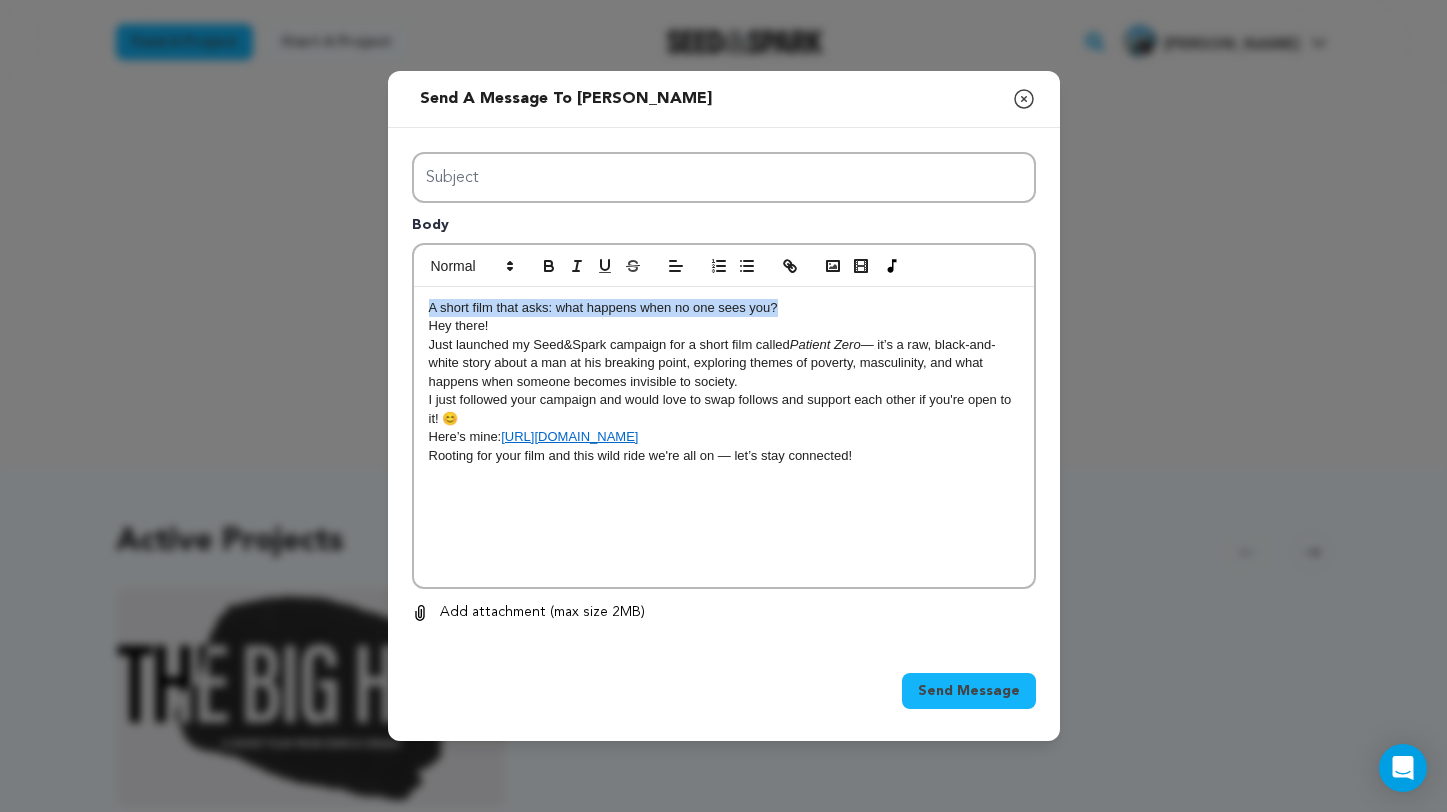 copy on "A short film that asks: what happens when no one sees you?" 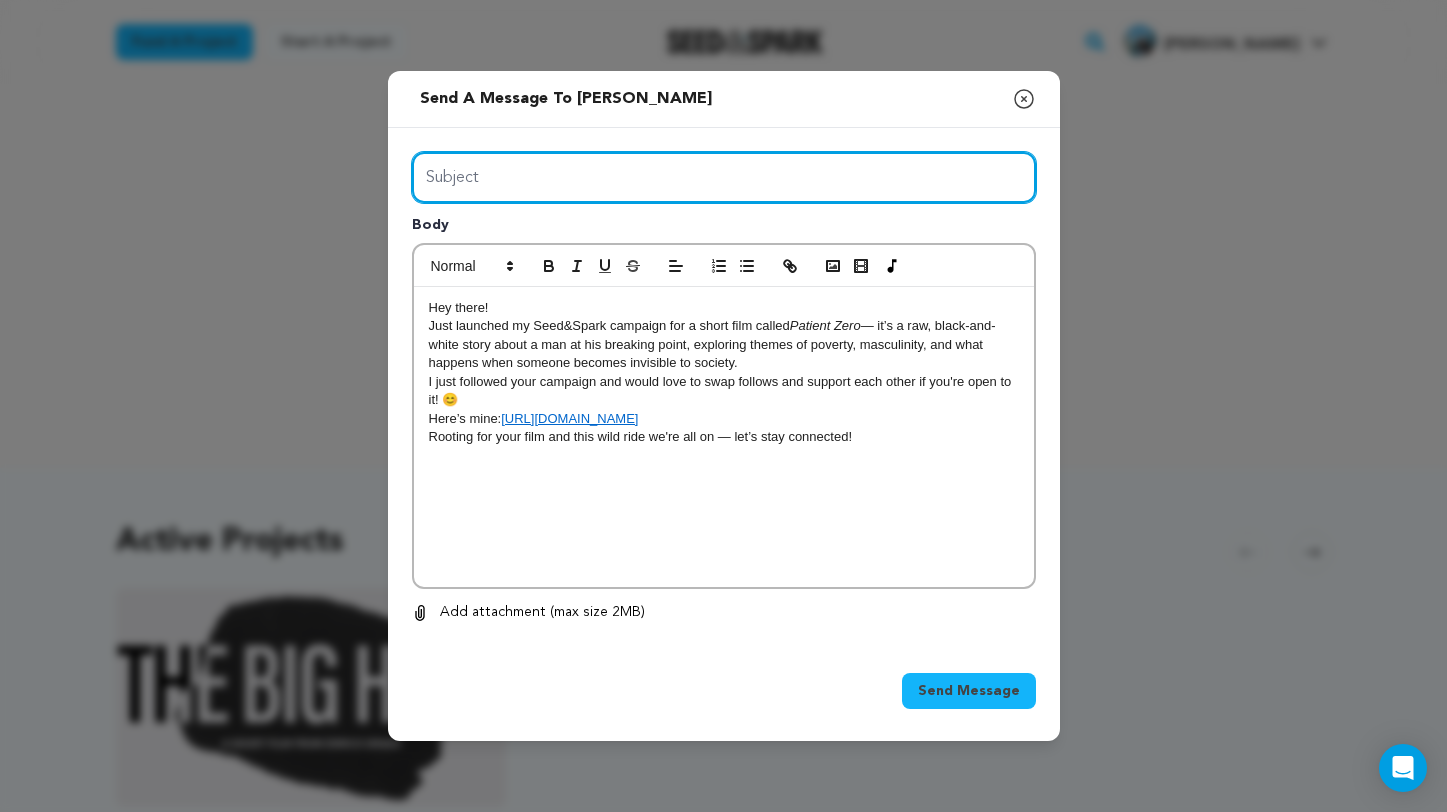click on "Subject" at bounding box center (724, 177) 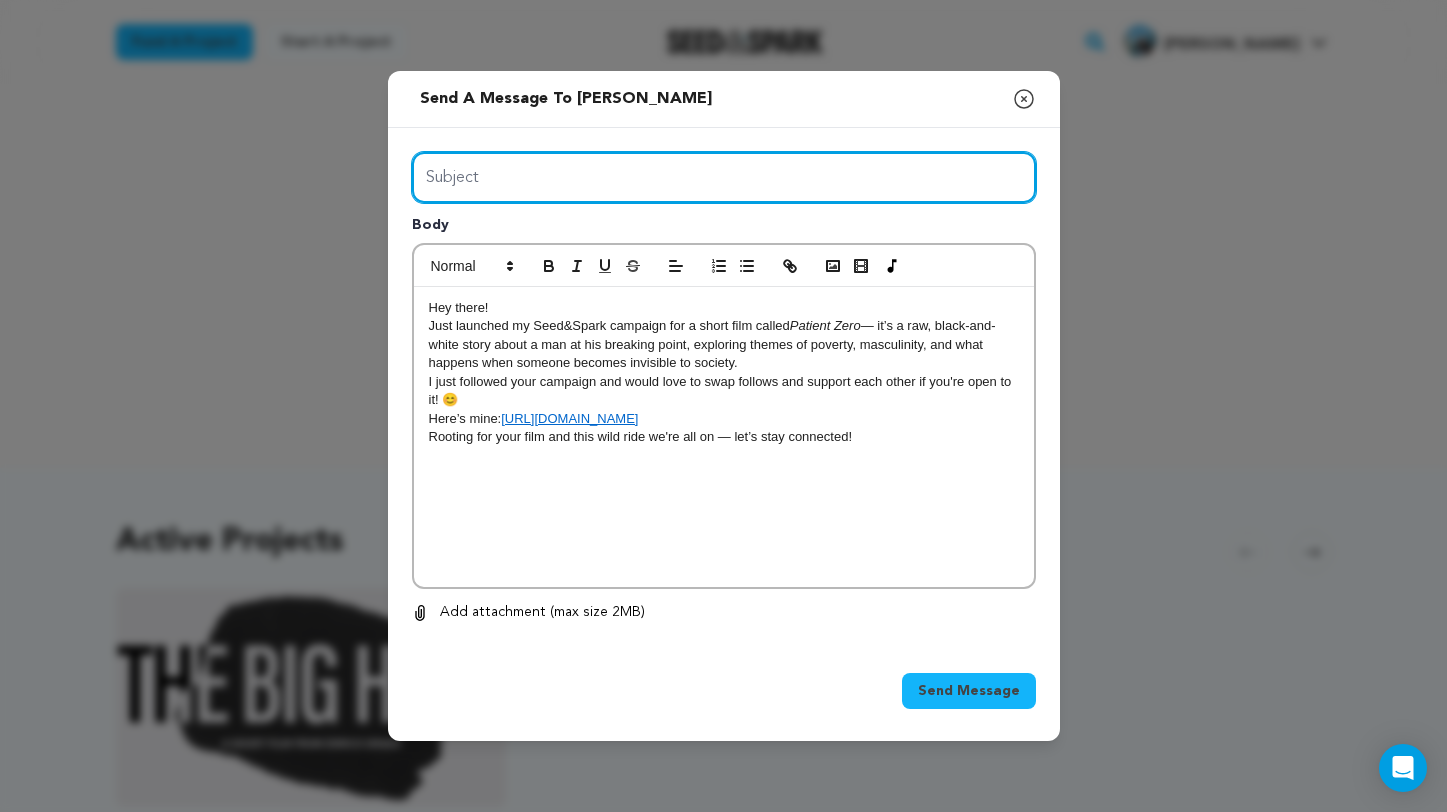 paste on "A short film that asks: what happens when no one sees you?" 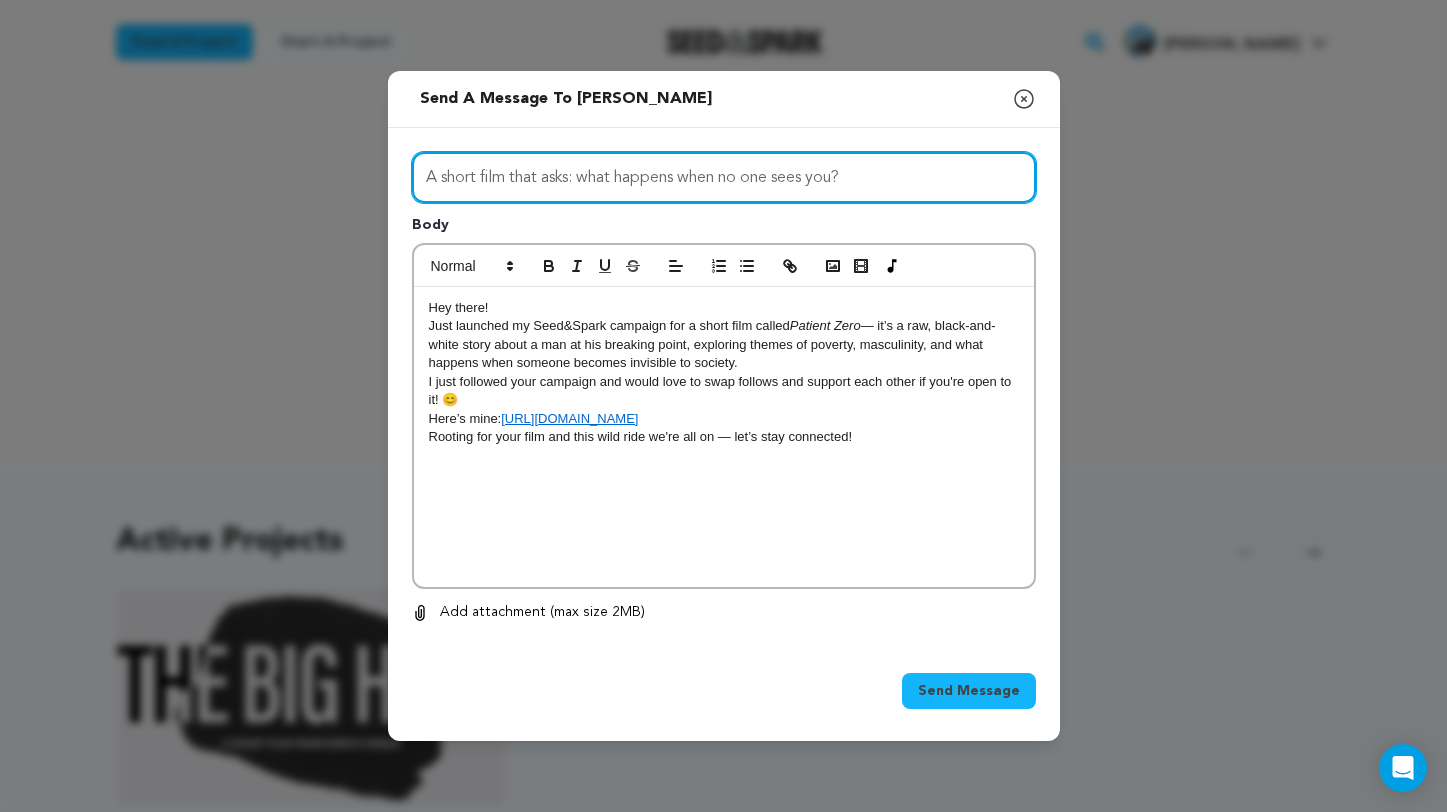 type on "A short film that asks: what happens when no one sees you?" 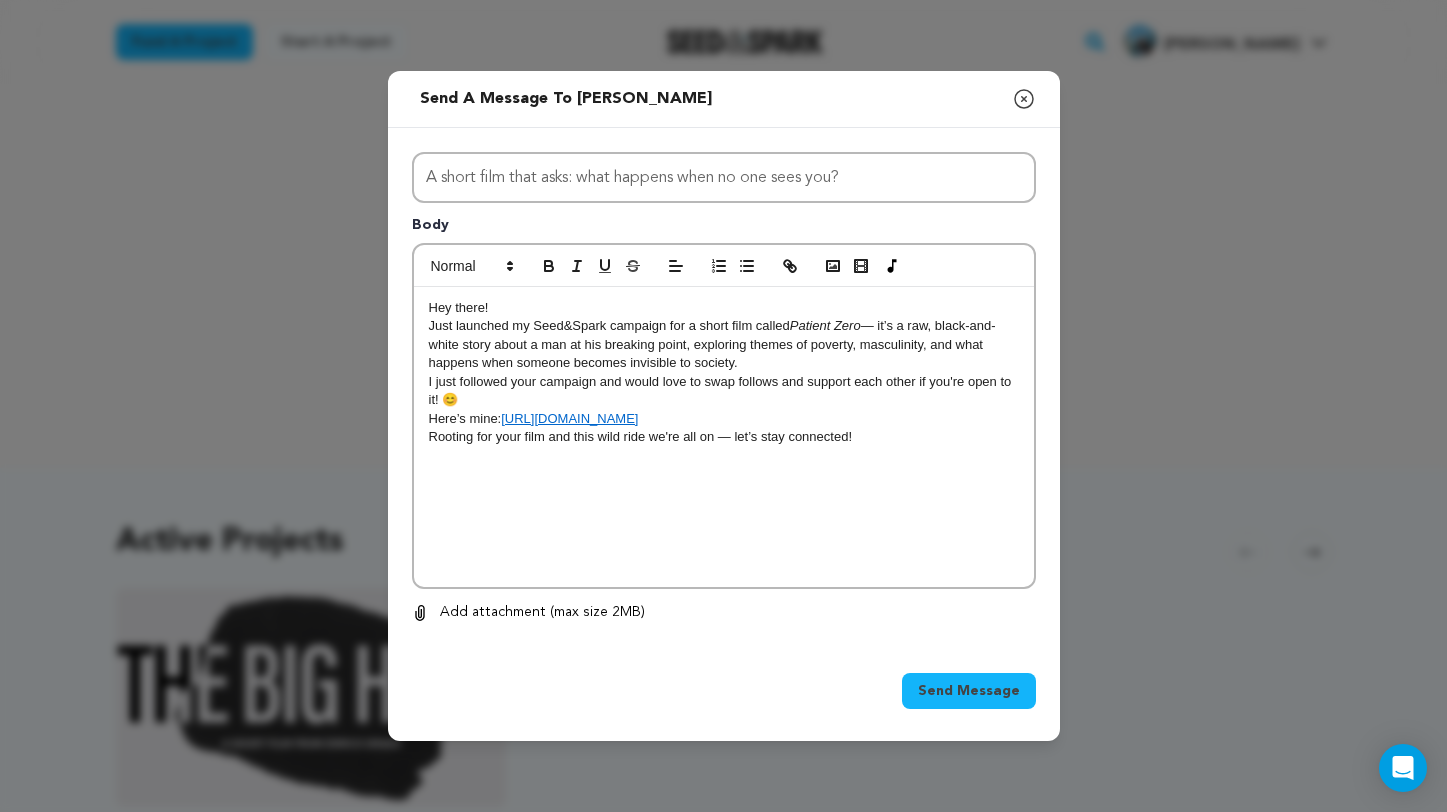 click on "Send Message" at bounding box center (969, 691) 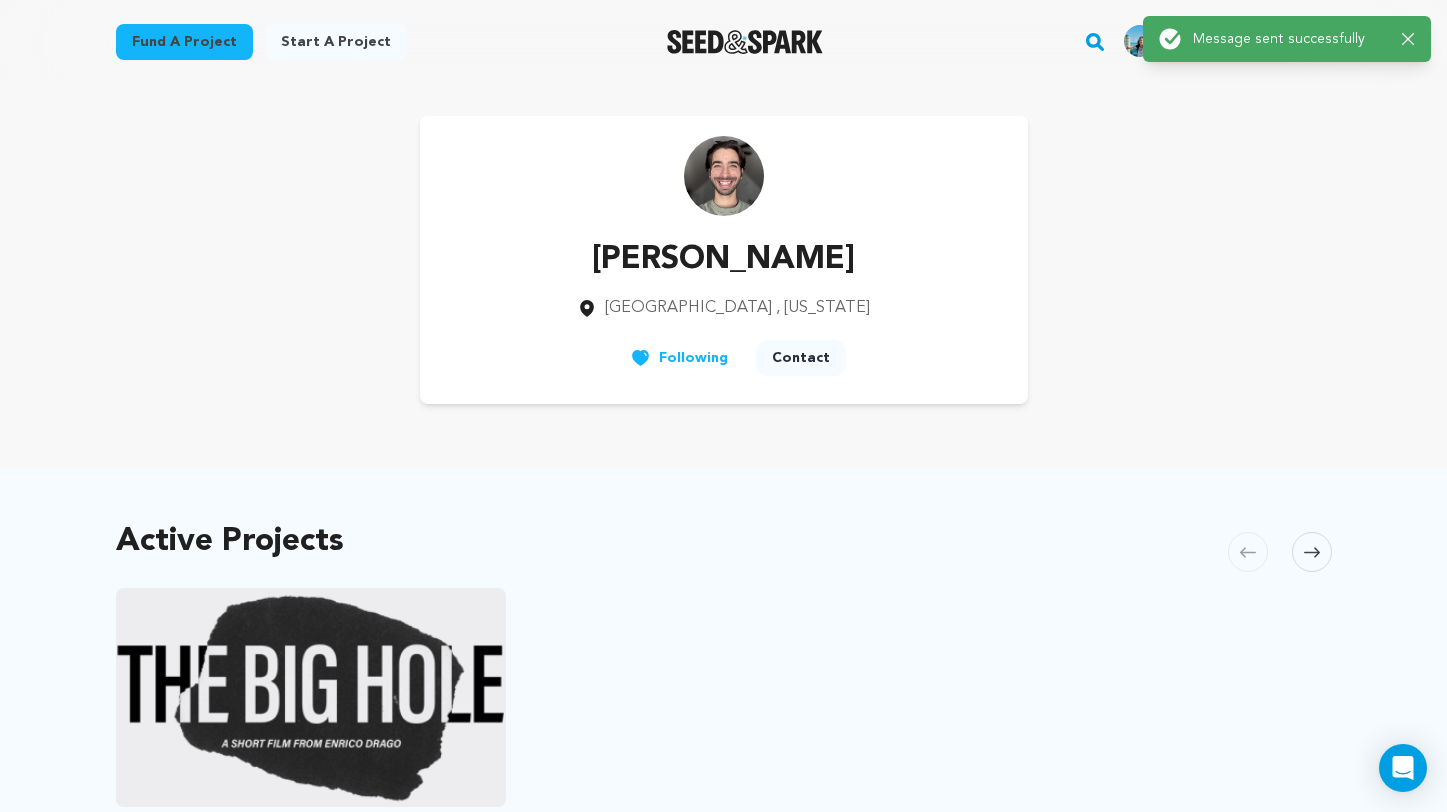 click on "Fund a project" at bounding box center (184, 42) 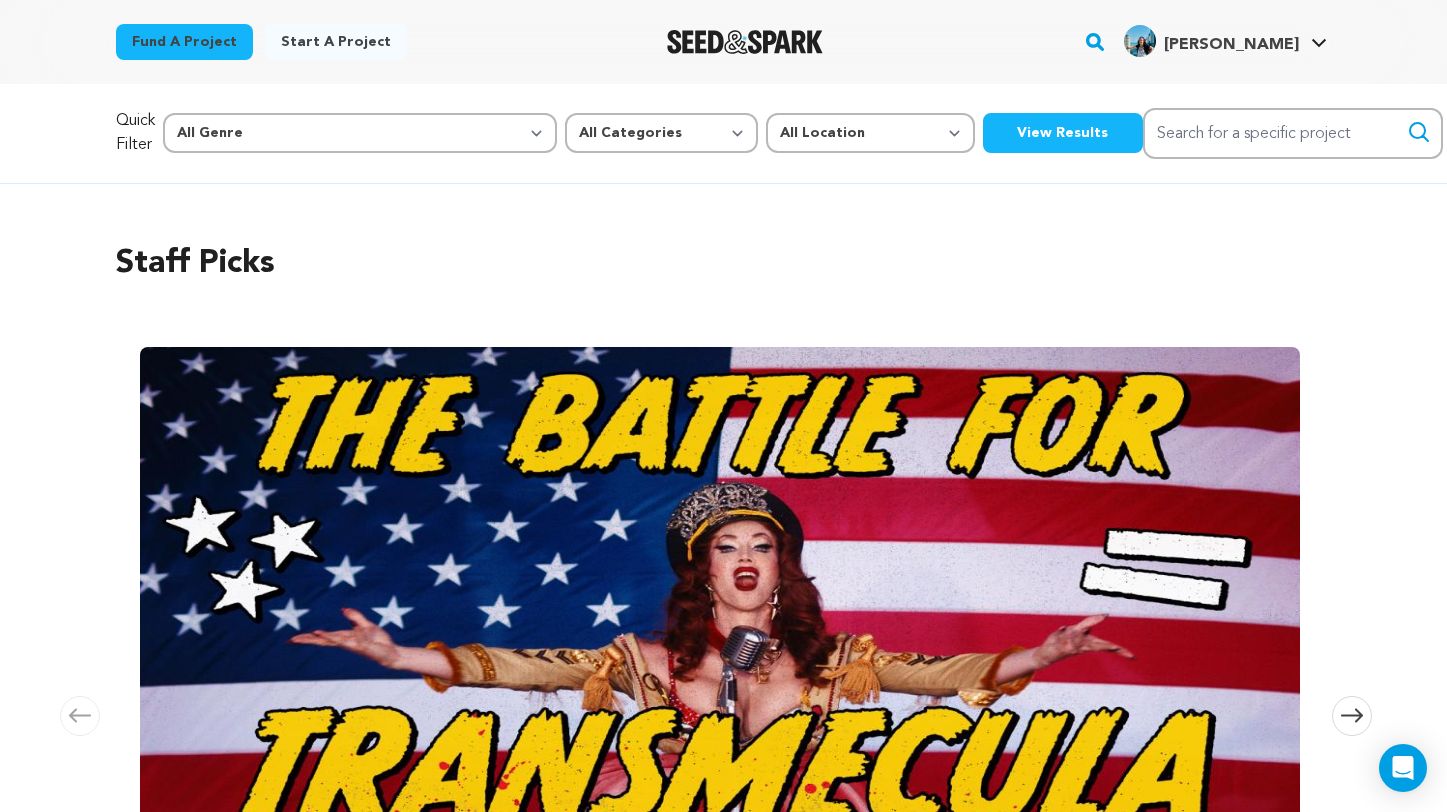 scroll, scrollTop: 0, scrollLeft: 0, axis: both 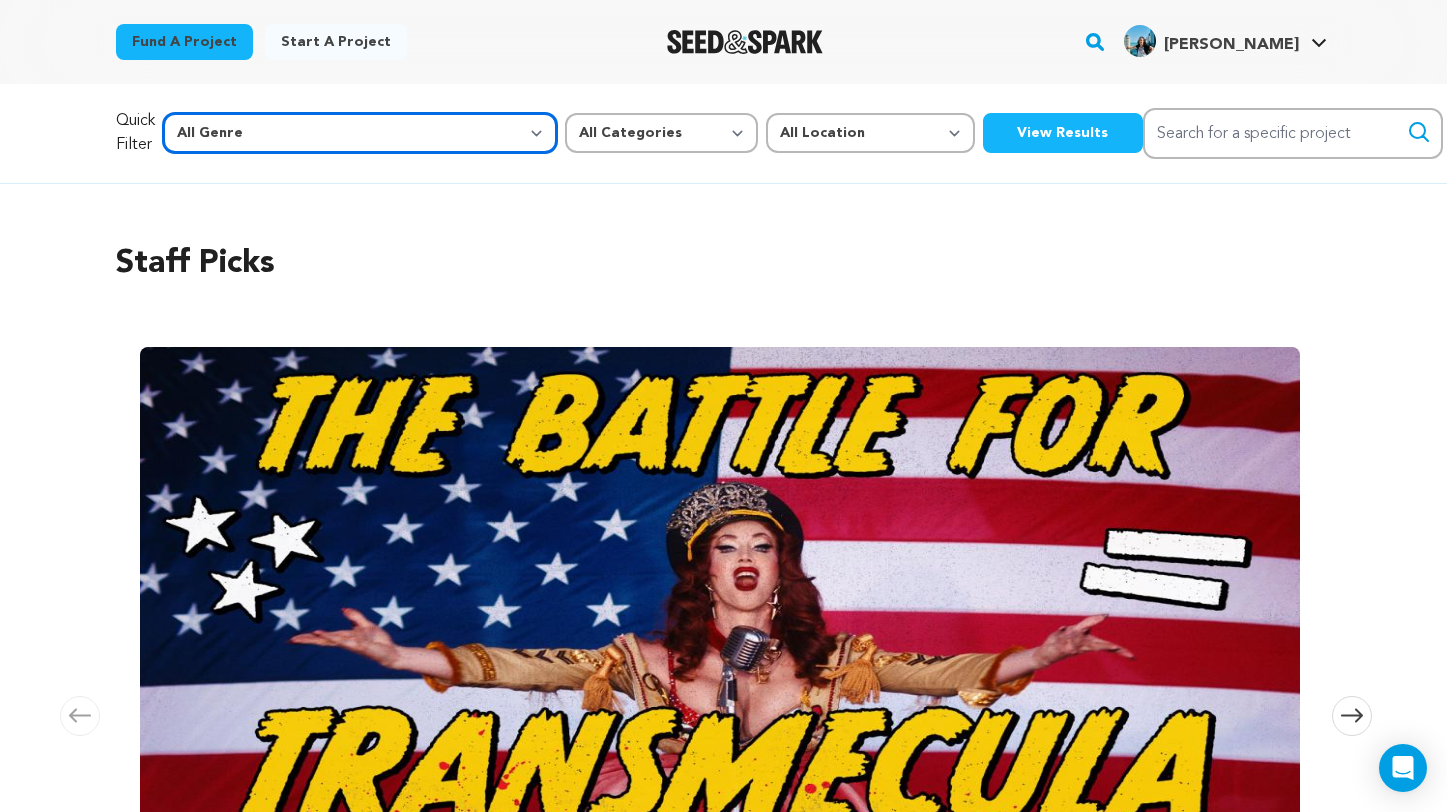 select on "8" 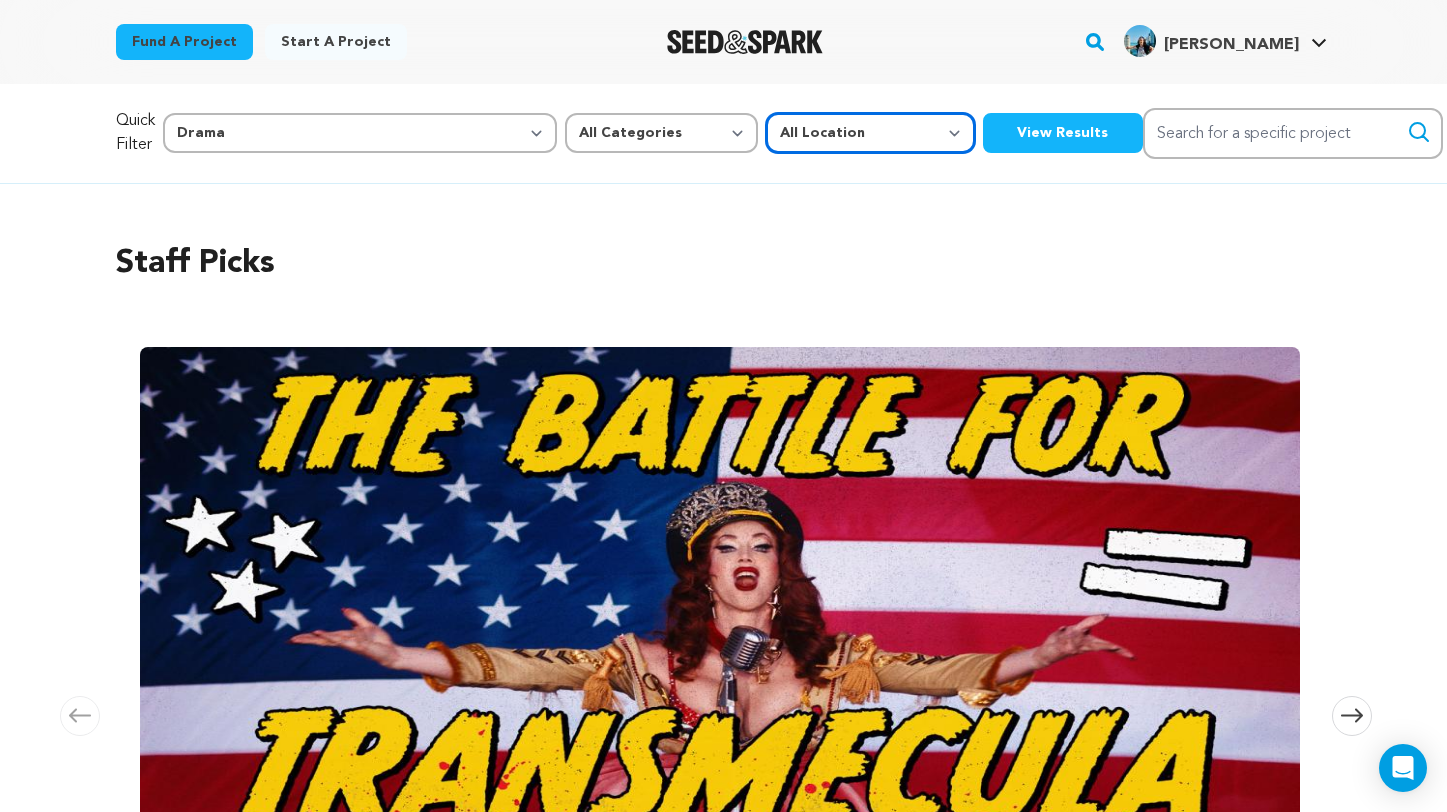 select on "1671" 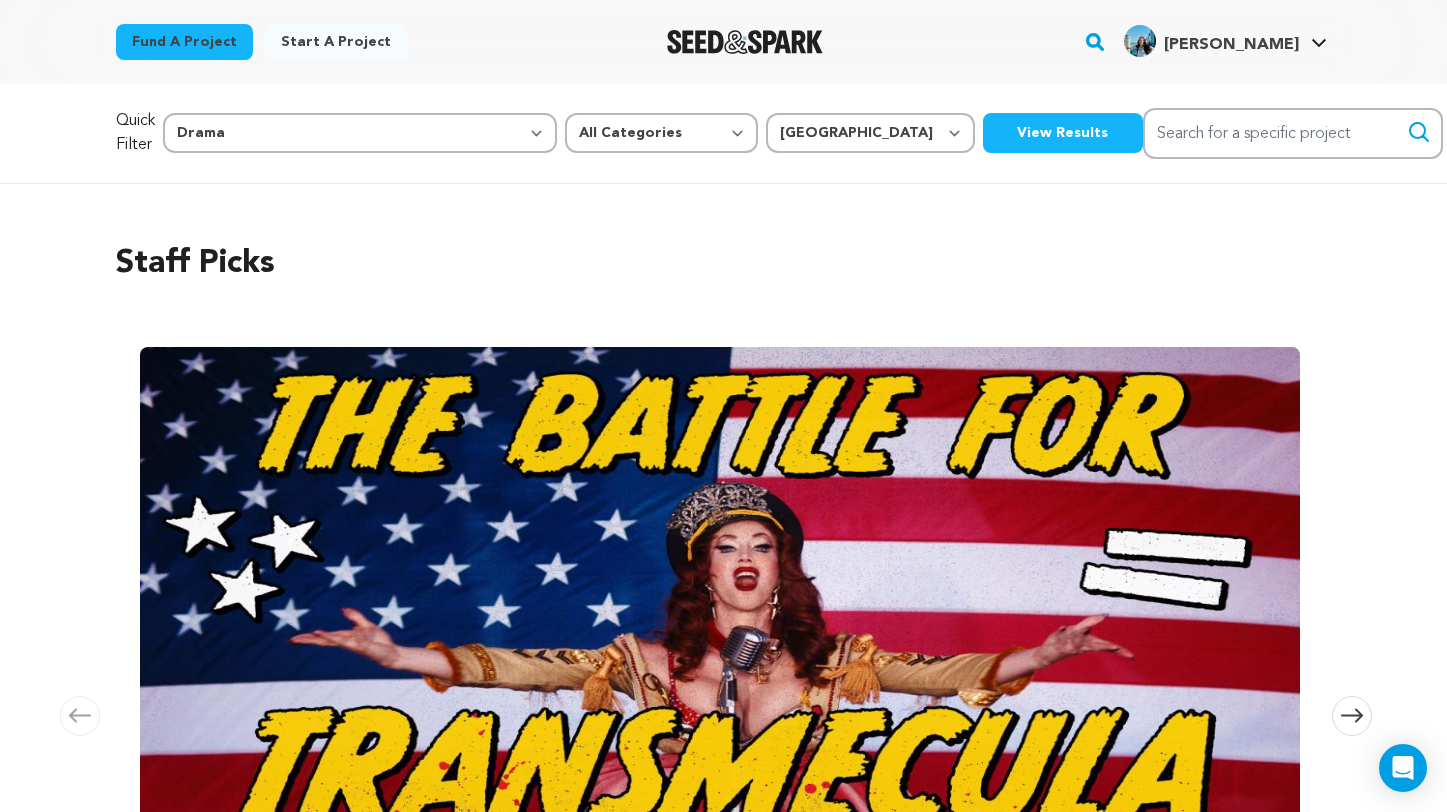 click on "View Results" at bounding box center (1063, 133) 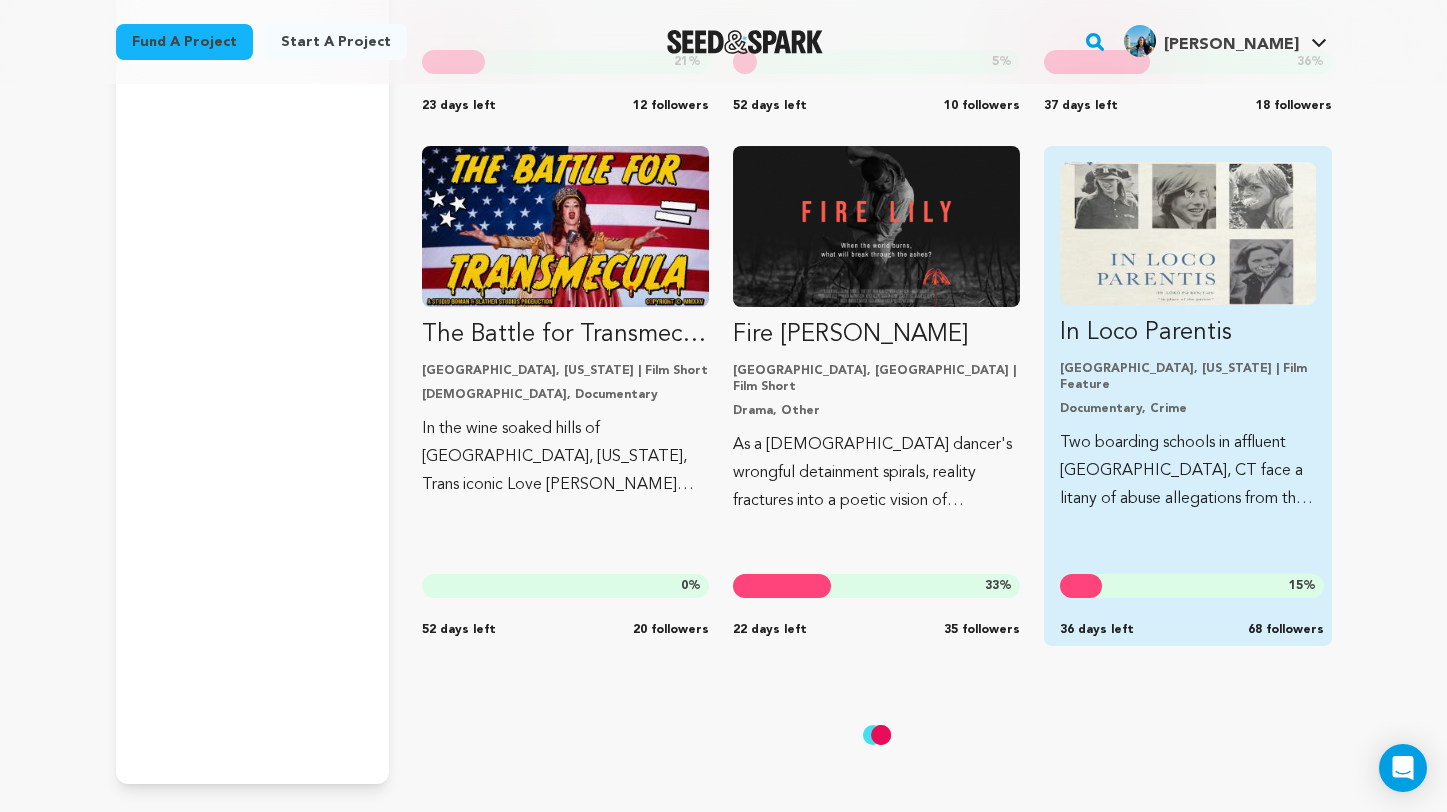 scroll, scrollTop: 6025, scrollLeft: 0, axis: vertical 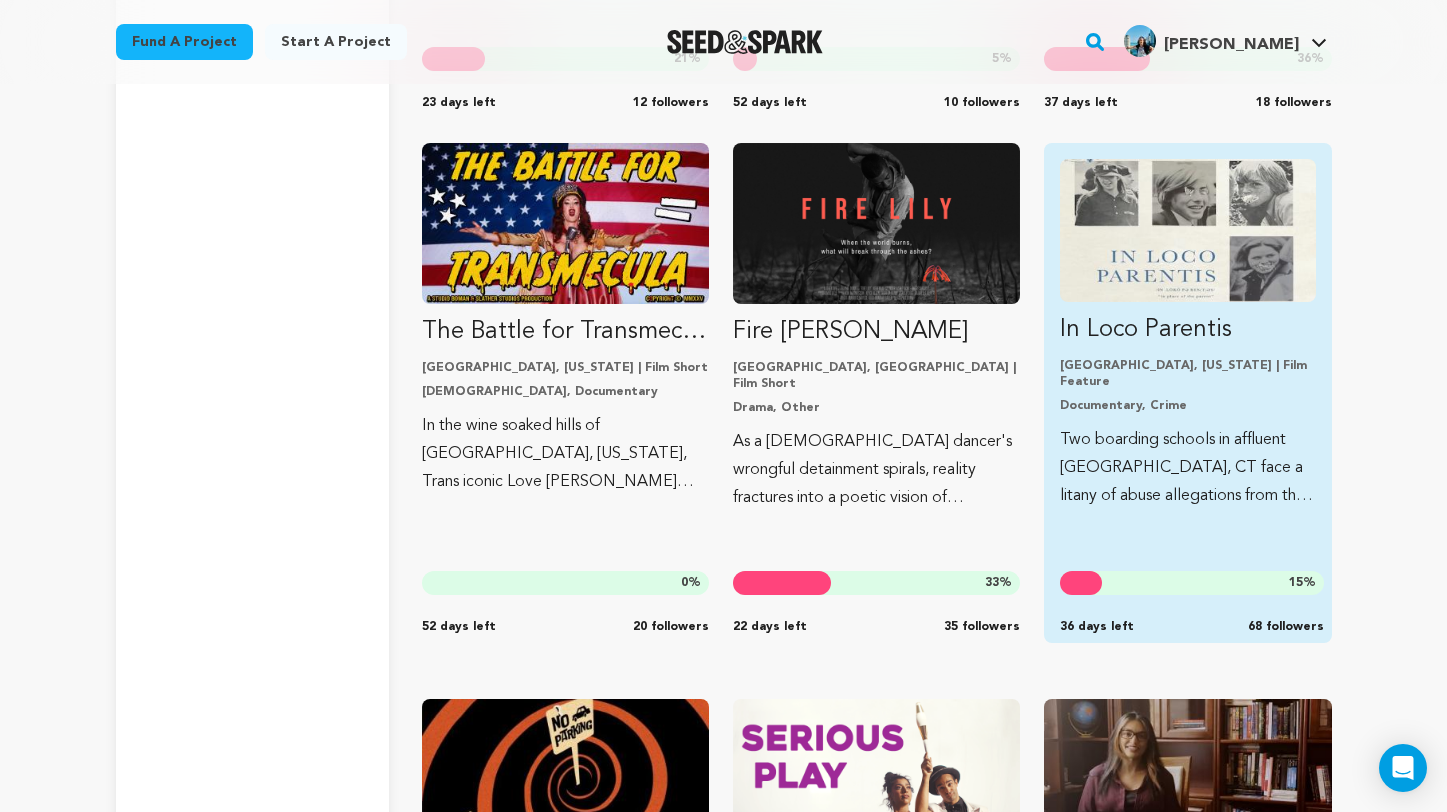 click on "Two boarding schools in affluent Lakeville, CT face a litany of abuse allegations from the 1970s and 1980s. How deep does the cover-up go?" at bounding box center (1187, 468) 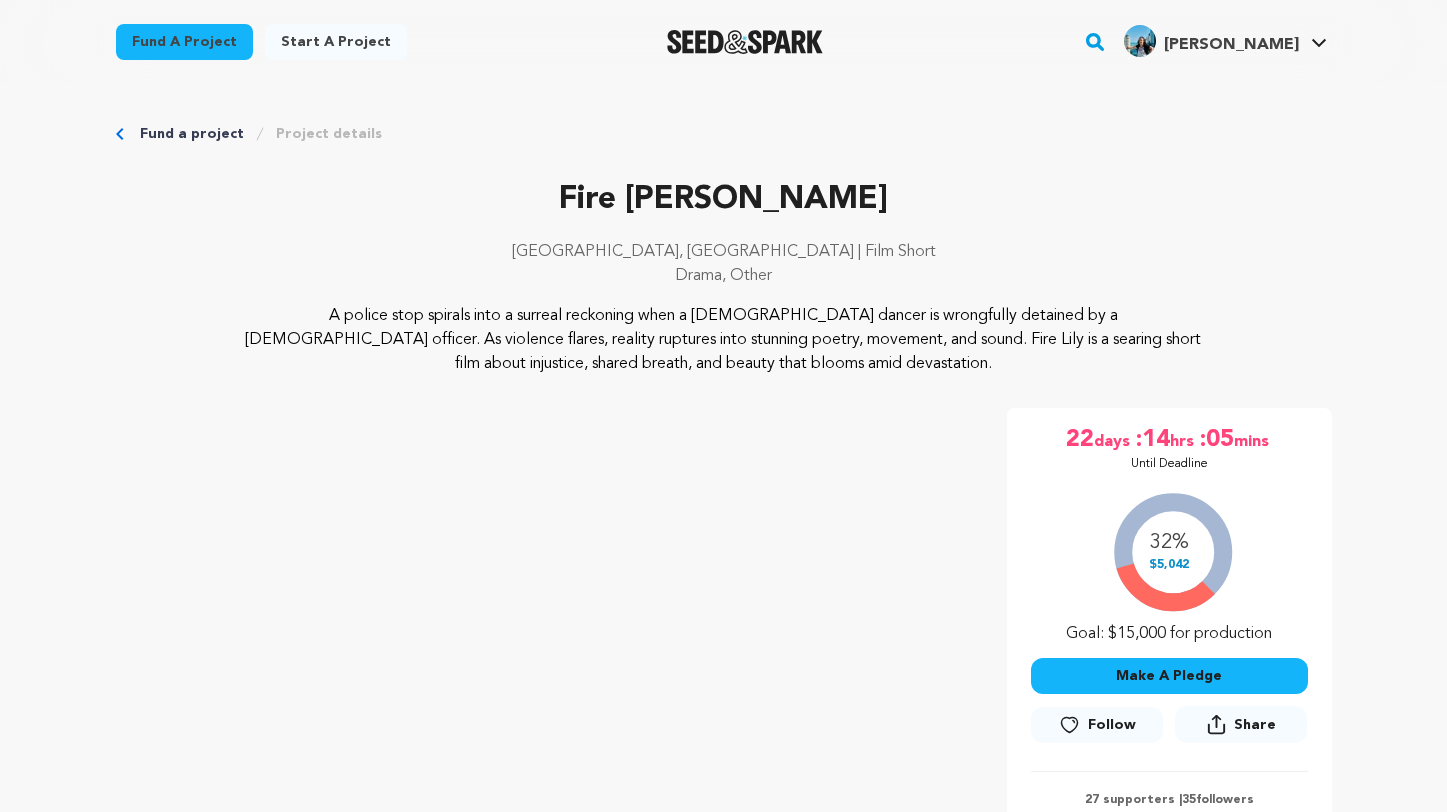 scroll, scrollTop: 161, scrollLeft: 0, axis: vertical 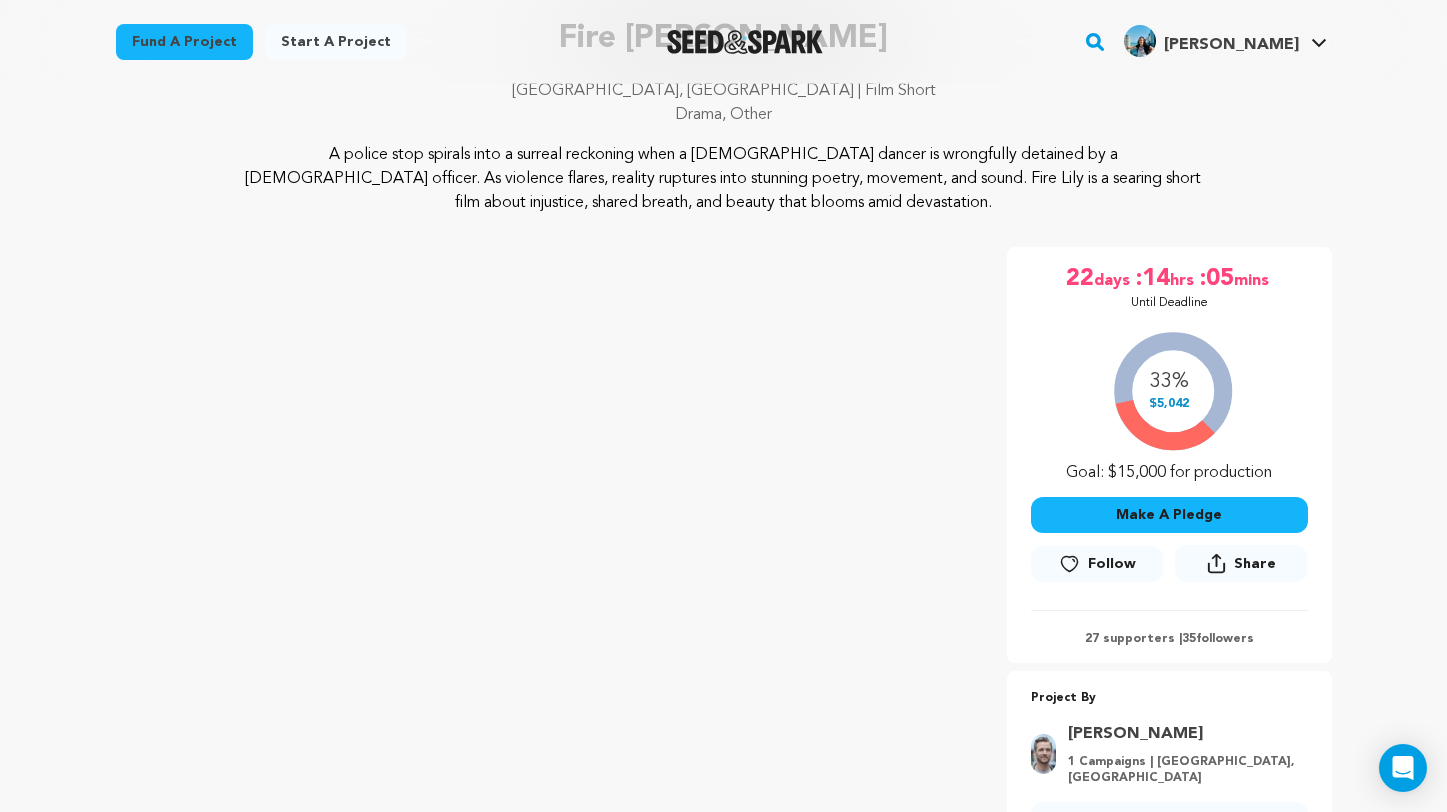 click on "Follow" at bounding box center (1112, 564) 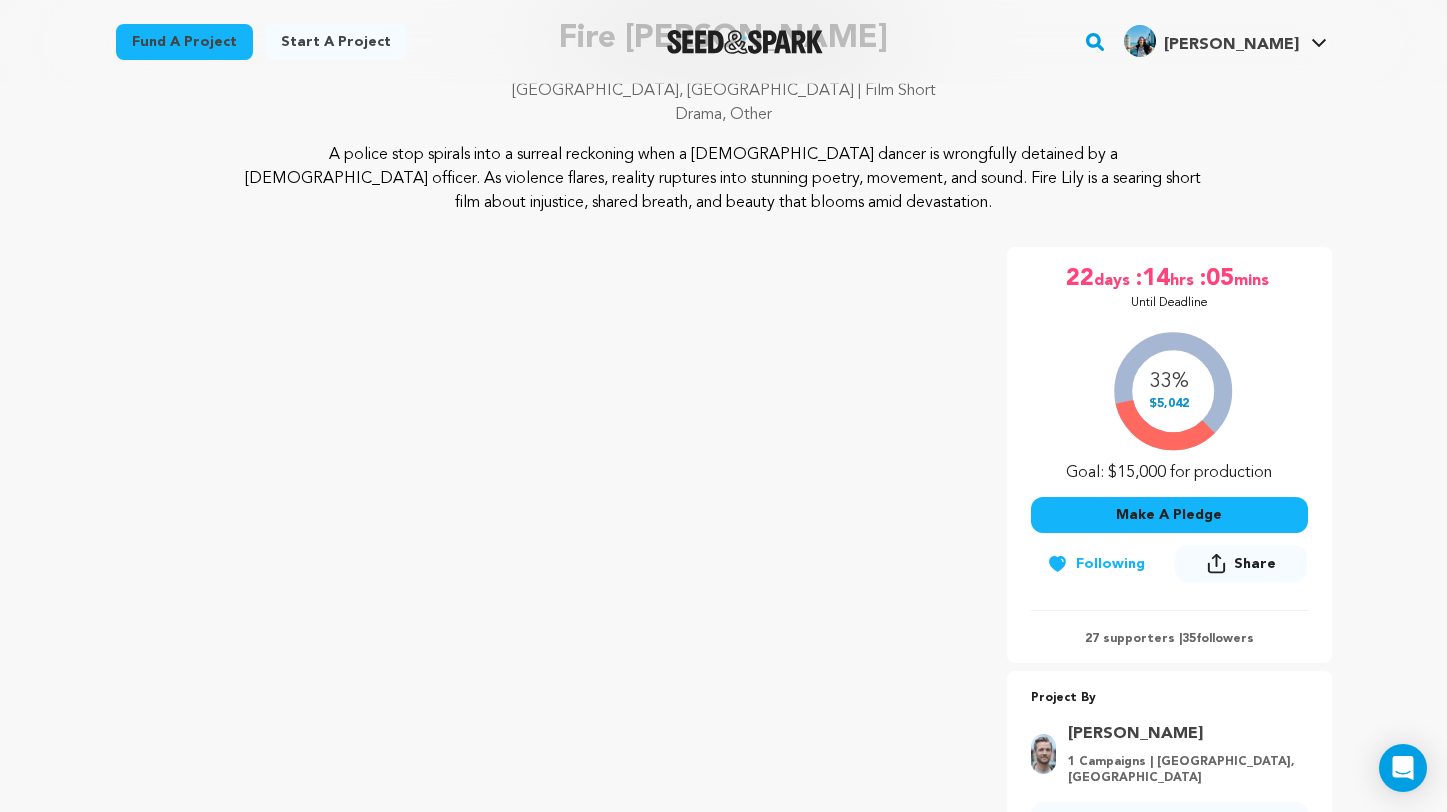 scroll, scrollTop: 334, scrollLeft: 0, axis: vertical 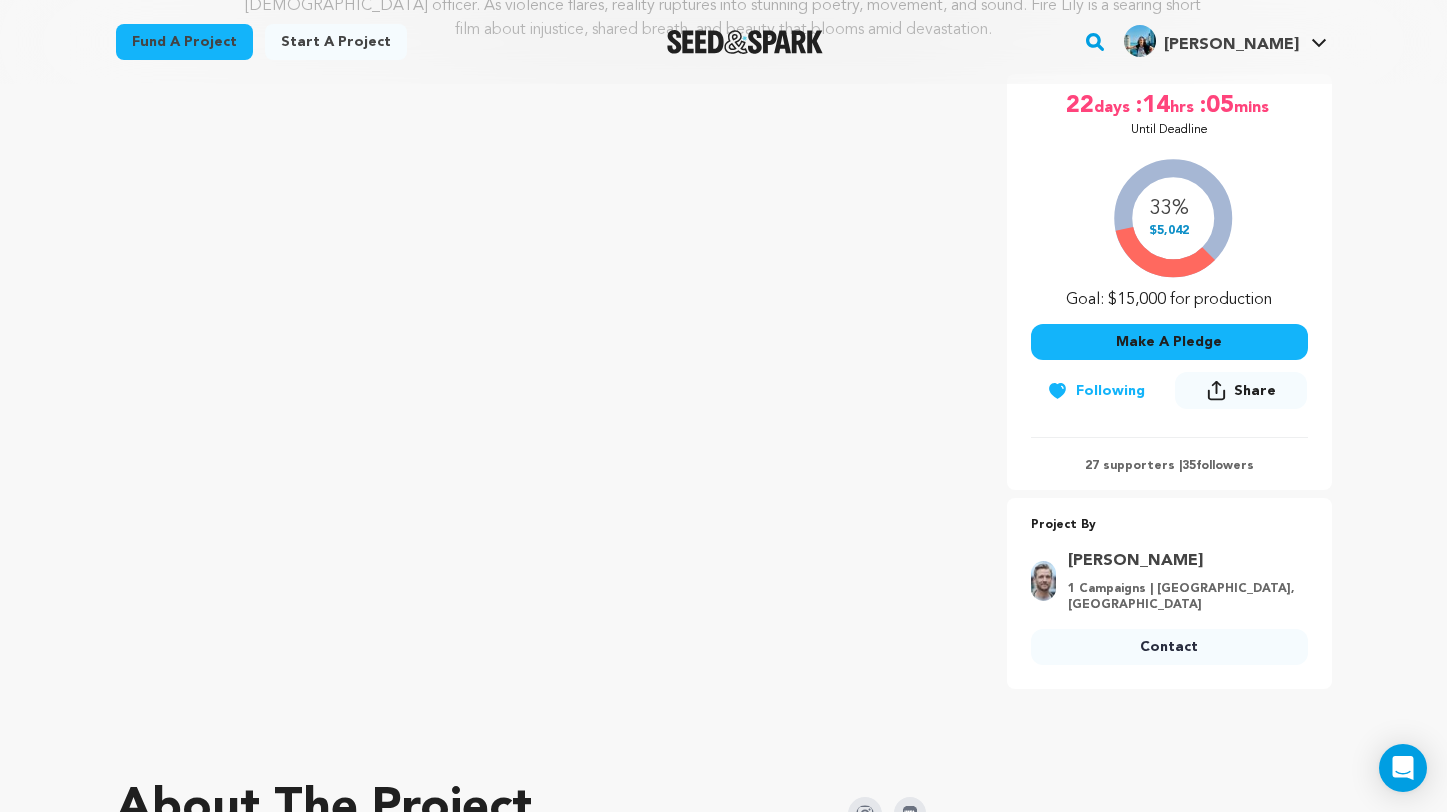 click on "Contact" at bounding box center [1169, 647] 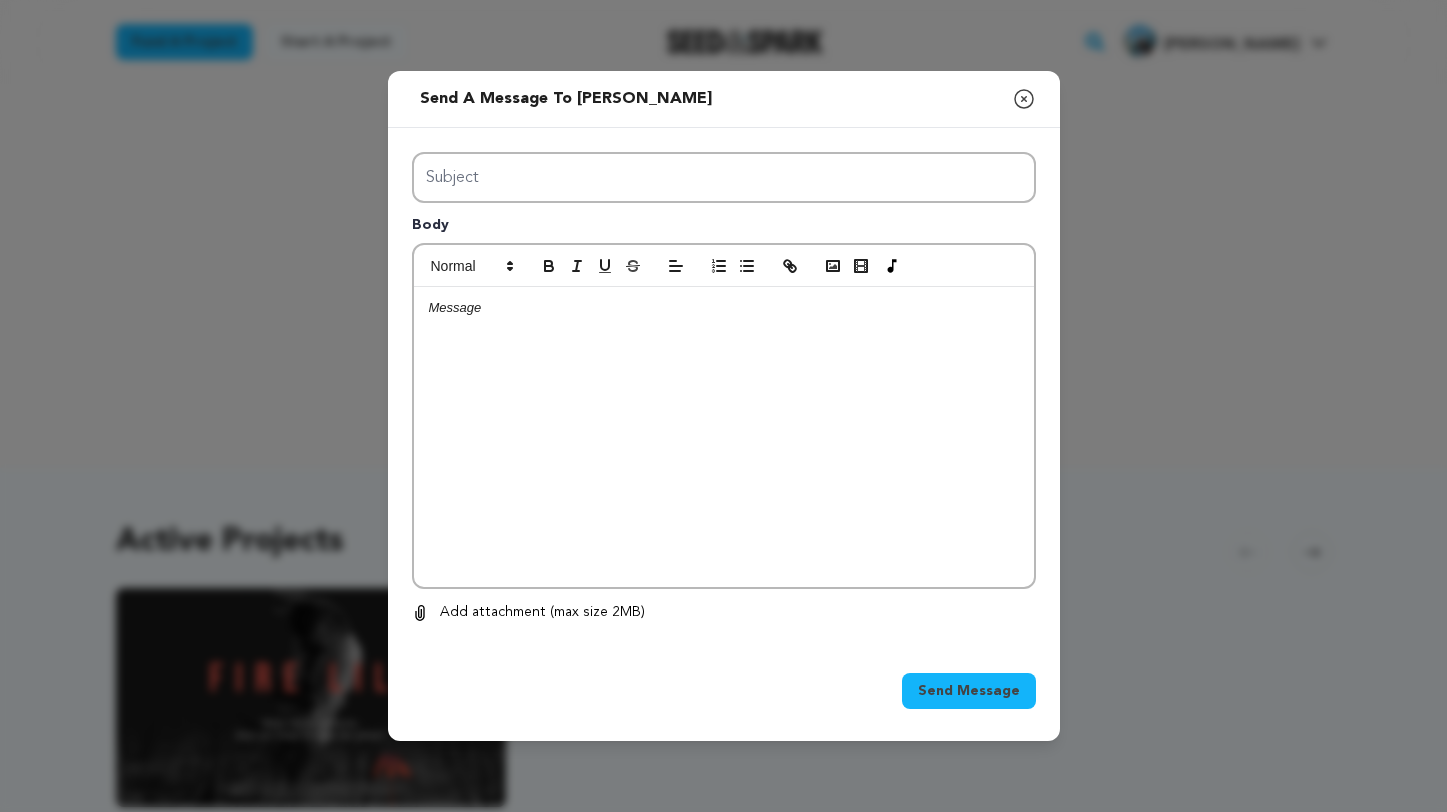click at bounding box center (724, 437) 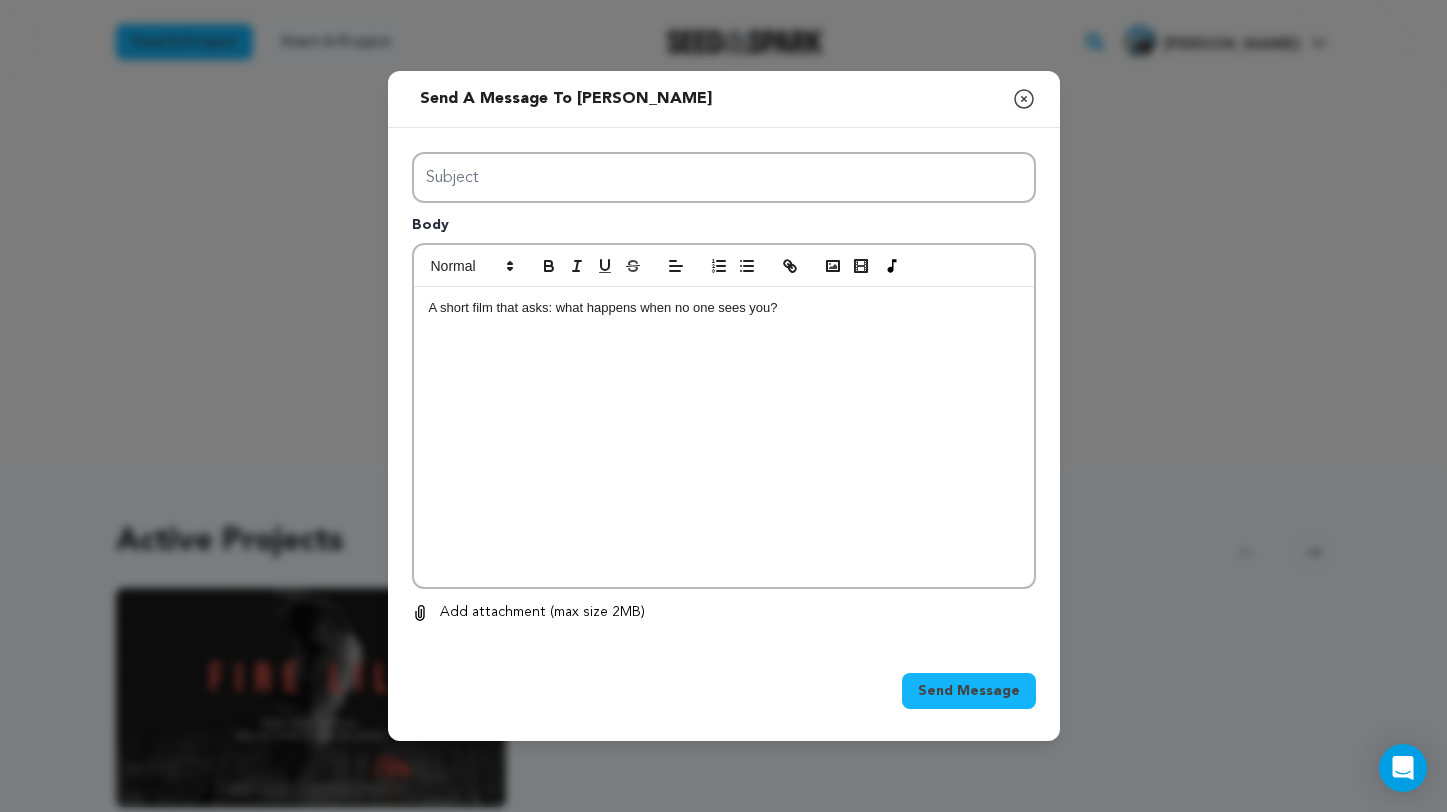 scroll, scrollTop: 10, scrollLeft: 1, axis: both 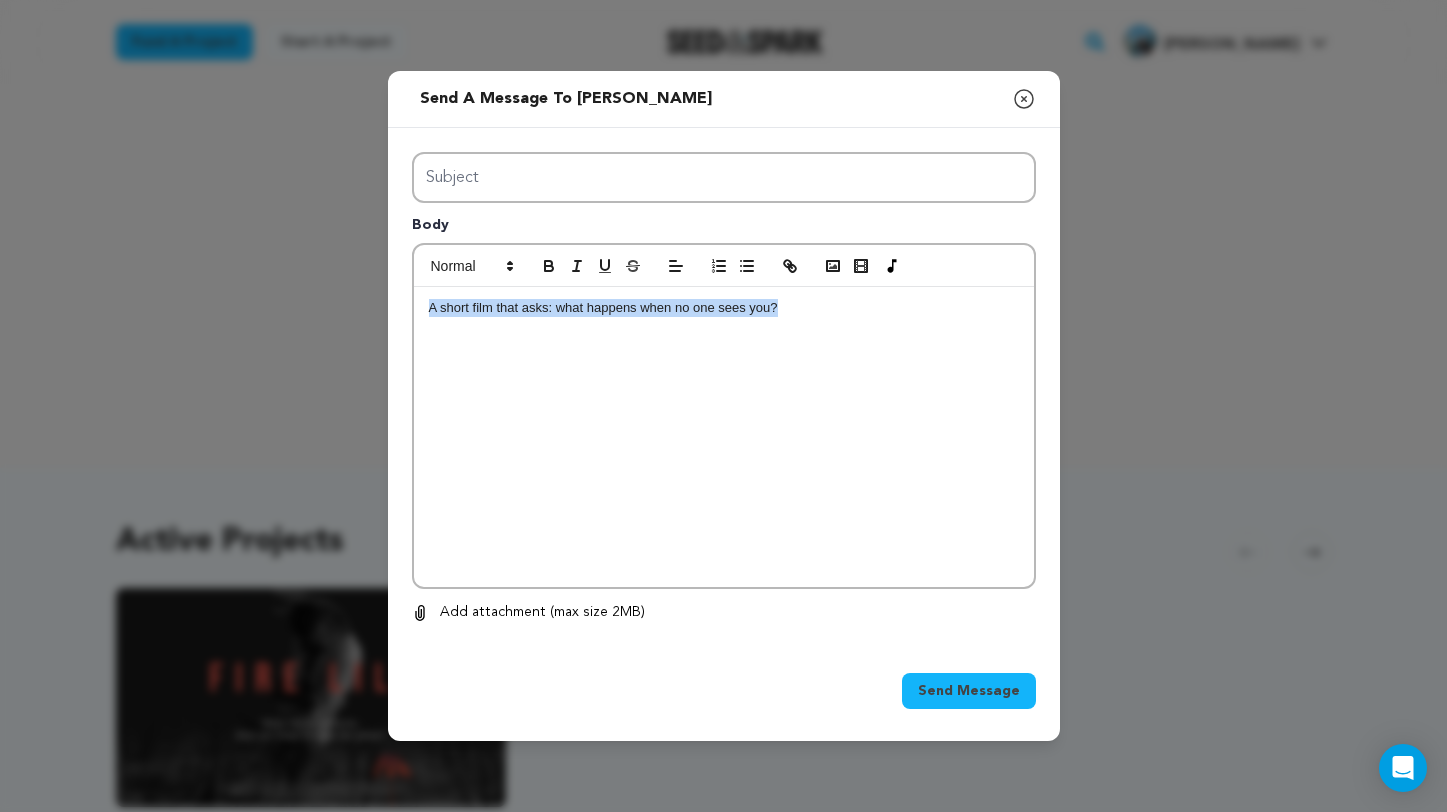 drag, startPoint x: 814, startPoint y: 314, endPoint x: 222, endPoint y: 293, distance: 592.3724 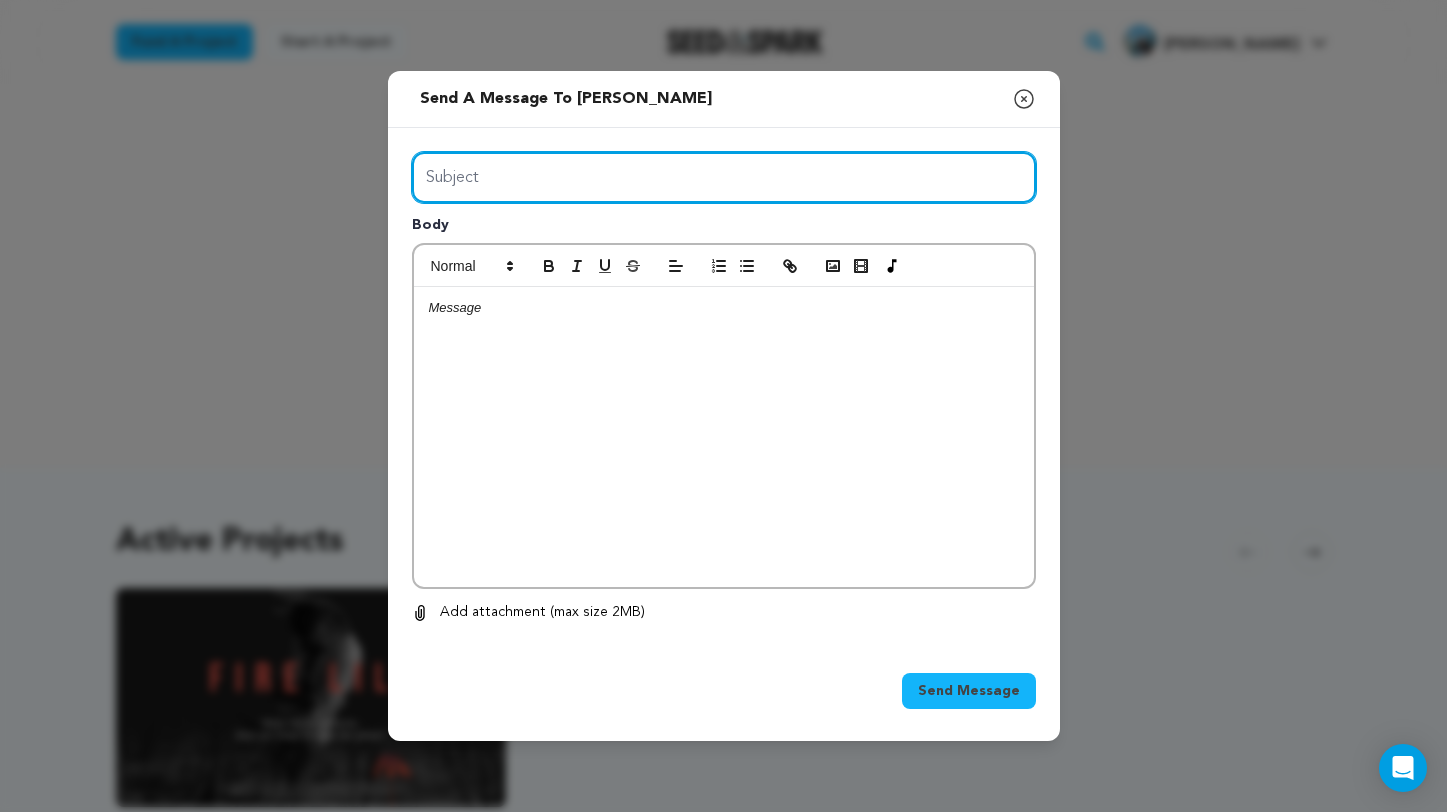 click on "Subject" at bounding box center [724, 177] 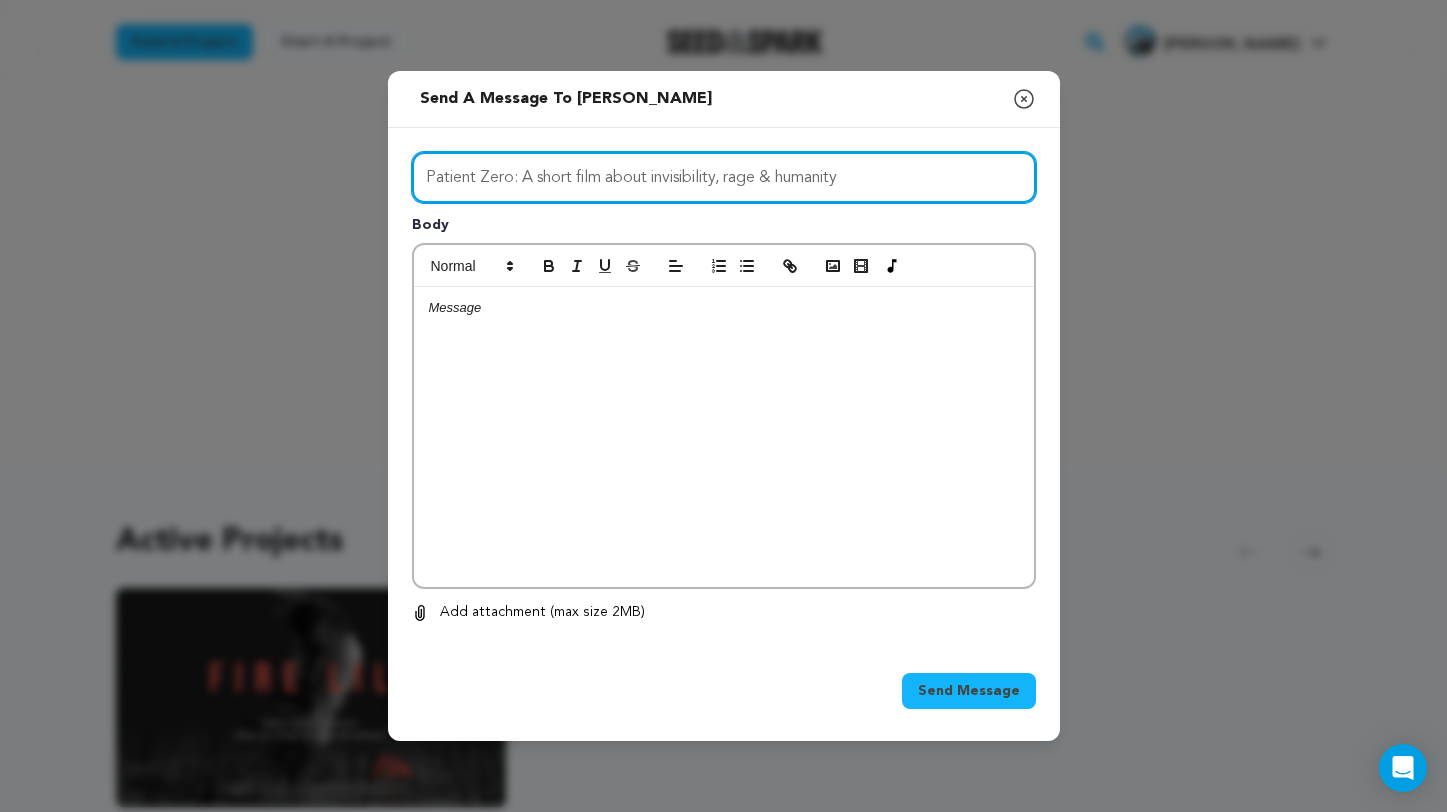 type on "Patient Zero: A short film about invisibility, rage & humanity" 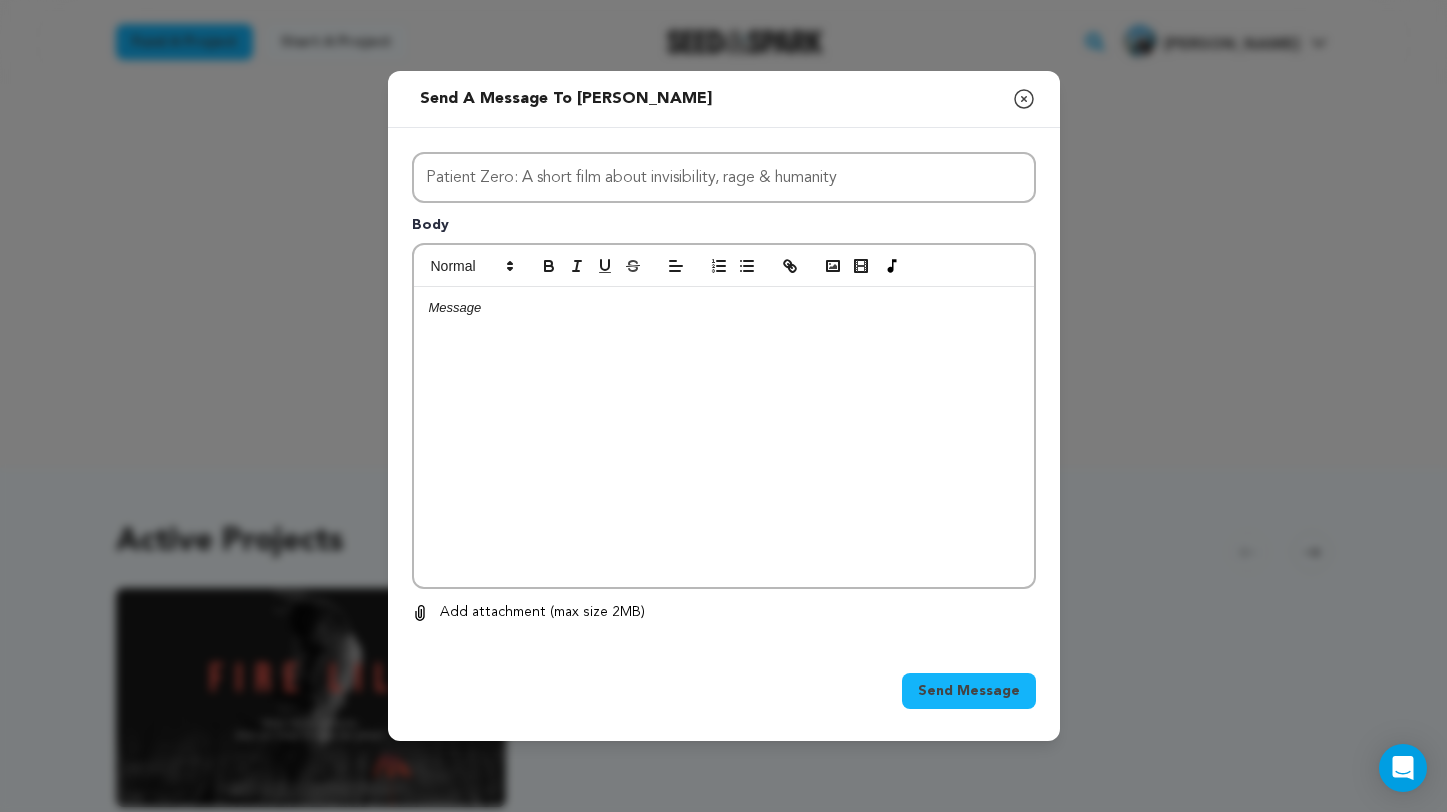 click at bounding box center (724, 308) 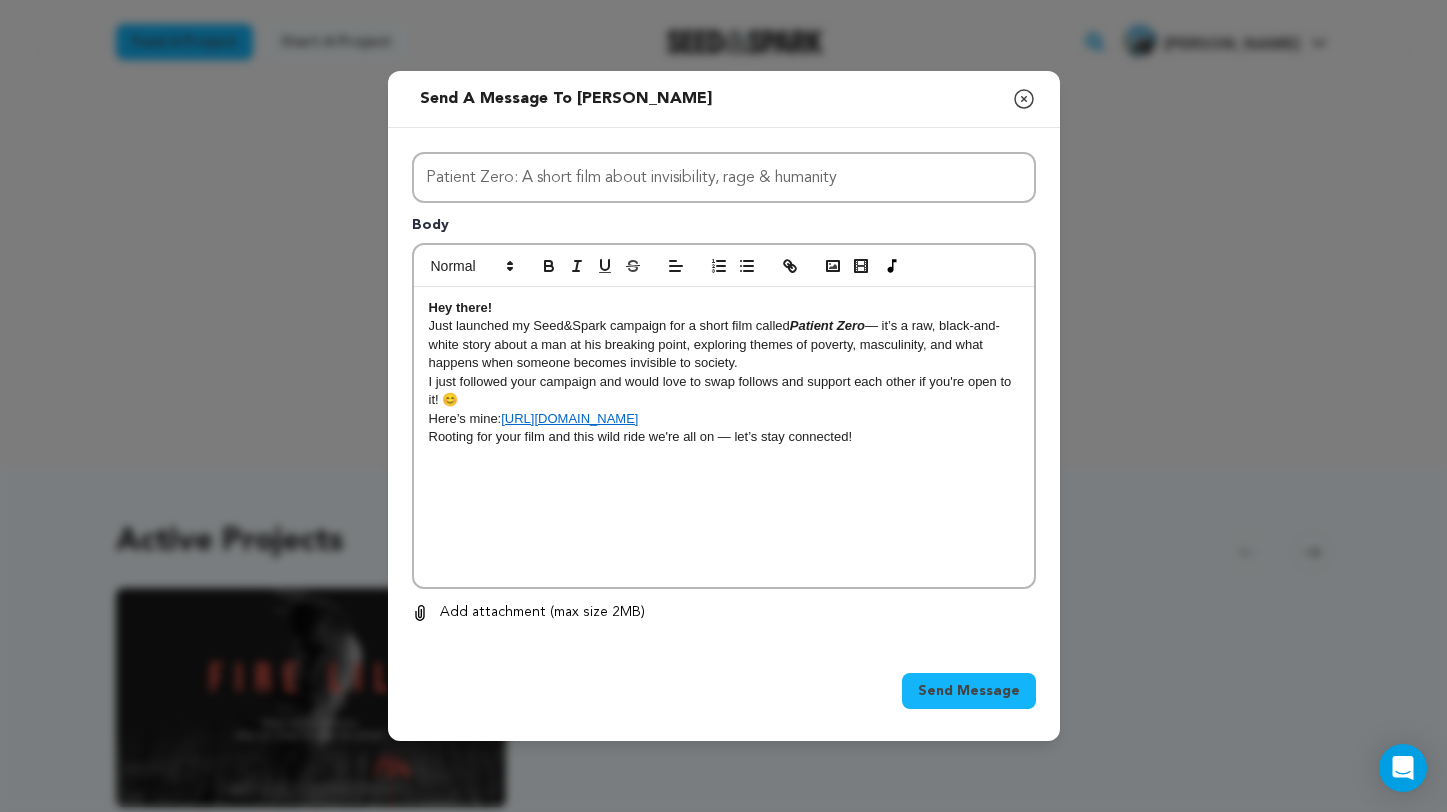 click on "Send Message" at bounding box center [969, 691] 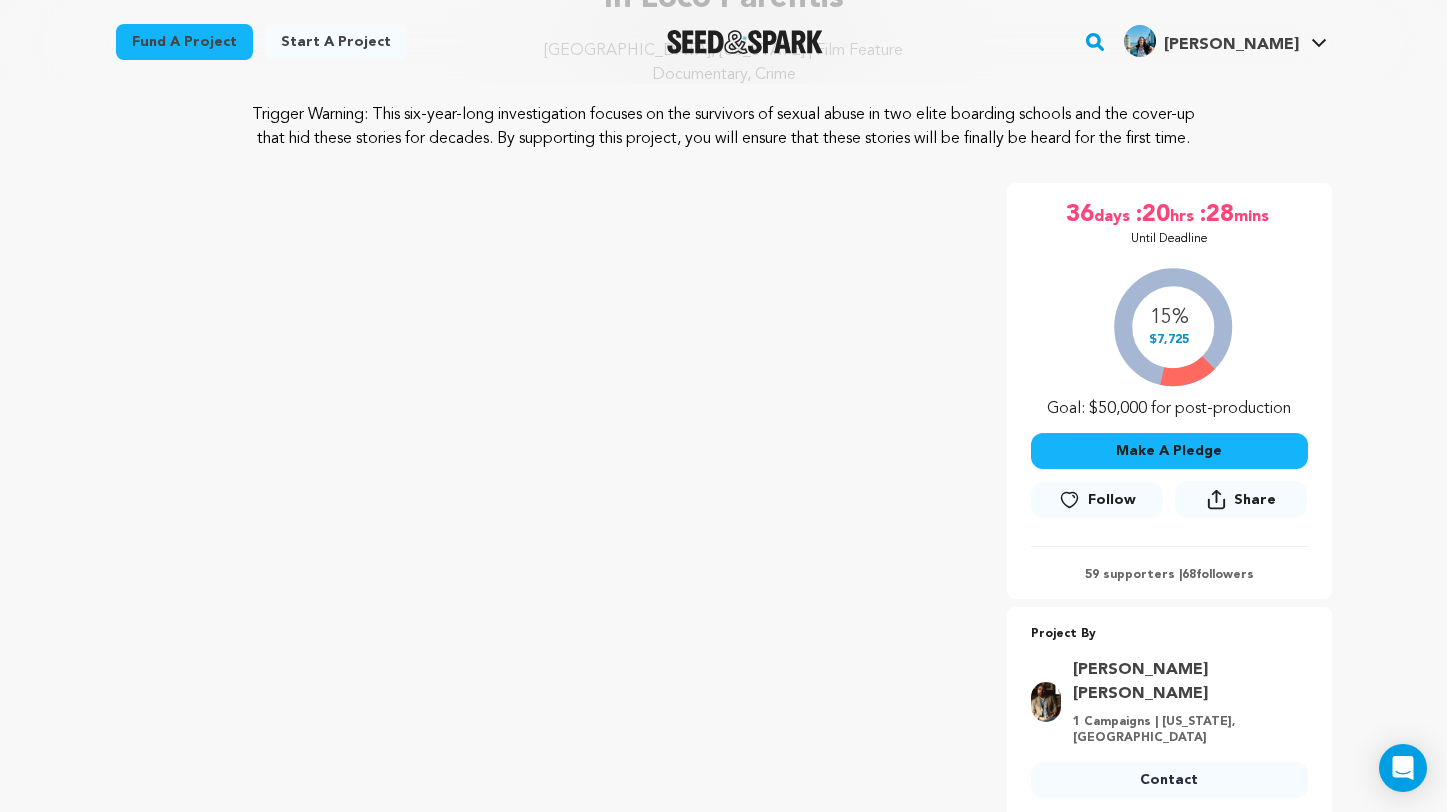 scroll, scrollTop: 203, scrollLeft: 0, axis: vertical 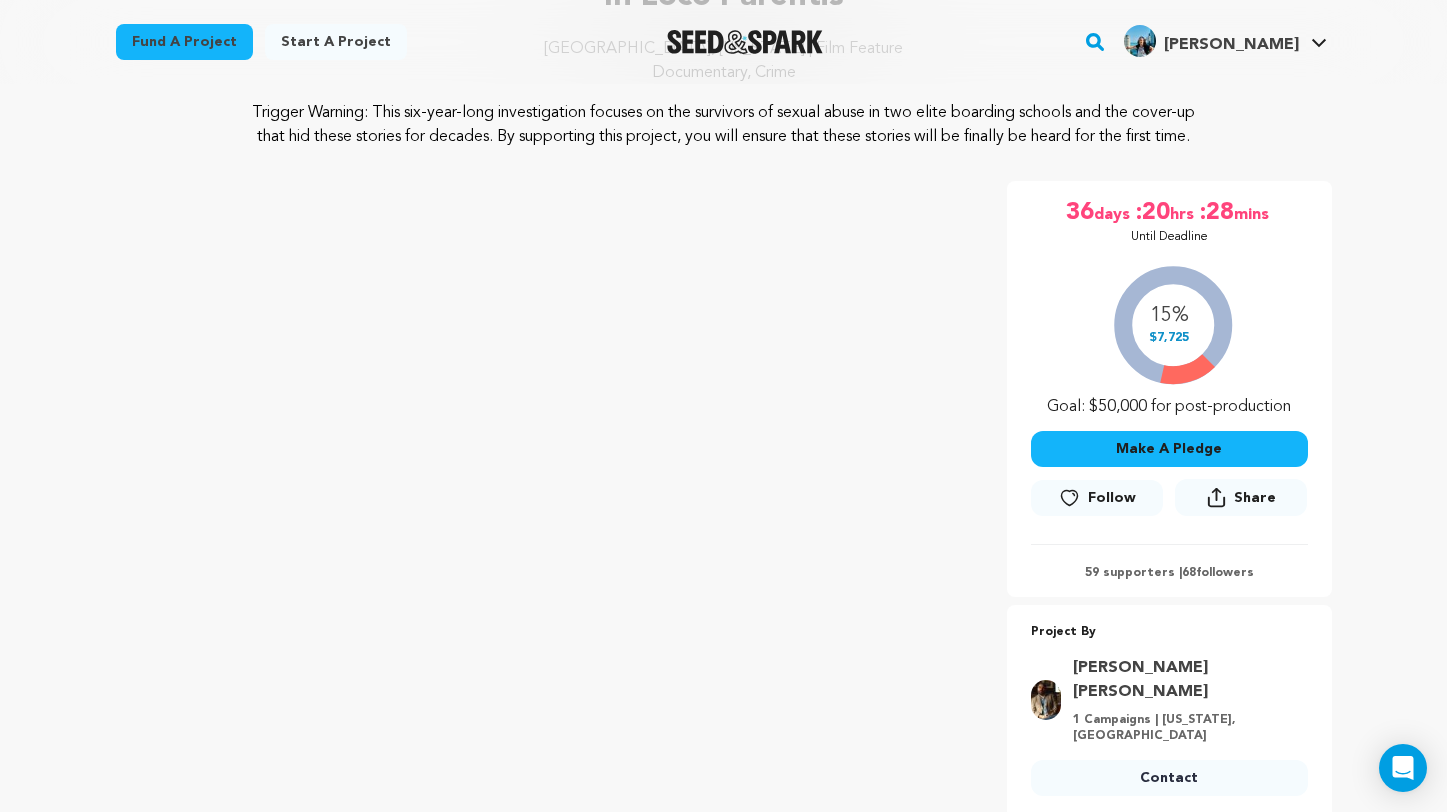 click on "Follow" at bounding box center [1097, 498] 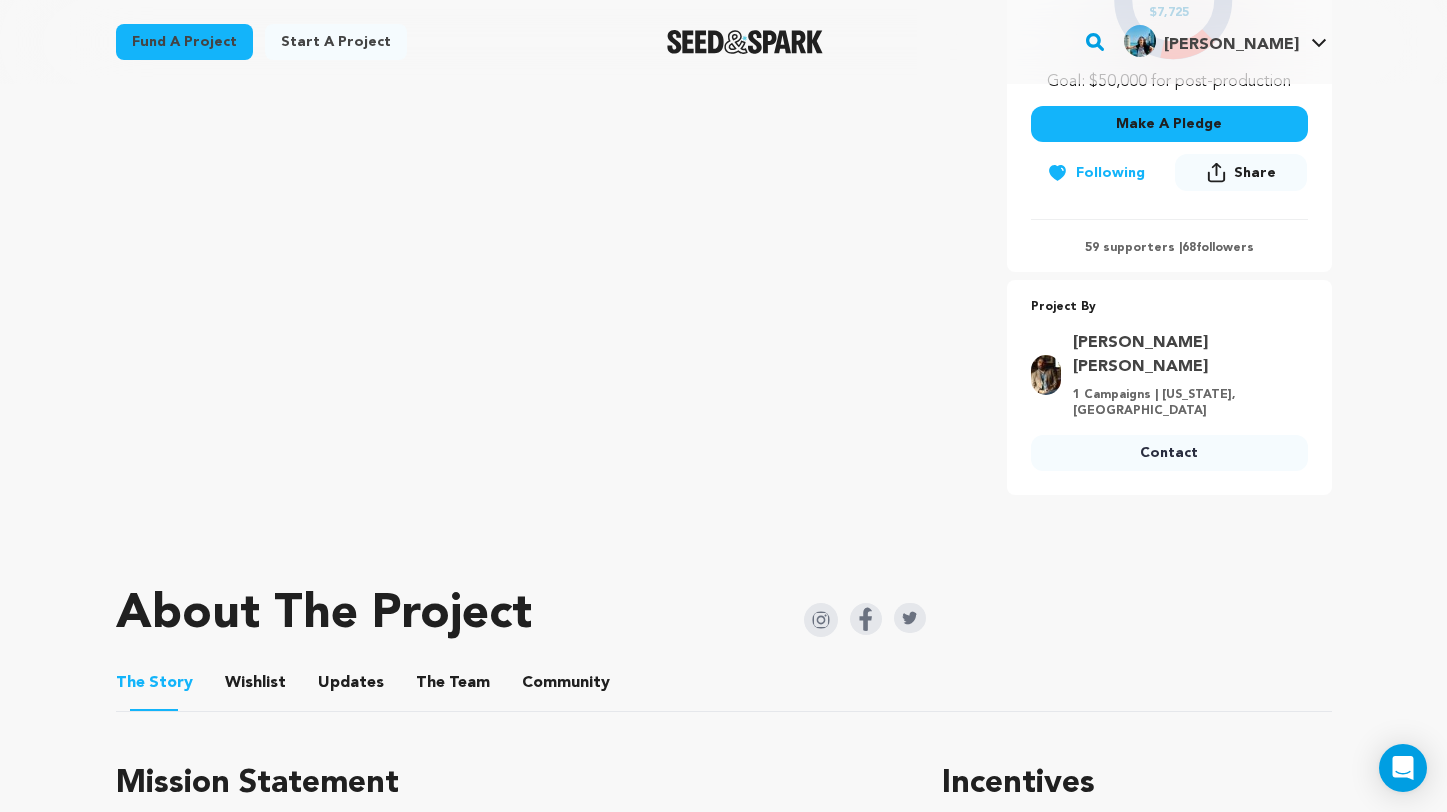 scroll, scrollTop: 523, scrollLeft: 0, axis: vertical 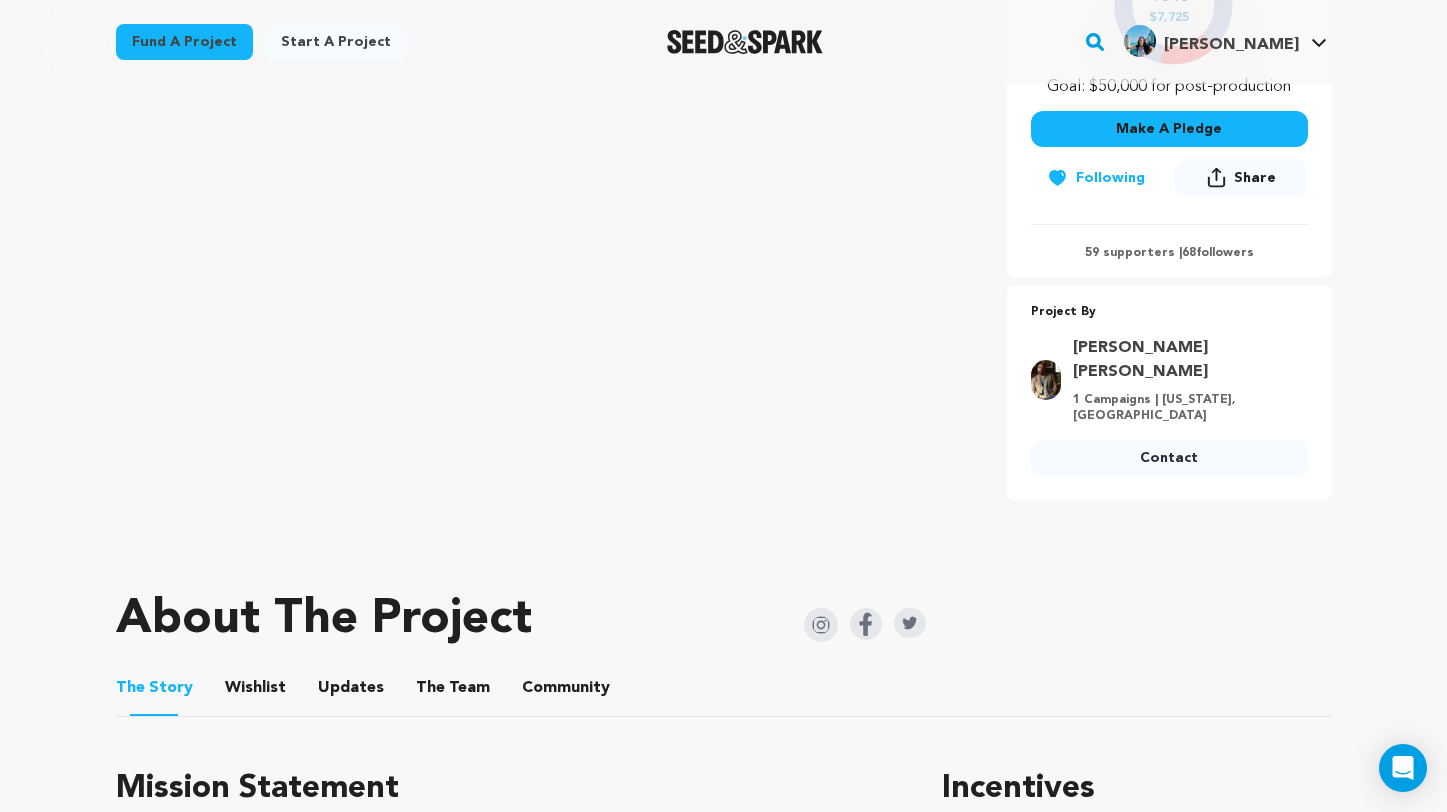 click on "Contact" at bounding box center [1169, 458] 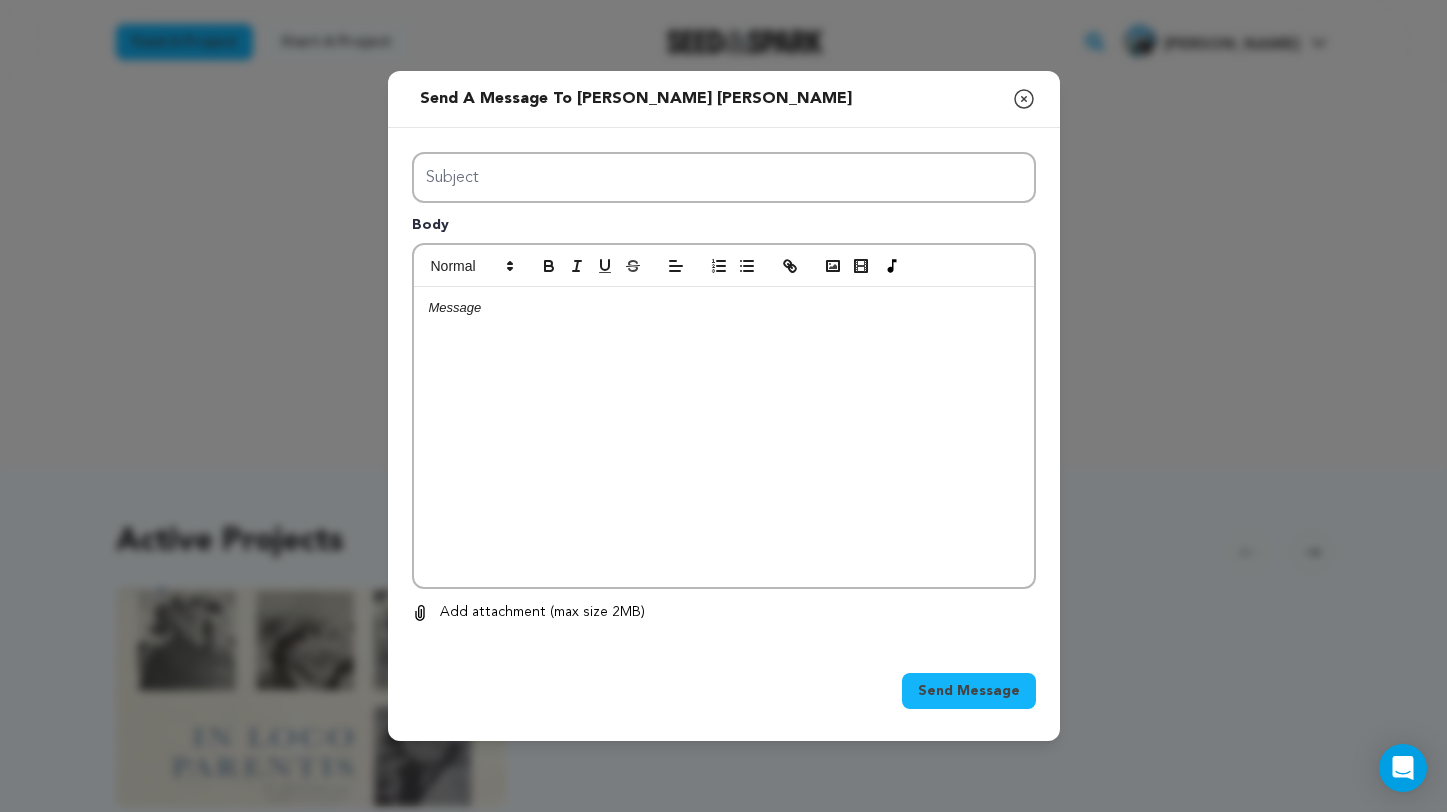 scroll, scrollTop: 0, scrollLeft: 0, axis: both 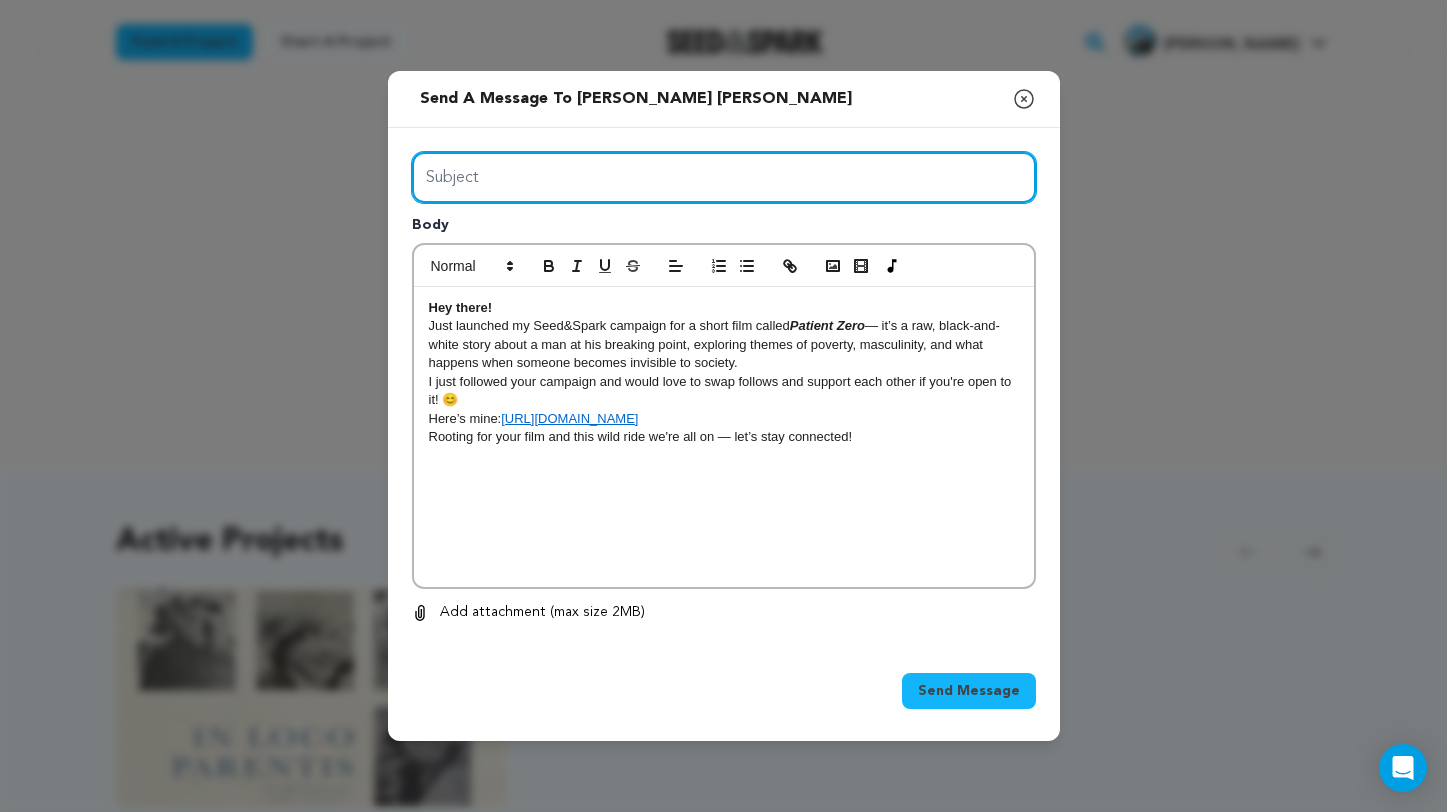 click on "Subject" at bounding box center (724, 177) 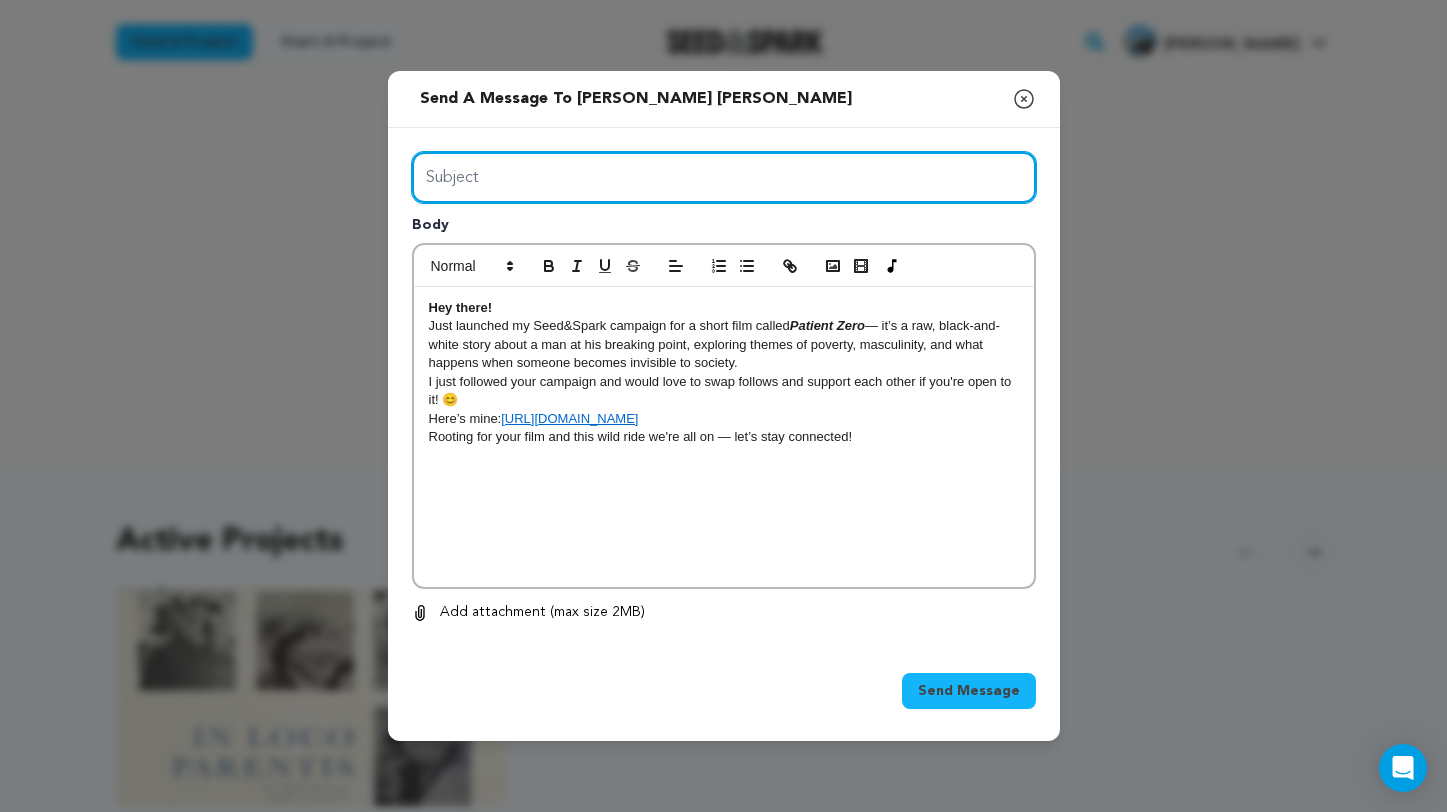 paste on "Support Patient Zero – a short film that confronts the silence" 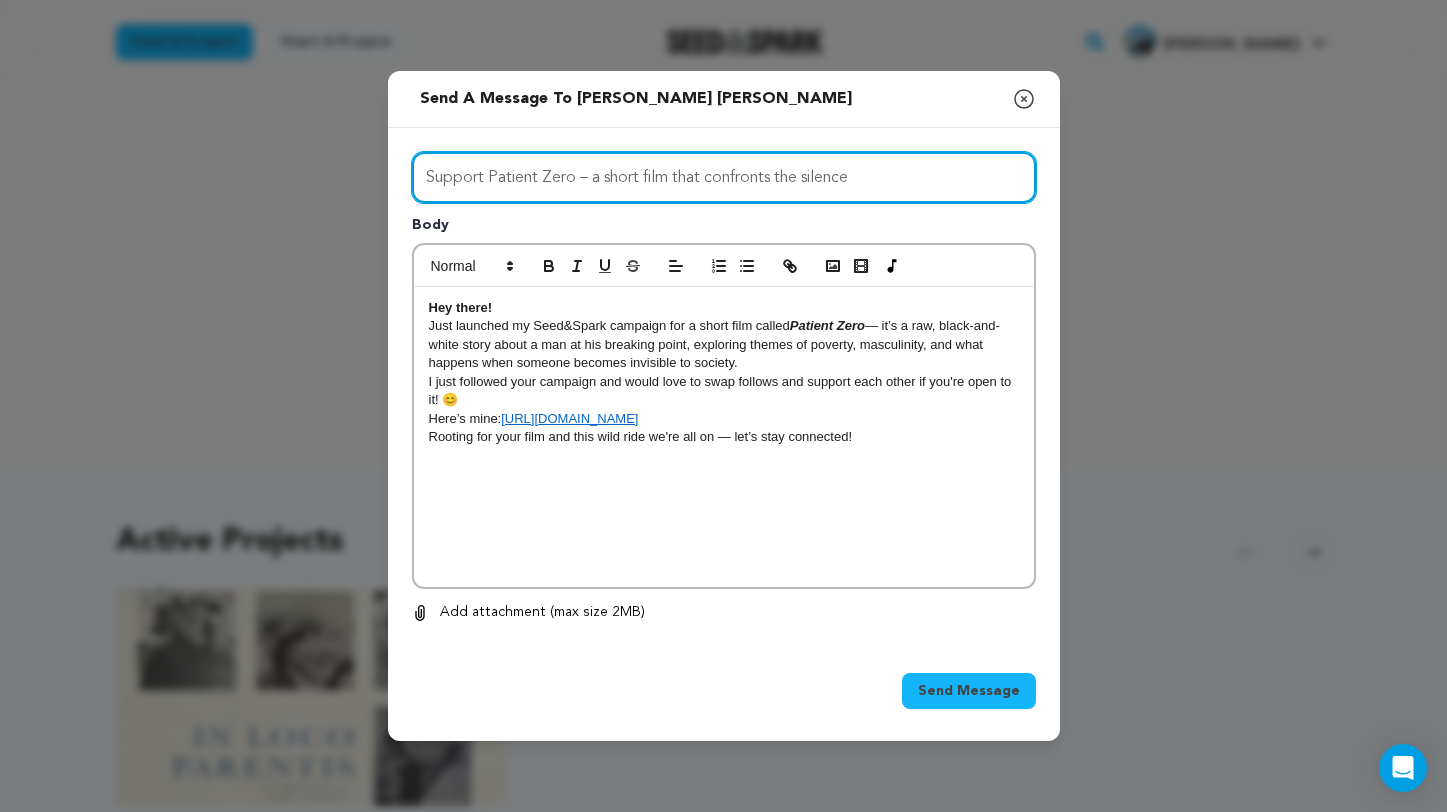 type on "Support Patient Zero – a short film that confronts the silence" 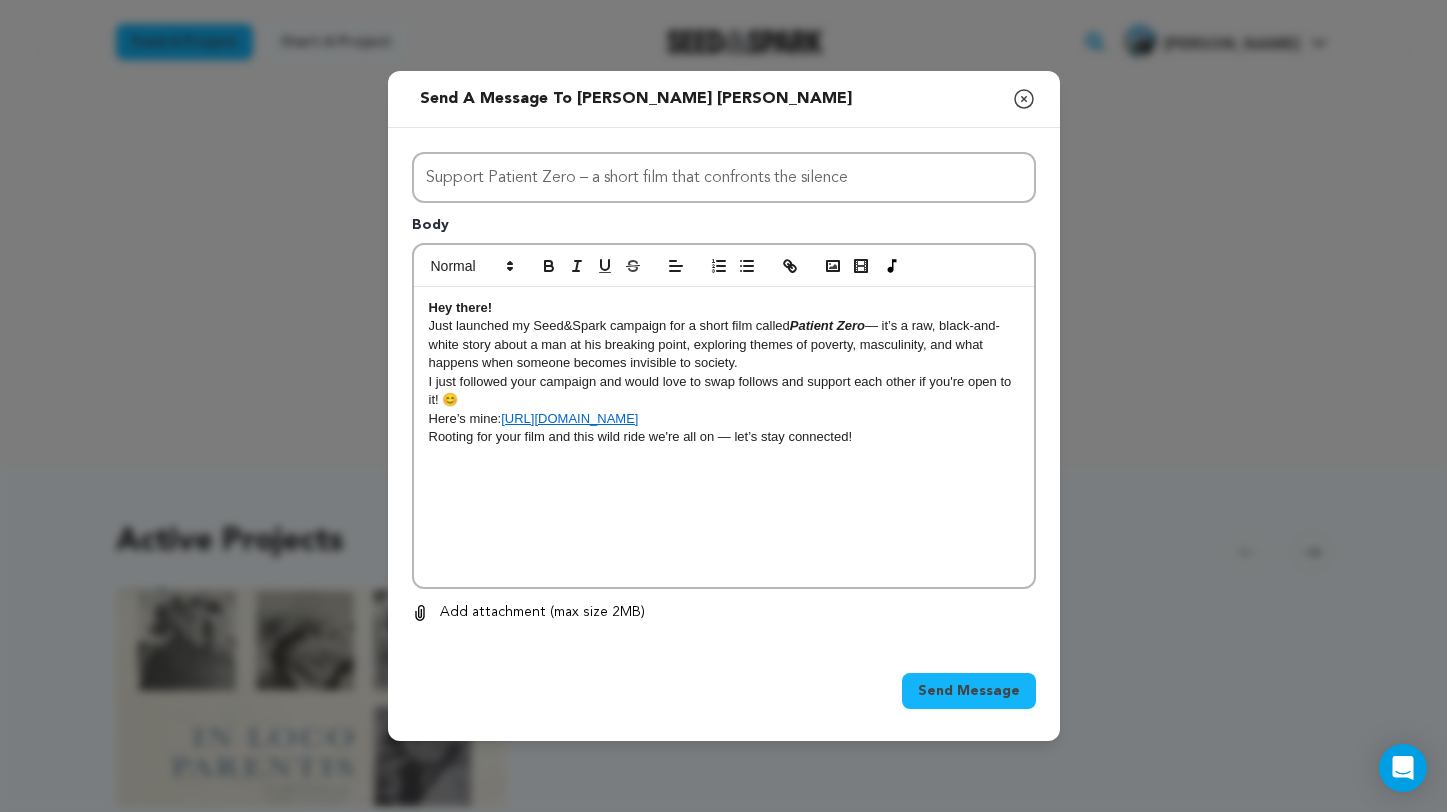 click on "Send Message" at bounding box center (969, 691) 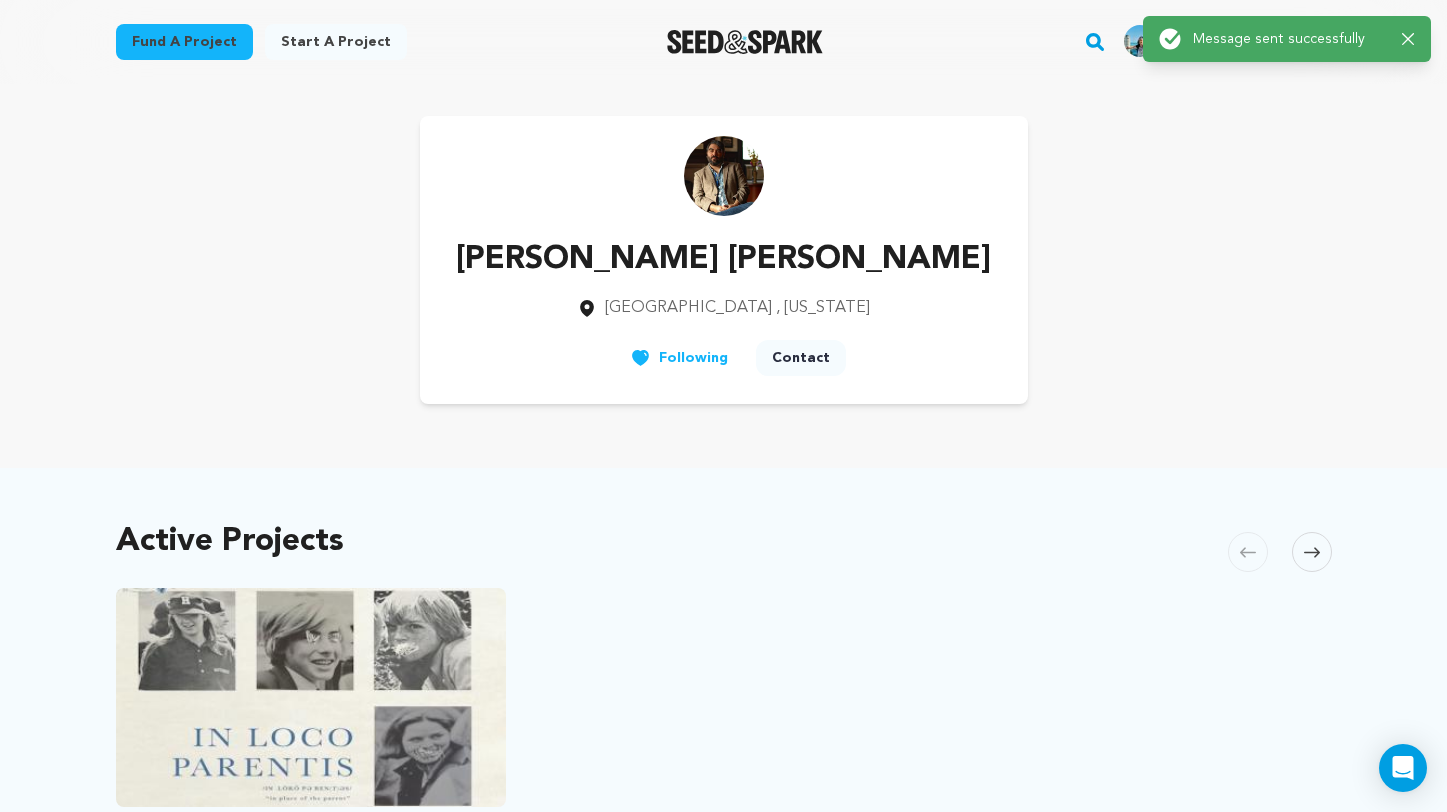 click 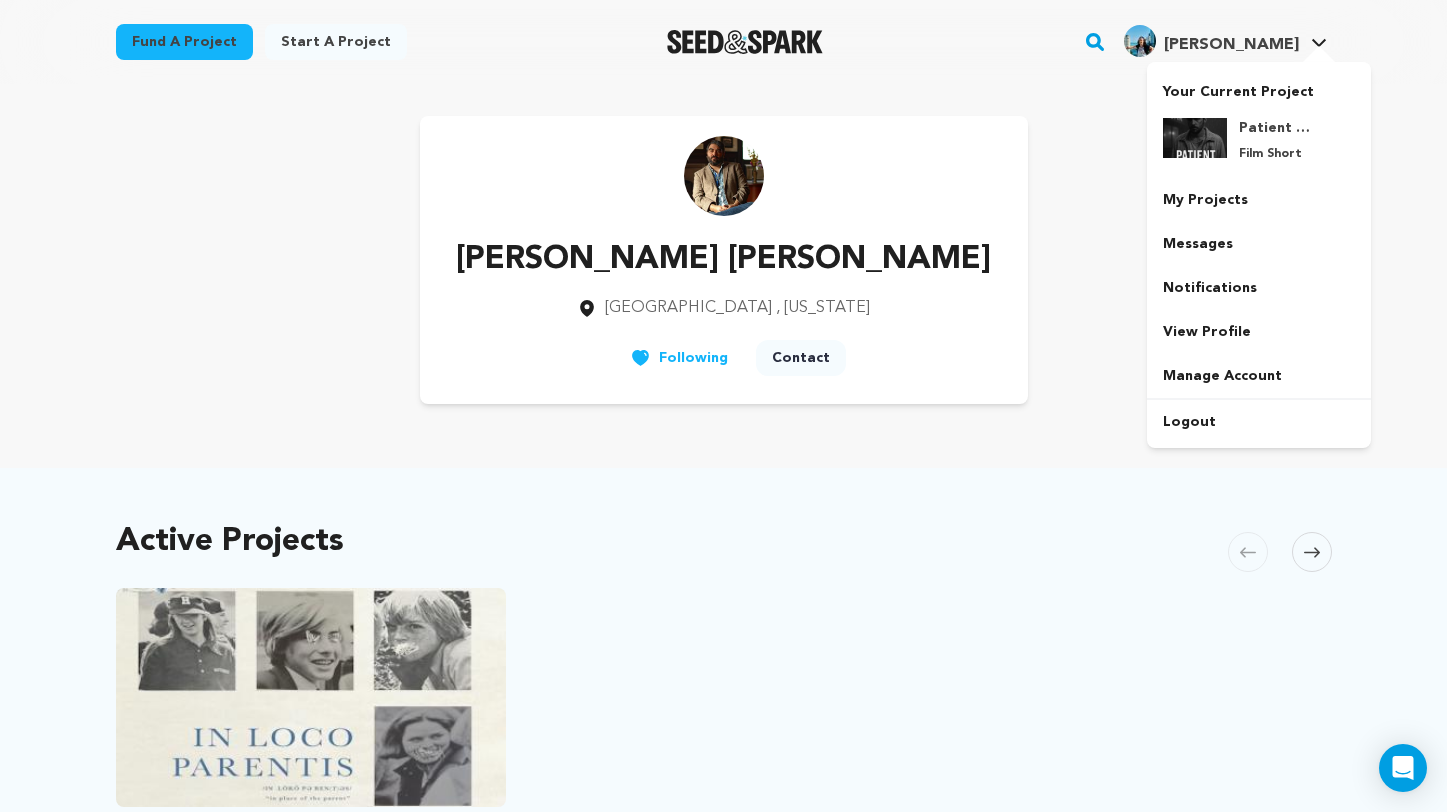 click on "[PERSON_NAME]" at bounding box center (1231, 45) 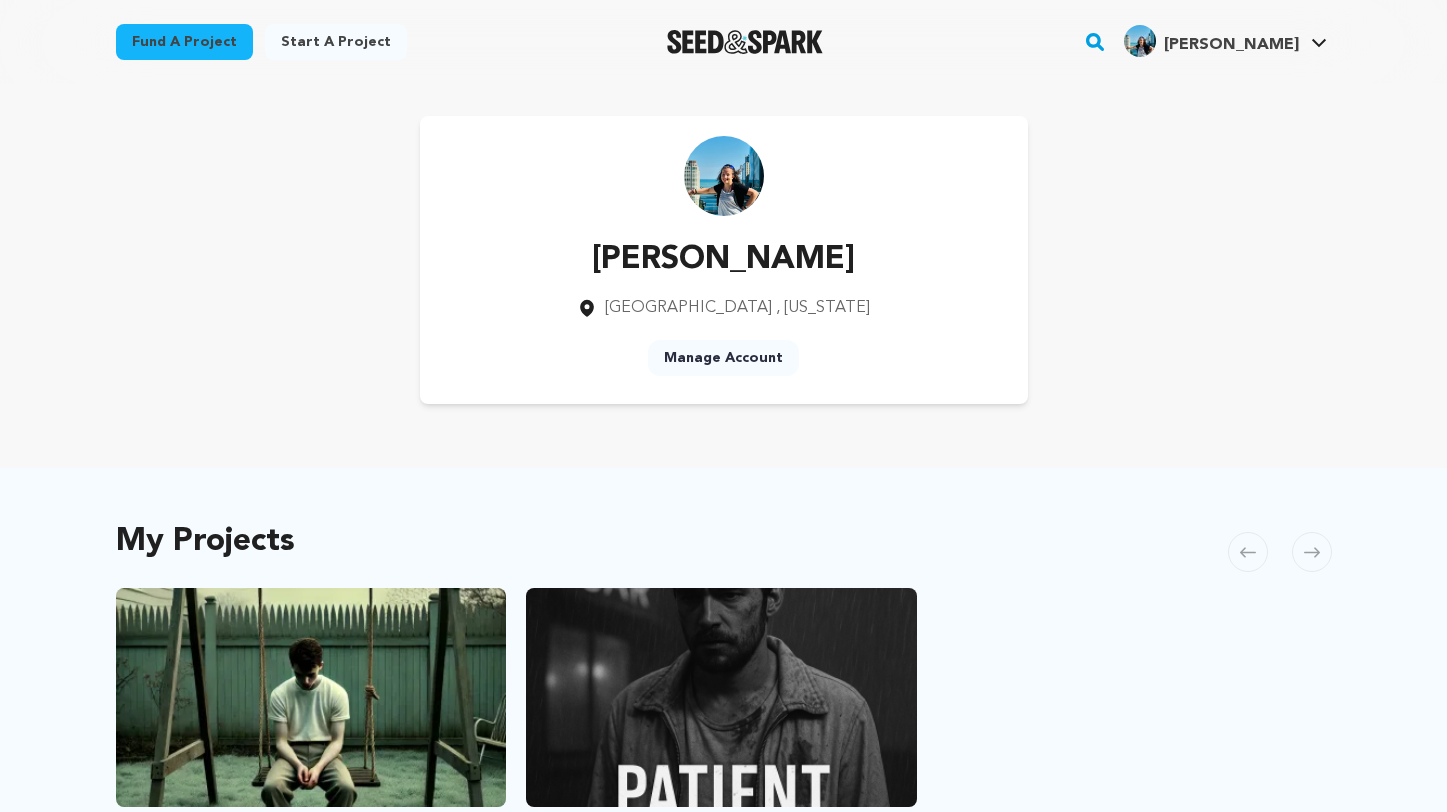 scroll, scrollTop: 0, scrollLeft: 0, axis: both 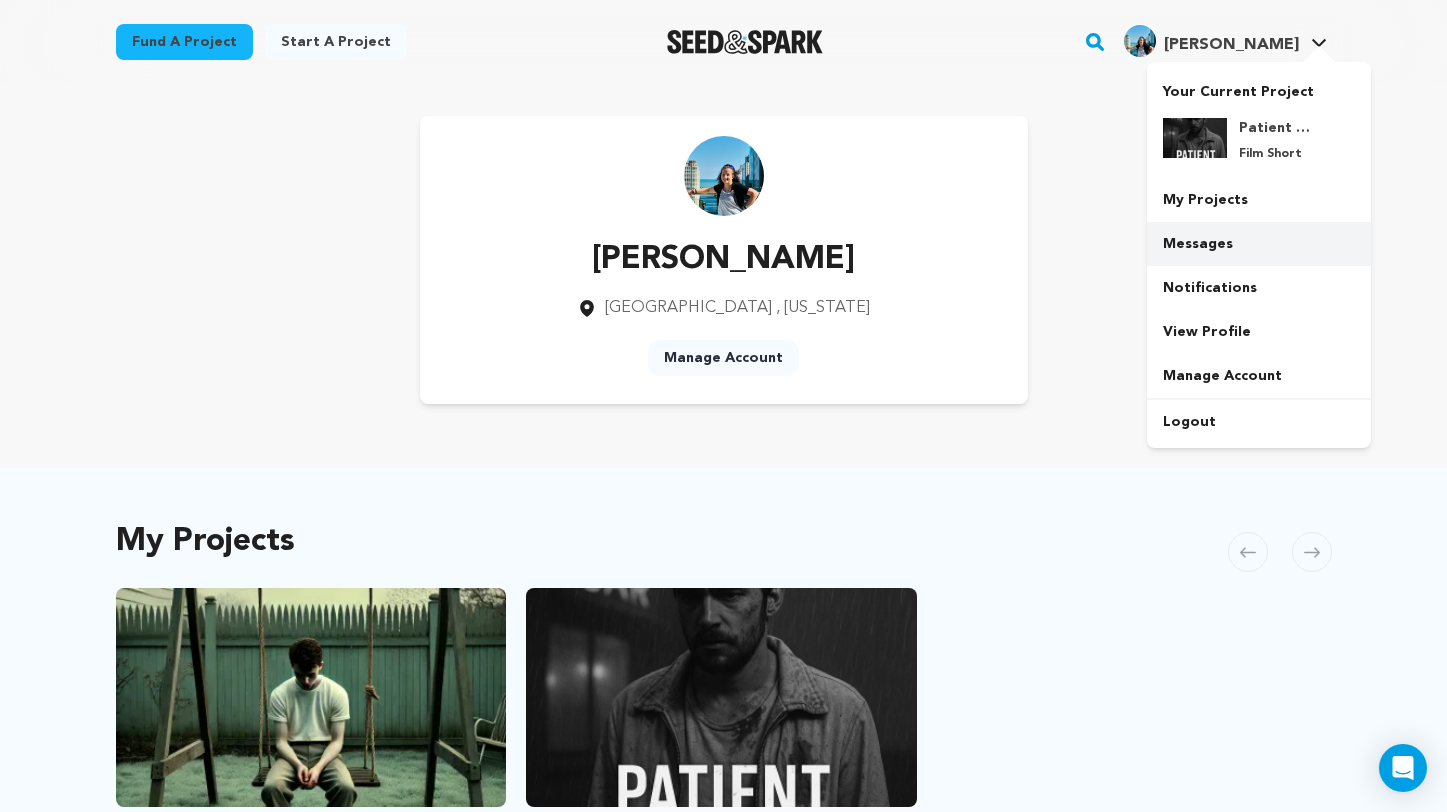 click on "Messages" at bounding box center [1259, 244] 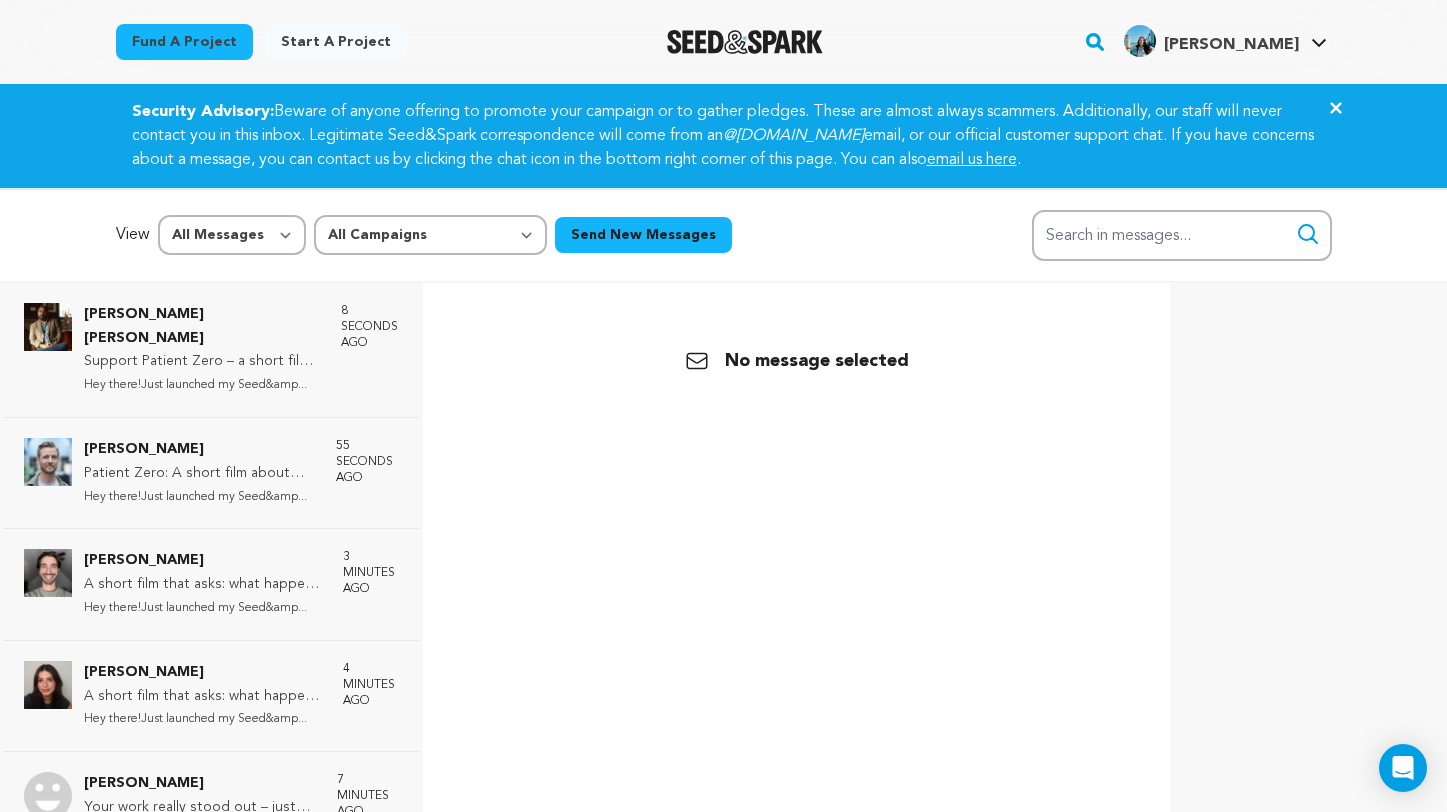 scroll, scrollTop: 0, scrollLeft: 0, axis: both 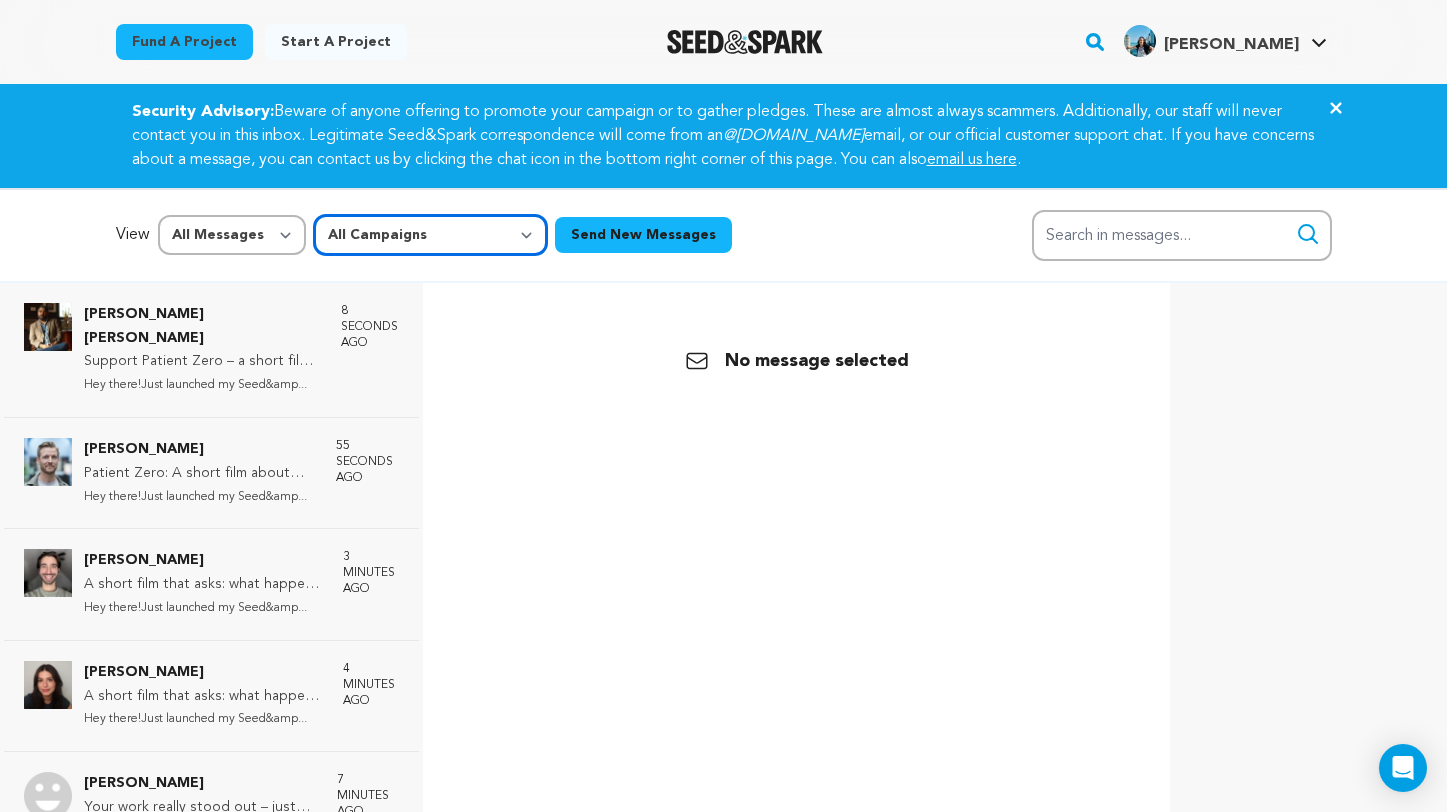 select on "61673" 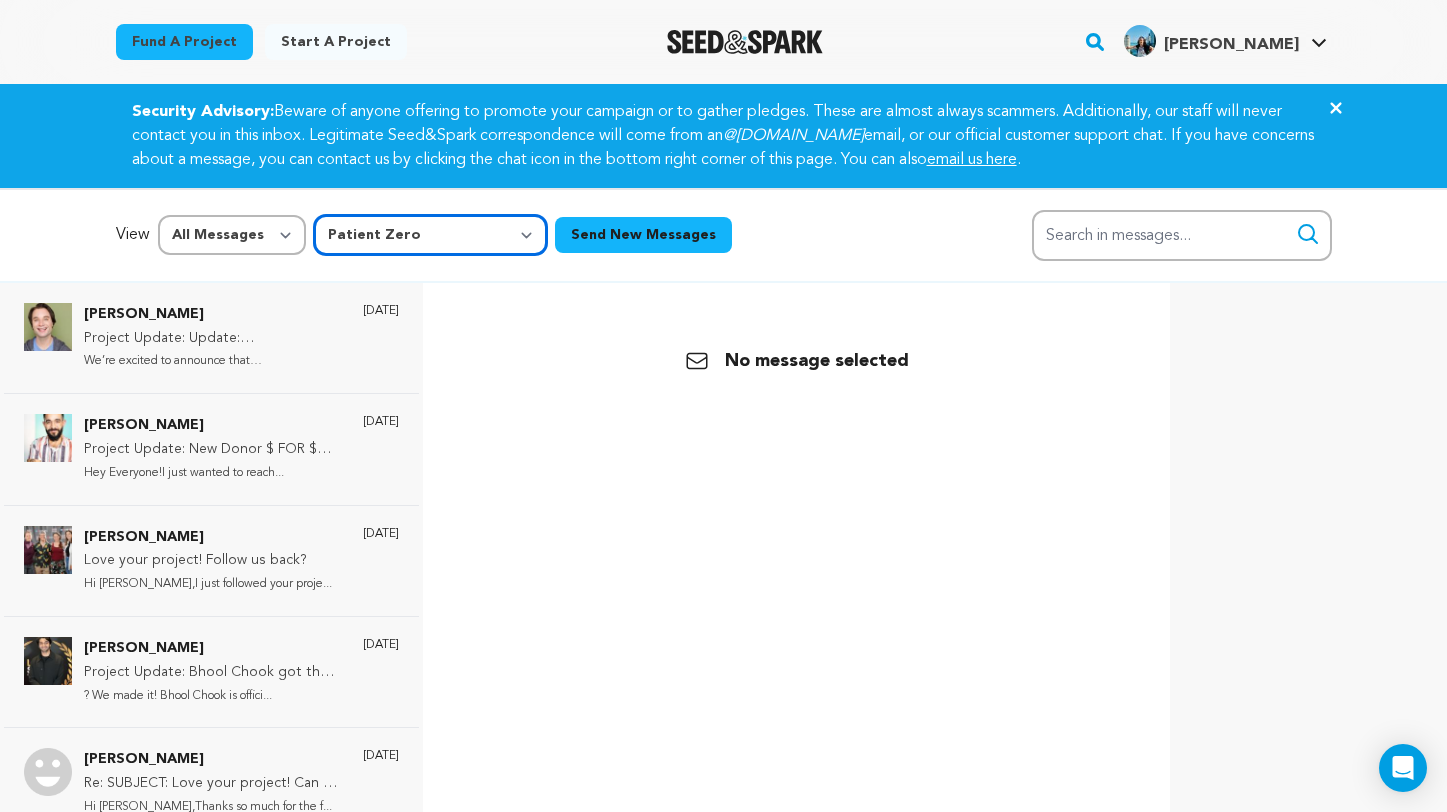 scroll, scrollTop: 0, scrollLeft: 0, axis: both 